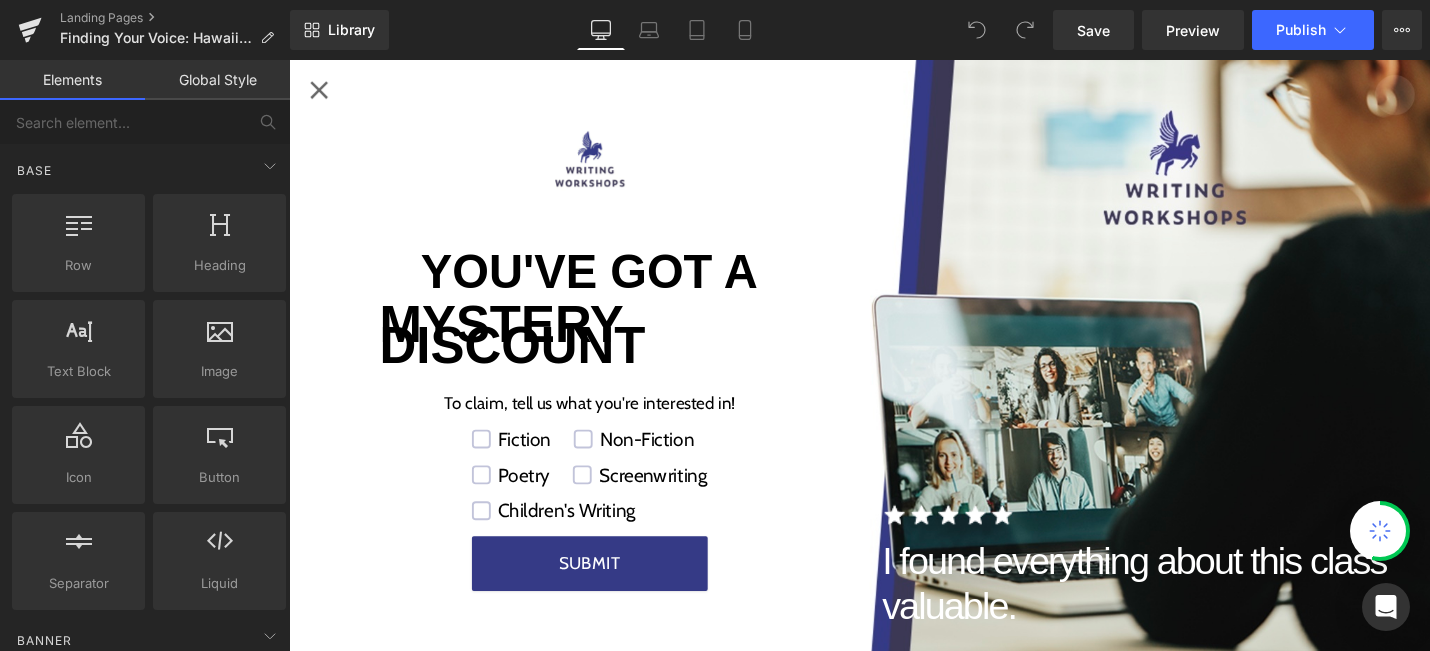 scroll, scrollTop: 0, scrollLeft: 0, axis: both 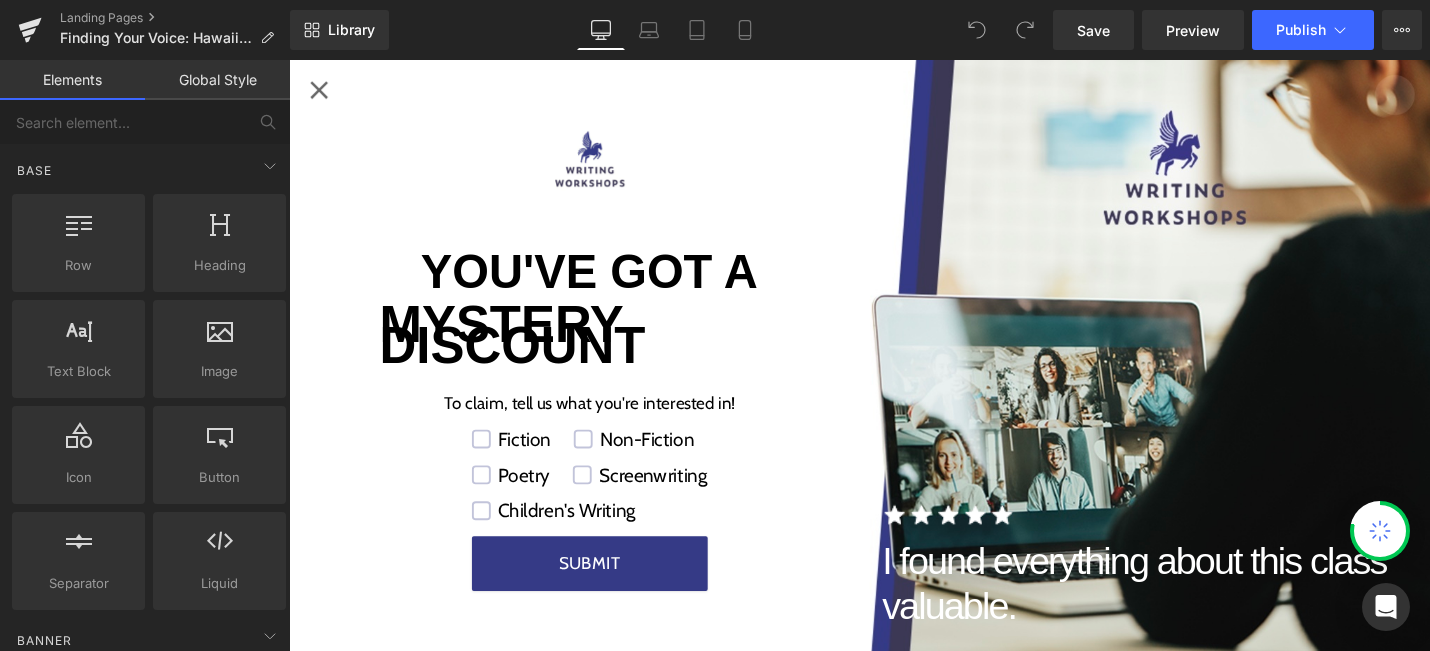 click at bounding box center (321, 92) 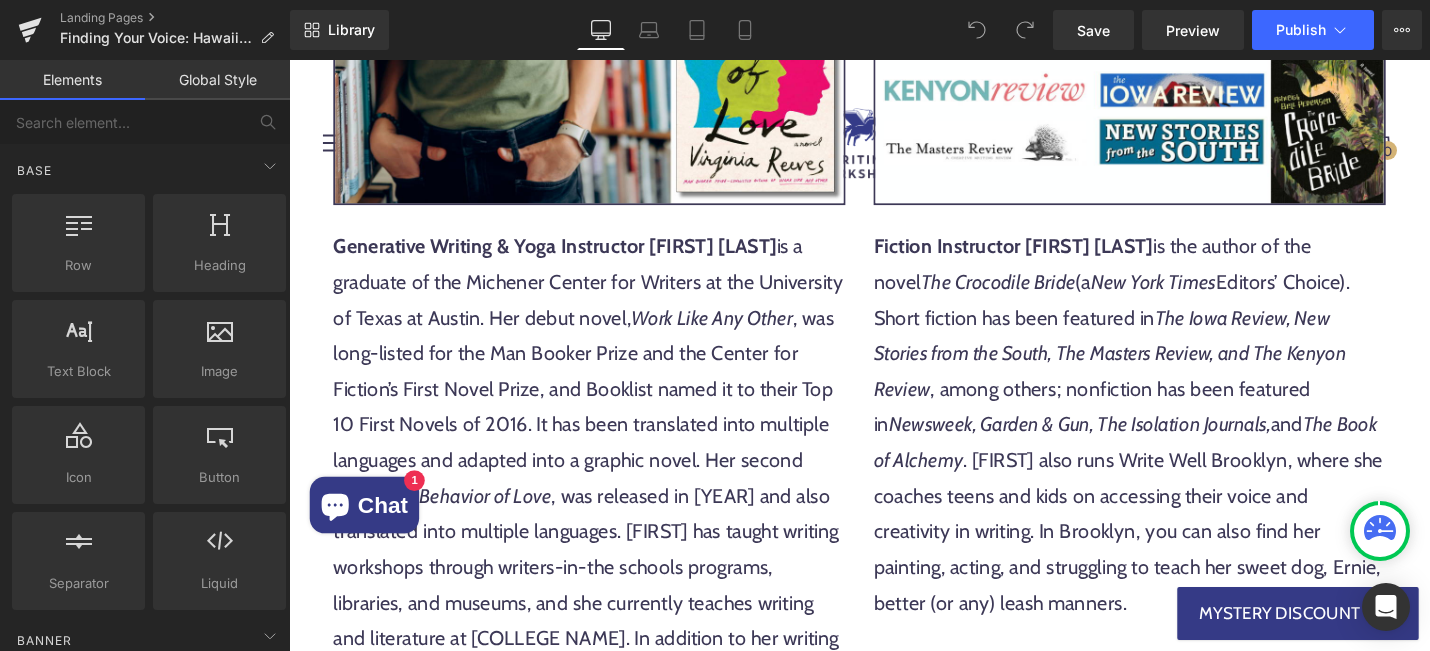scroll, scrollTop: 3718, scrollLeft: 0, axis: vertical 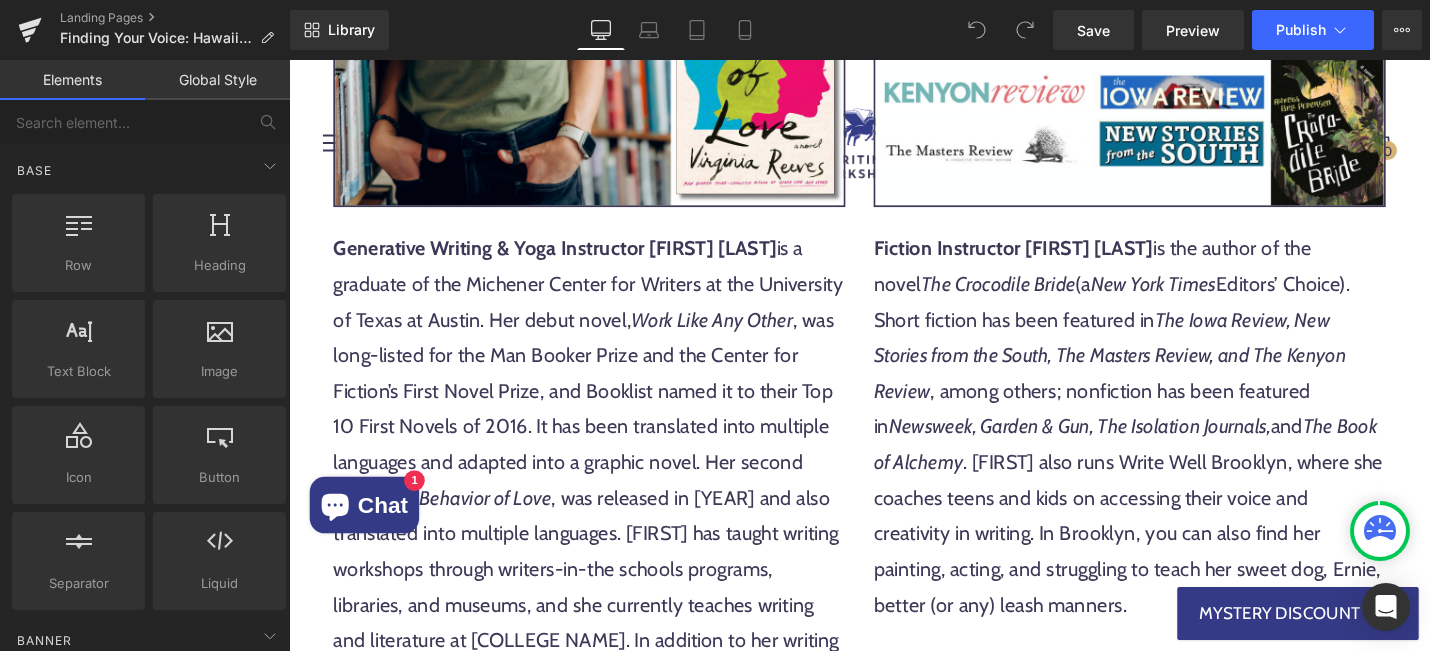 click on "Fiction Instructor Ashleigh Bell Pedersen  is the author of the novel  The Crocodile Bride  (a  New York Times  Editors’ Choice). Short fiction has been featured in  The Iowa Review, New Stories from the South, The Masters Review, and The Kenyon Review , among others; nonfiction has been featured in  Newsweek, Garden & Gun, The Isolation Journals,  and  The Book of Alchemy . Ashleigh also runs Write Well Brooklyn, where she coaches teens and kids on accessing their voice and creativity in writing. In Brooklyn, you can also find her painting, acting, and struggling to teach her sweet dog, Ernie, better (or any) leash manners." at bounding box center [1180, 449] 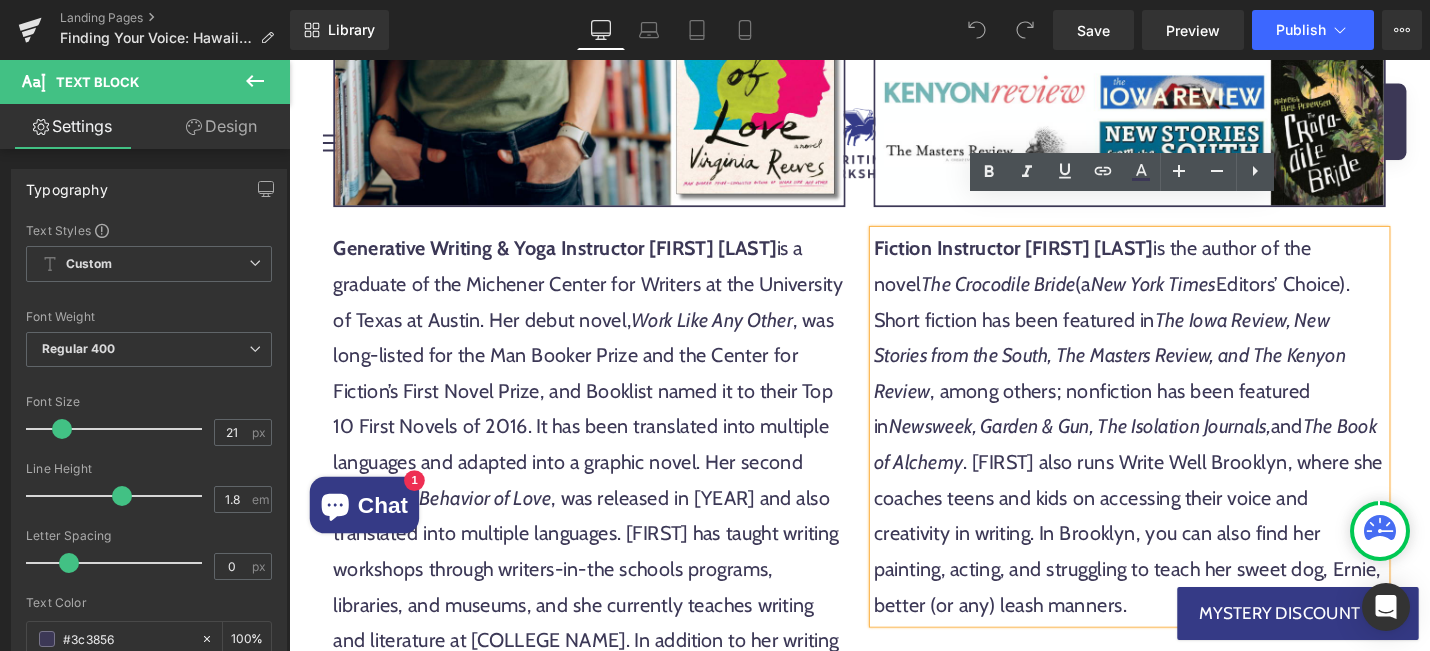 click on "Fiction Instructor Ashleigh Bell Pedersen  is the author of the novel  The Crocodile Bride  (a  New York Times  Editors’ Choice). Short fiction has been featured in  The Iowa Review, New Stories from the South, The Masters Review, and The Kenyon Review , among others; nonfiction has been featured in  Newsweek, Garden & Gun, The Isolation Journals,  and  The Book of Alchemy . Ashleigh also runs Write Well Brooklyn, where she coaches teens and kids on accessing their voice and creativity in writing. In Brooklyn, you can also find her painting, acting, and struggling to teach her sweet dog, Ernie, better (or any) leash manners." at bounding box center (1180, 449) 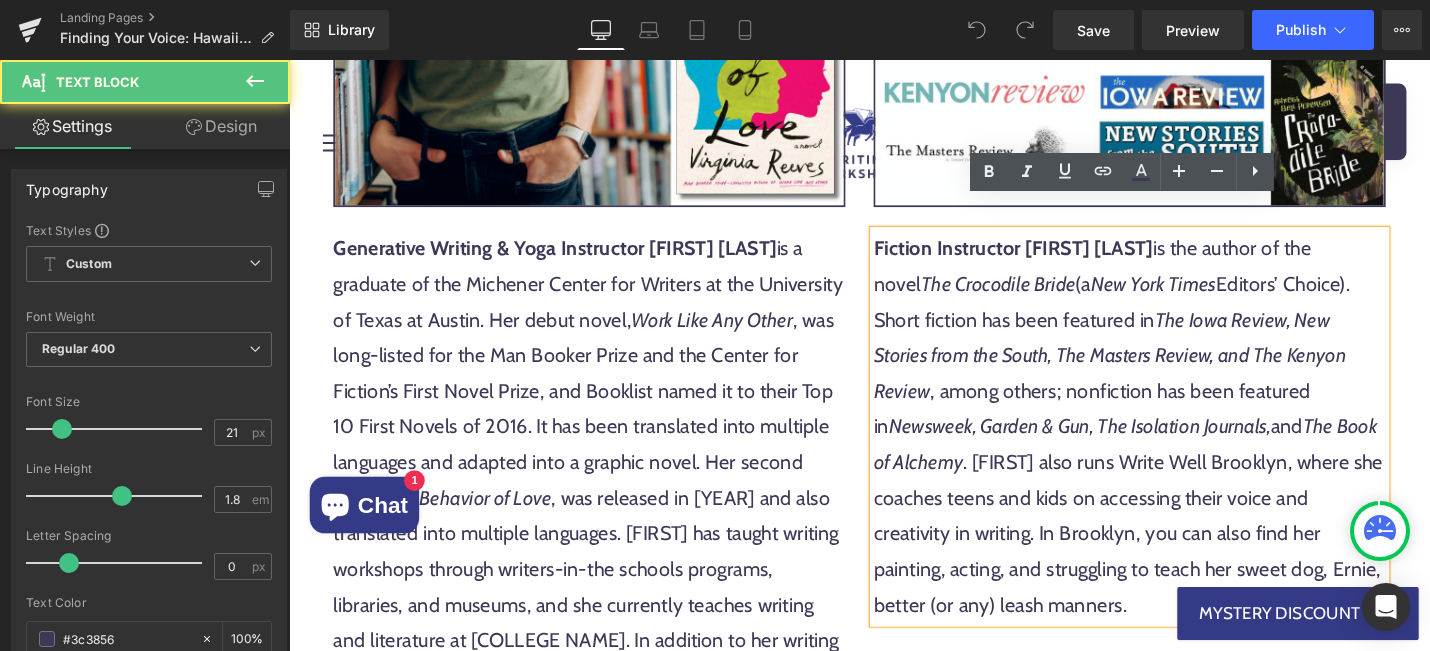 click on "Fiction Instructor Ashleigh Bell Pedersen  is the author of the novel  The Crocodile Bride  (a  New York Times  Editors’ Choice). Short fiction has been featured in  The Iowa Review, New Stories from the South, The Masters Review, and The Kenyon Review , among others; nonfiction has been featured in  Newsweek, Garden & Gun, The Isolation Journals,  and  The Book of Alchemy . Ashleigh also runs Write Well Brooklyn, where she coaches teens and kids on accessing their voice and creativity in writing. In Brooklyn, you can also find her painting, acting, and struggling to teach her sweet dog, Ernie, better (or any) leash manners." at bounding box center (1180, 449) 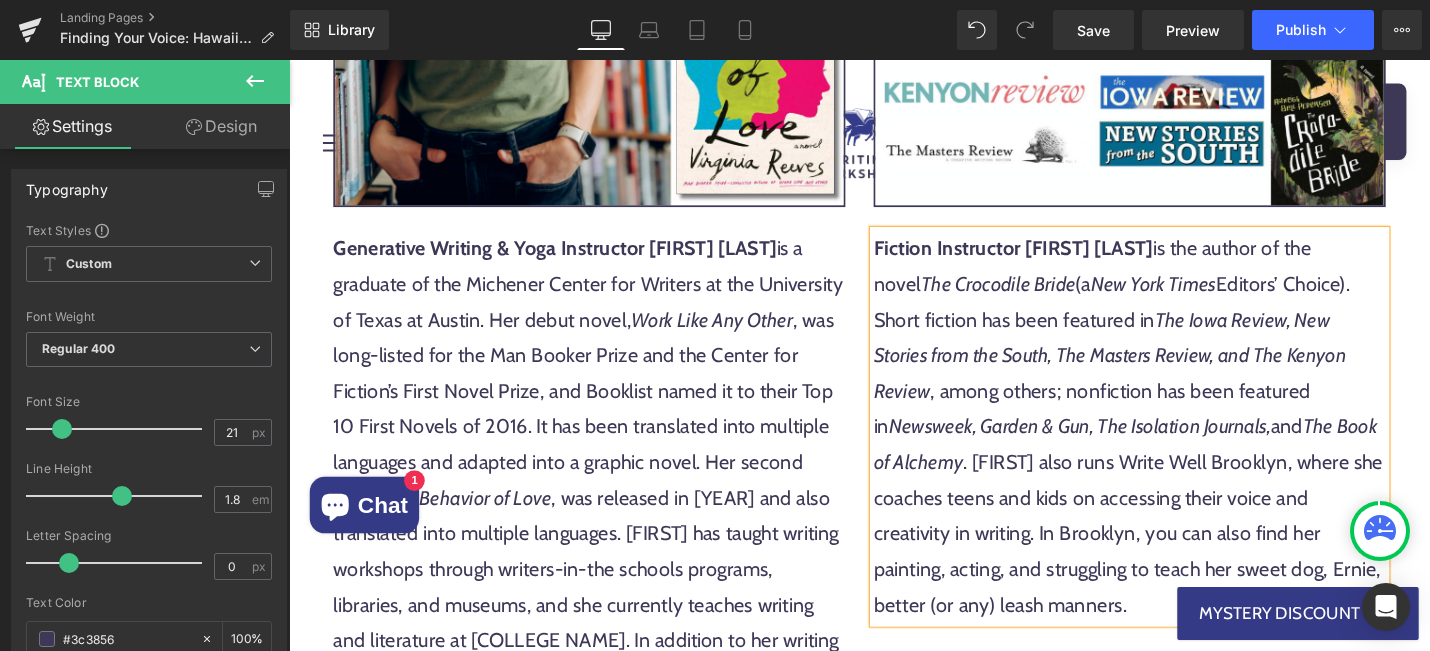 paste 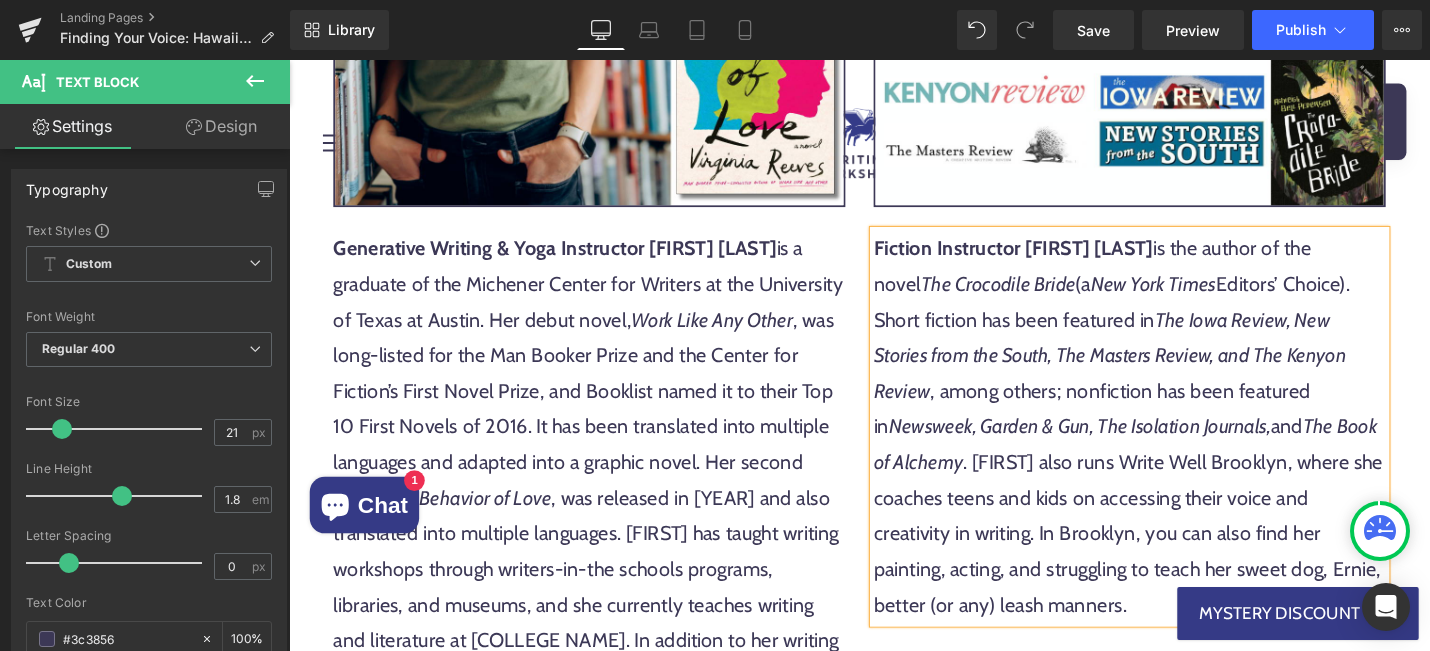 type 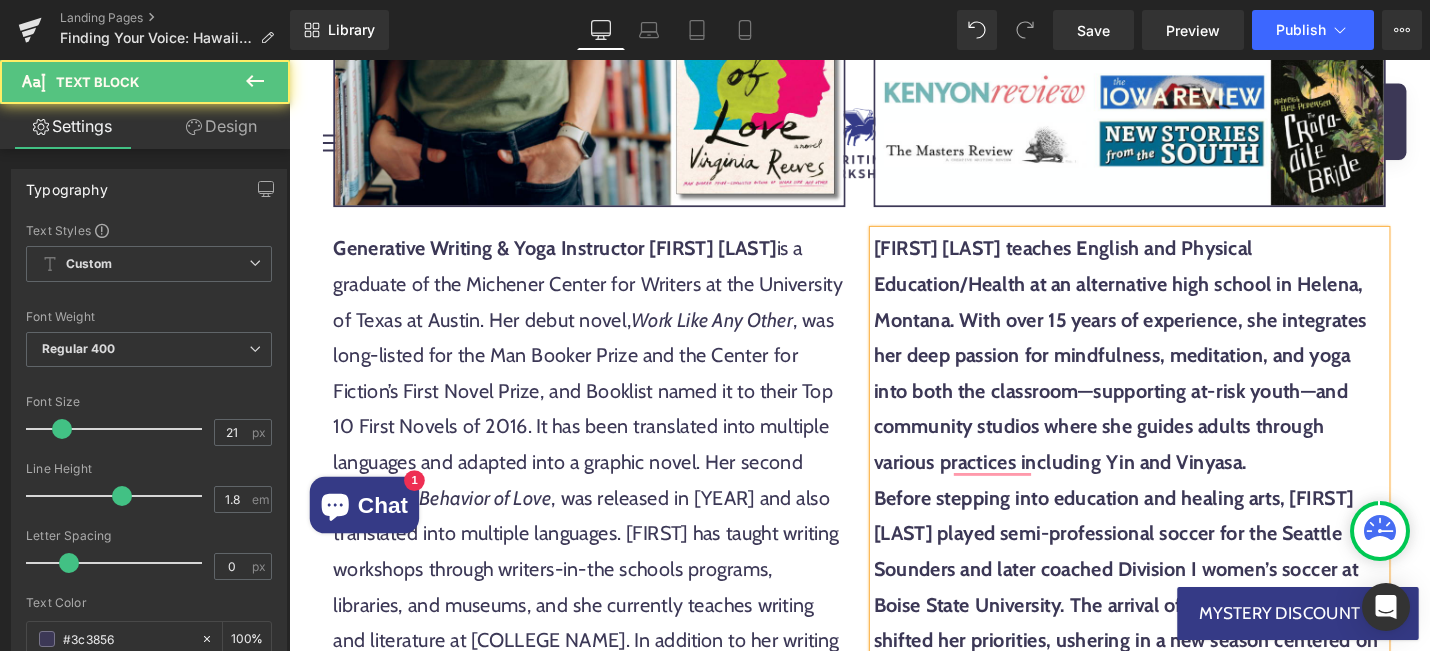click on "Michele Zentz teaches English and Physical Education/Health at an alternative high school in Helena, Montana. With over 15 years of experience, she integrates her deep passion for mindfulness, meditation, and yoga into both the classroom—supporting at-risk youth—and community studios where she guides adults through various practices including Yin and Vinyasa." at bounding box center [1170, 373] 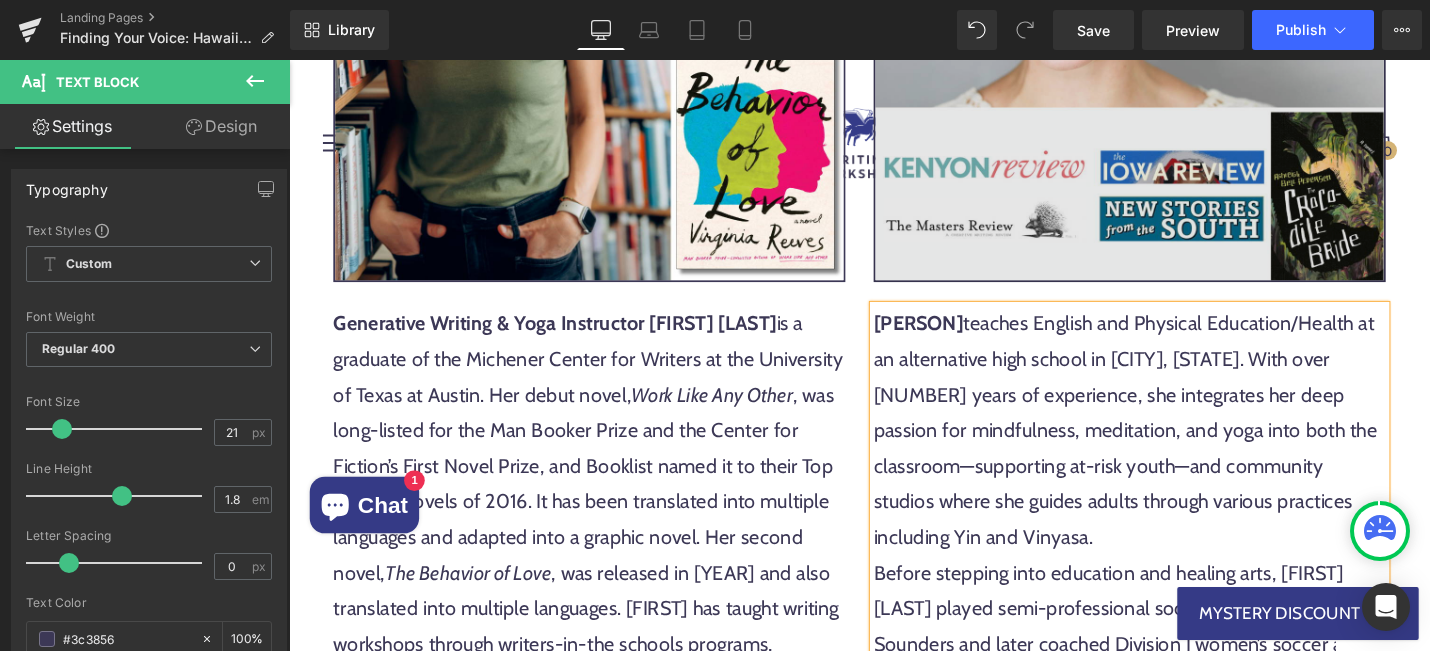 scroll, scrollTop: 3635, scrollLeft: 0, axis: vertical 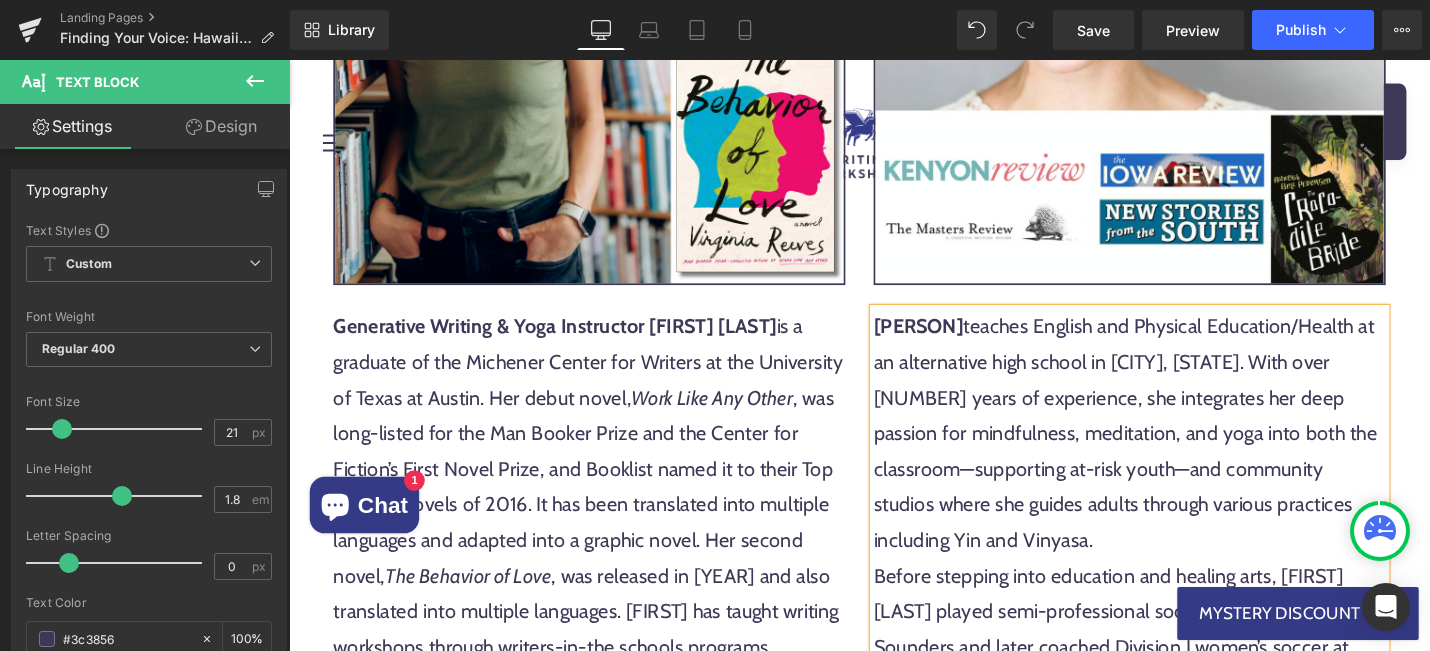 click on "Michele Zentz" at bounding box center [956, 342] 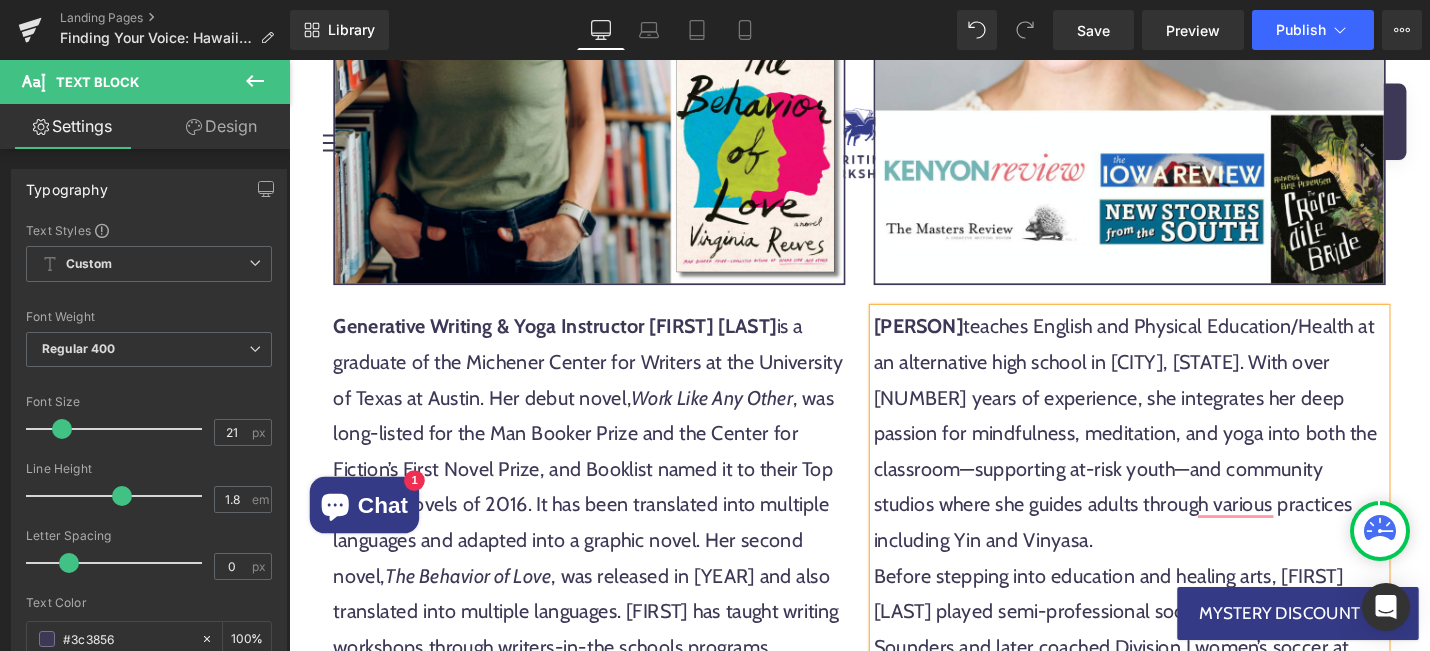 type 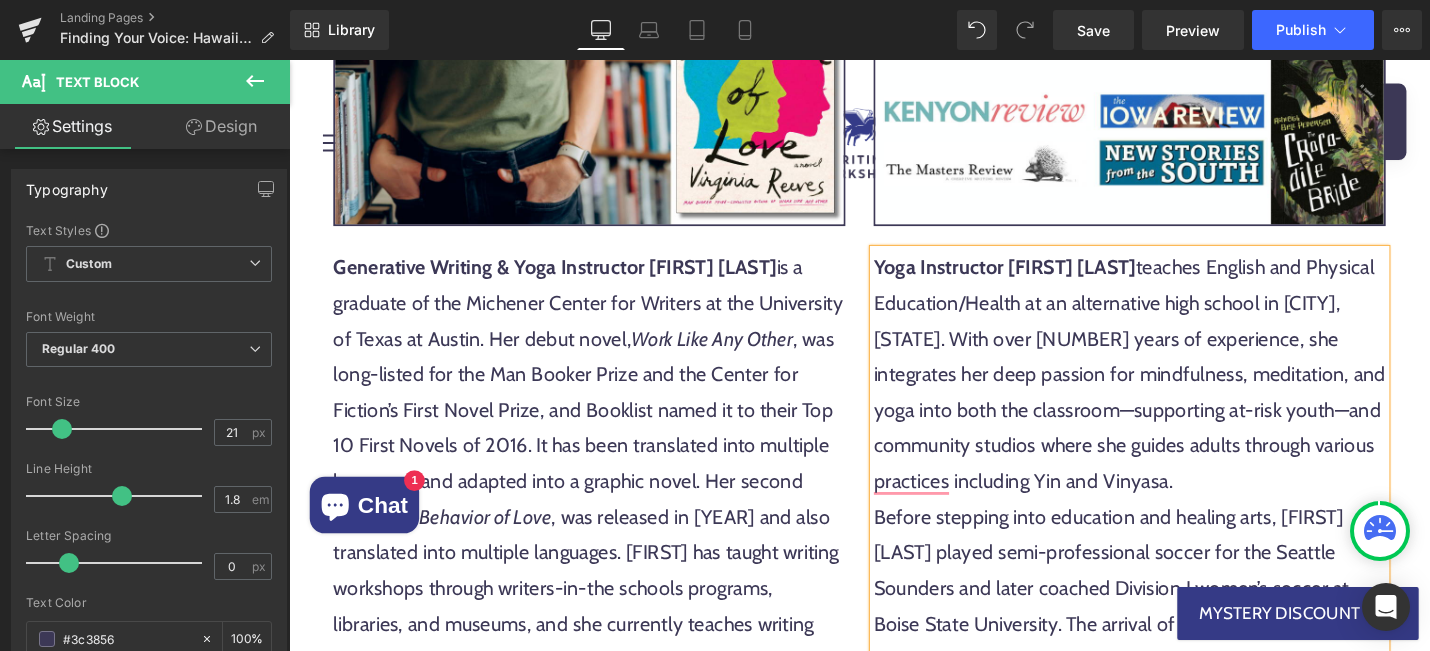 scroll, scrollTop: 3707, scrollLeft: 0, axis: vertical 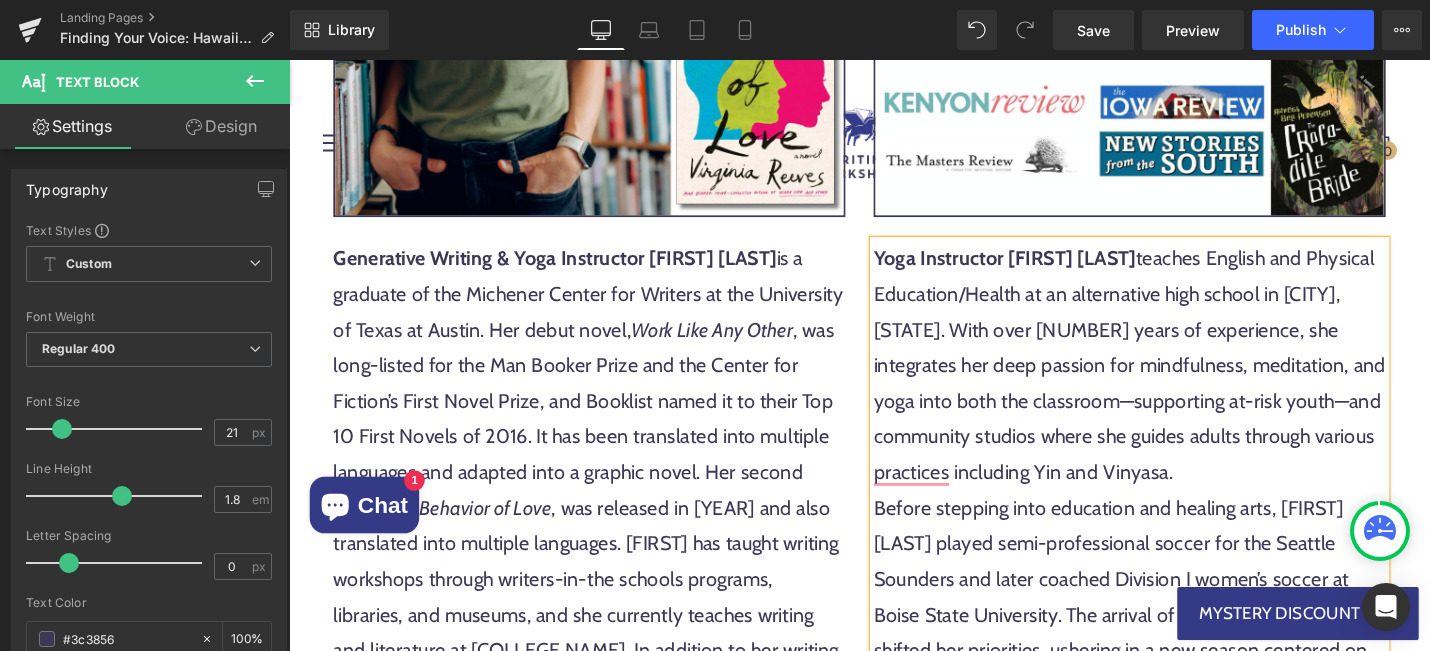 click on "Yoga Instructor Michele Zentz  teaches English and Physical Education/Health at an alternative high school in Helena, Montana. With over 15 years of experience, she integrates her deep passion for mindfulness, meditation, and yoga into both the classroom—supporting at-risk youth—and community studios where she guides adults through various practices including Yin and Vinyasa." at bounding box center (1180, 384) 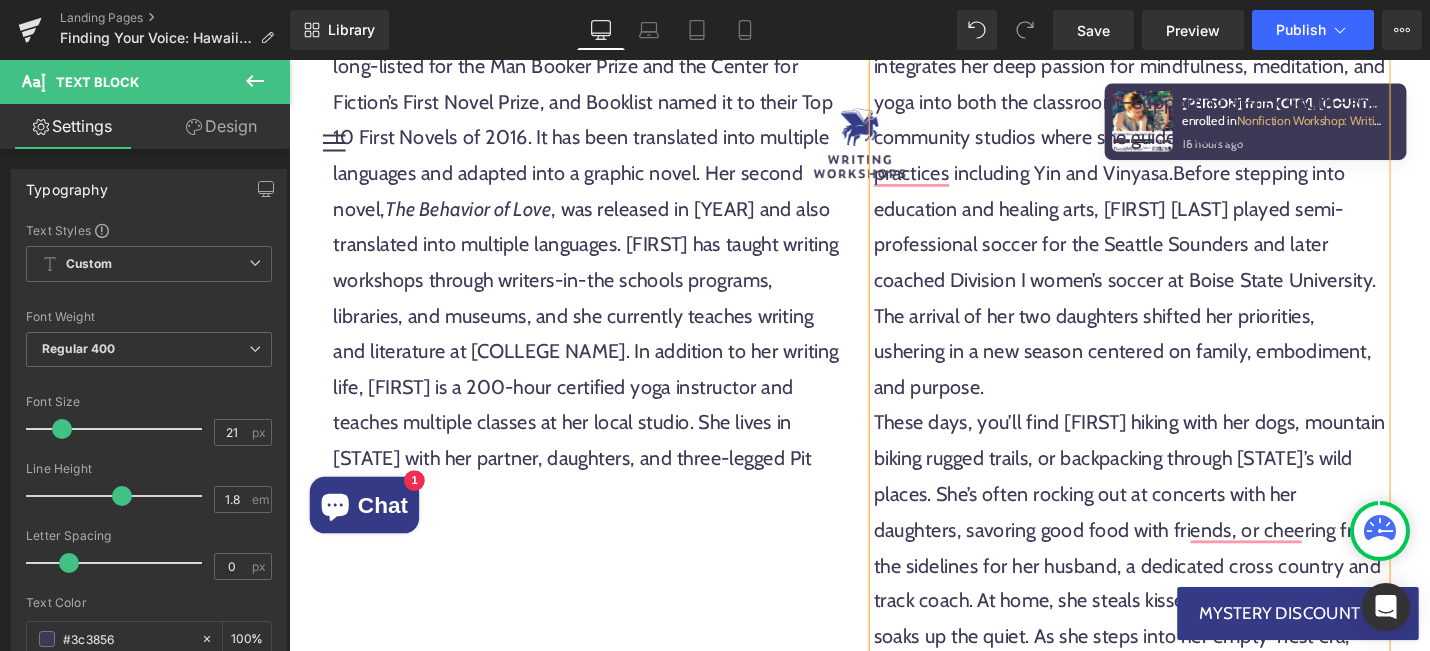 scroll, scrollTop: 4030, scrollLeft: 0, axis: vertical 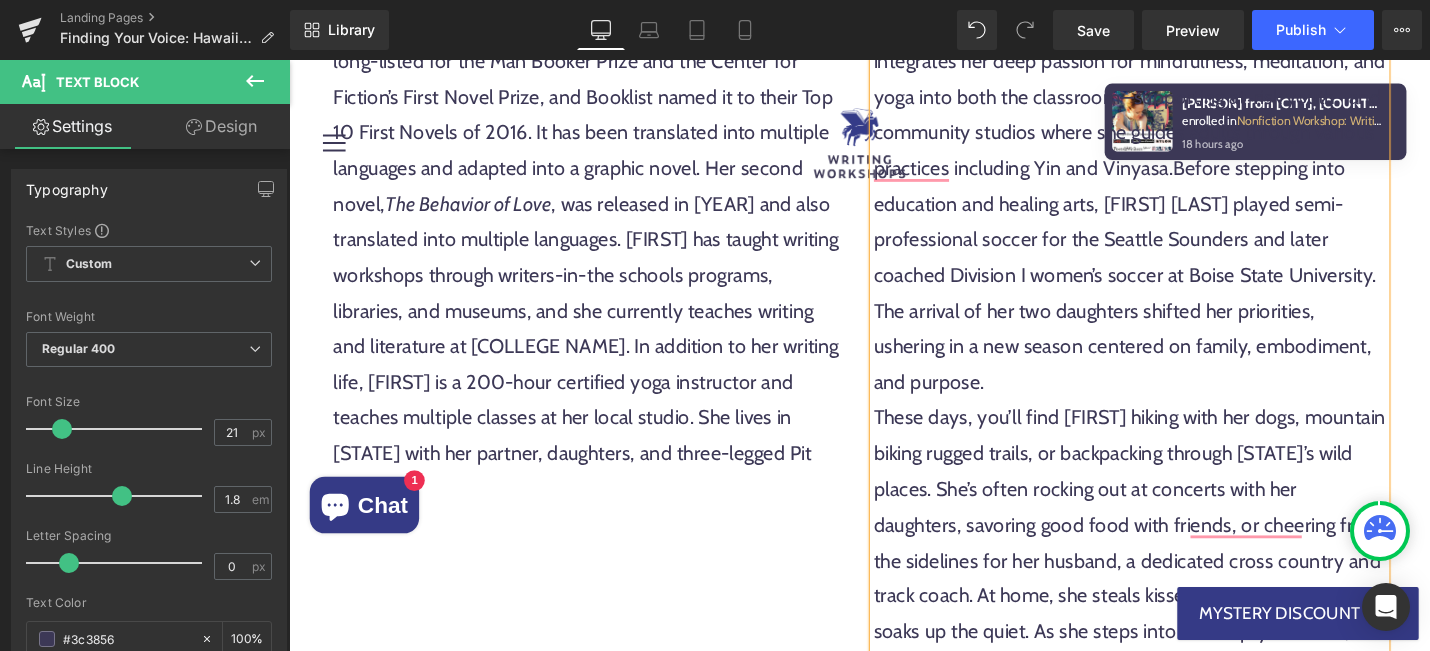 click on "Yoga Instructor Michele Zentz  teaches English and Physical Education/Health at an alternative high school in Helena, Montana. With over 15 years of experience, she integrates her deep passion for mindfulness, meditation, and yoga into both the classroom—supporting at-risk youth—and community studios where she guides adults through various practices including Yin and Vinyasa.  Before stepping into education and healing arts, Michele played semi-professional soccer for the Seattle Sounders and later coached Division I women’s soccer at Boise State University. The arrival of her two daughters shifted her priorities, ushering in a new season centered on family, embodiment, and purpose." at bounding box center [1180, 174] 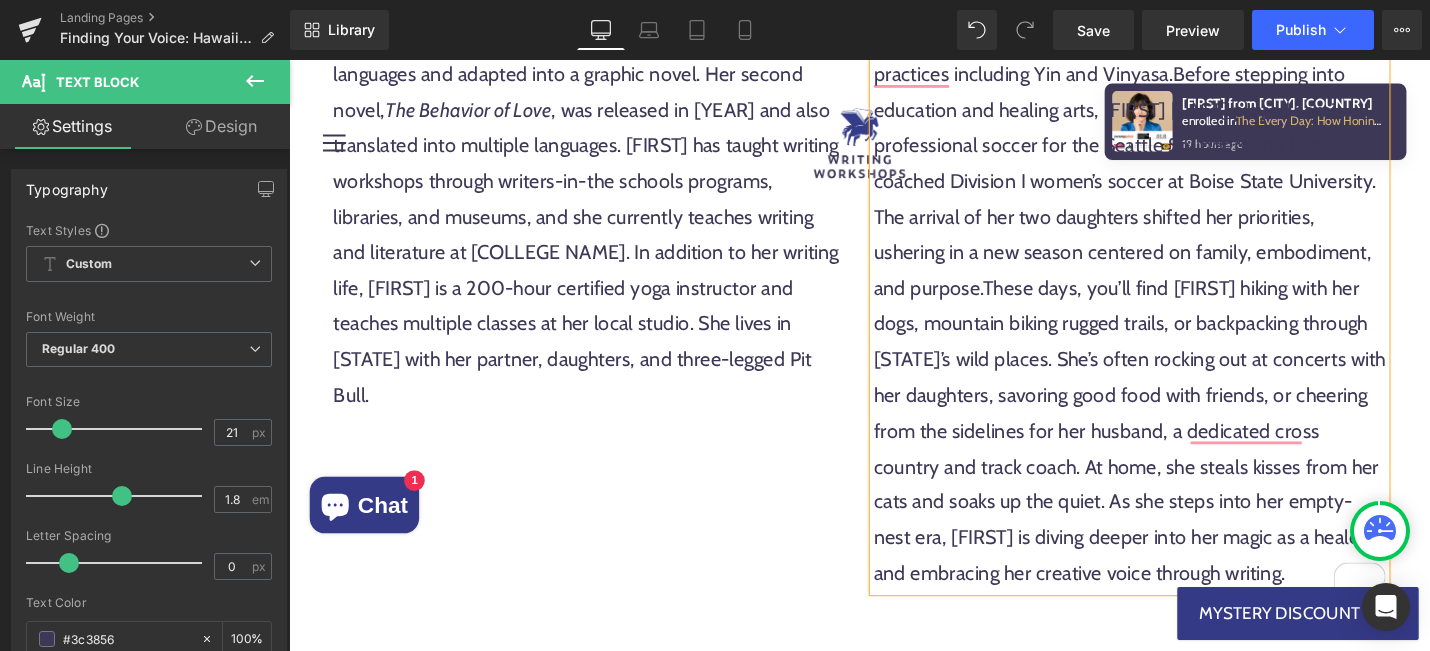scroll, scrollTop: 4130, scrollLeft: 0, axis: vertical 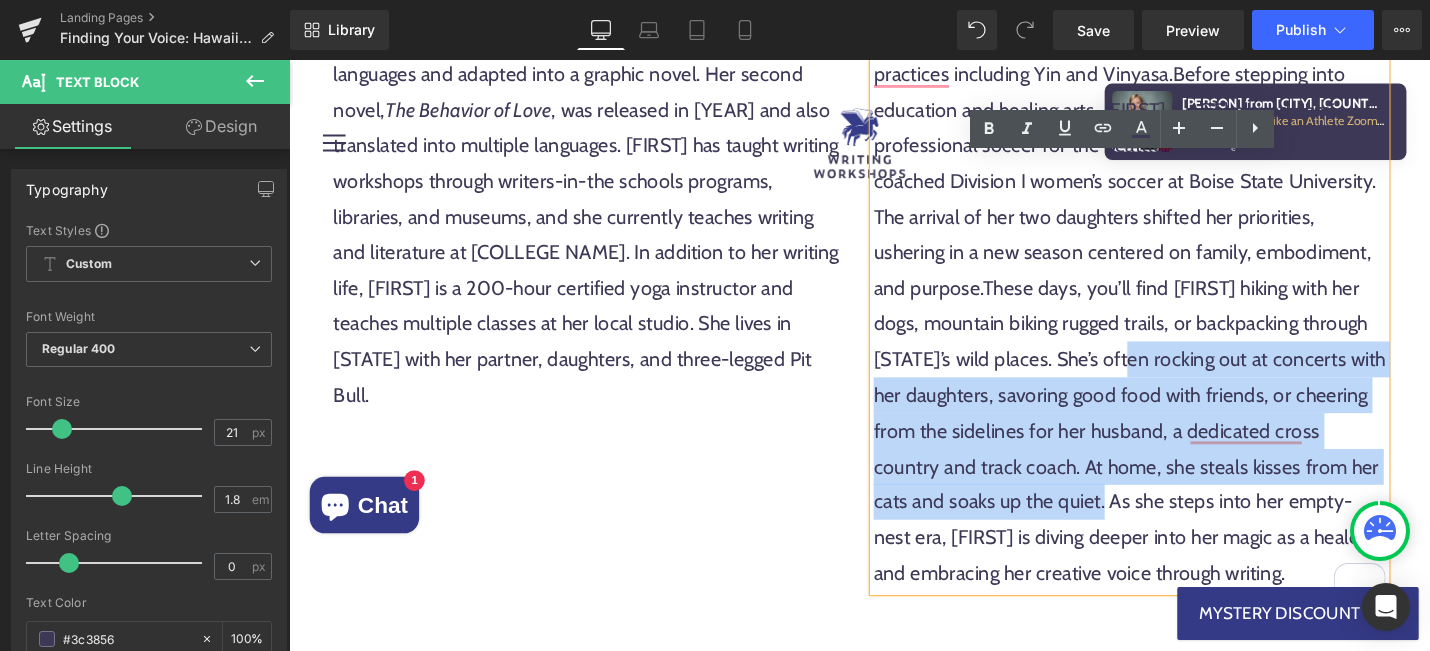 drag, startPoint x: 992, startPoint y: 488, endPoint x: 981, endPoint y: 347, distance: 141.42842 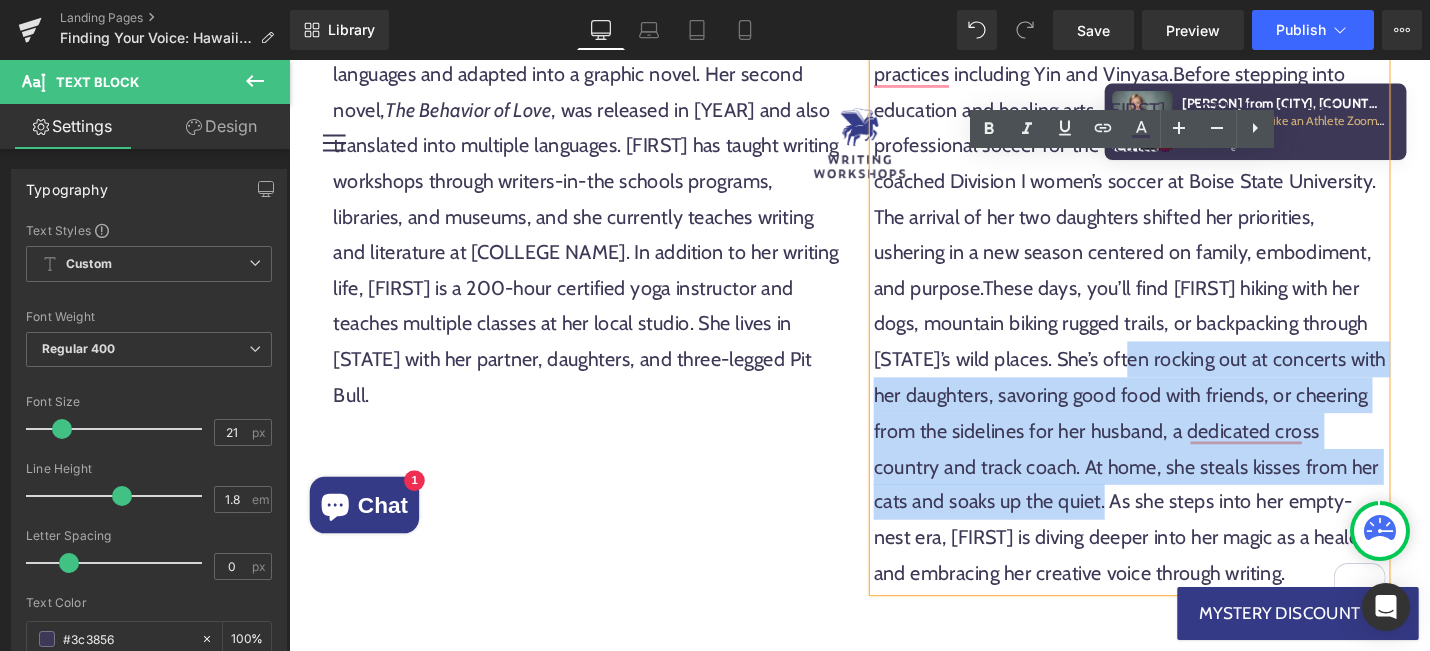 click on "These days, you’ll find Michele hiking with her dogs, mountain biking rugged trails, or backpacking through Montana’s wild places. She’s often rocking out at concerts with her daughters, savoring good food with friends, or cheering from the sidelines for her husband, a dedicated cross country and track coach. At home, she steals kisses from her cats and soaks up the quiet. As she steps into her empty-nest era, Michele is diving deeper into her magic as a healer and embracing her creative voice through writing." at bounding box center (1180, 452) 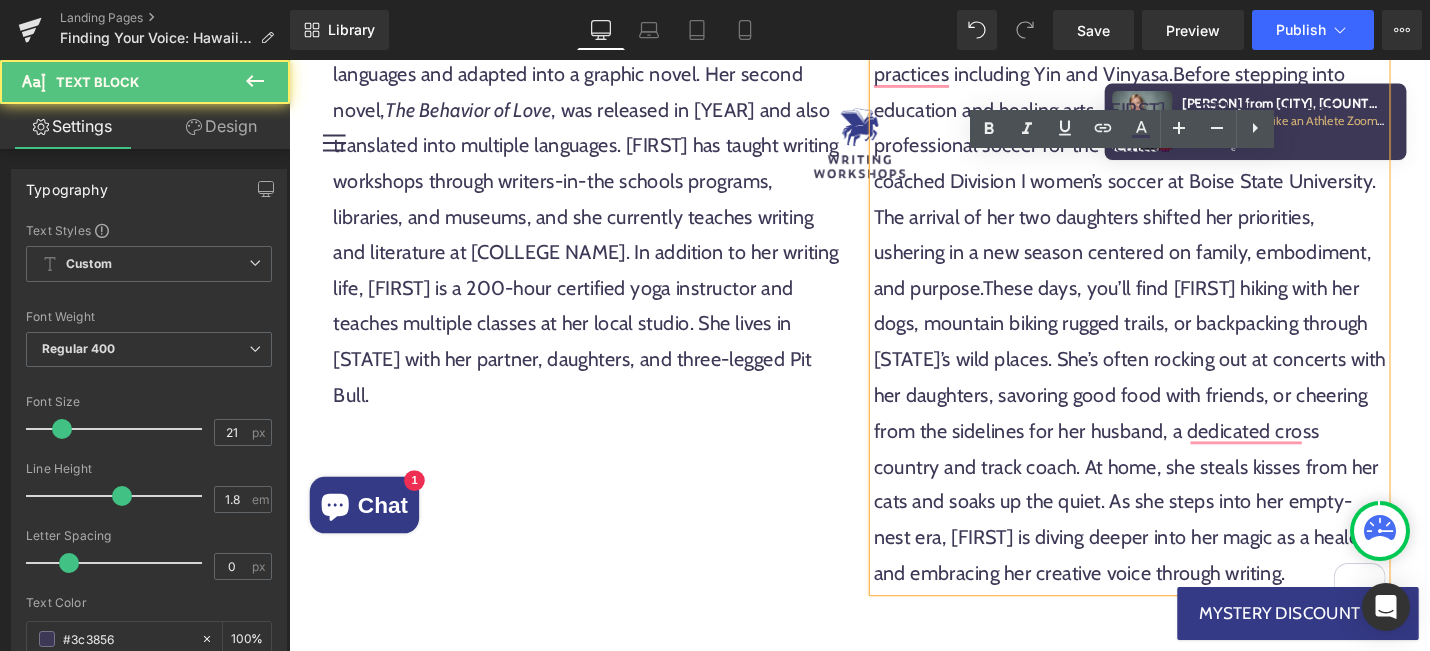 click on "These days, you’ll find Michele hiking with her dogs, mountain biking rugged trails, or backpacking through Montana’s wild places. She’s often rocking out at concerts with her daughters, savoring good food with friends, or cheering from the sidelines for her husband, a dedicated cross country and track coach. At home, she steals kisses from her cats and soaks up the quiet. As she steps into her empty-nest era, Michele is diving deeper into her magic as a healer and embracing her creative voice through writing." at bounding box center [1180, 452] 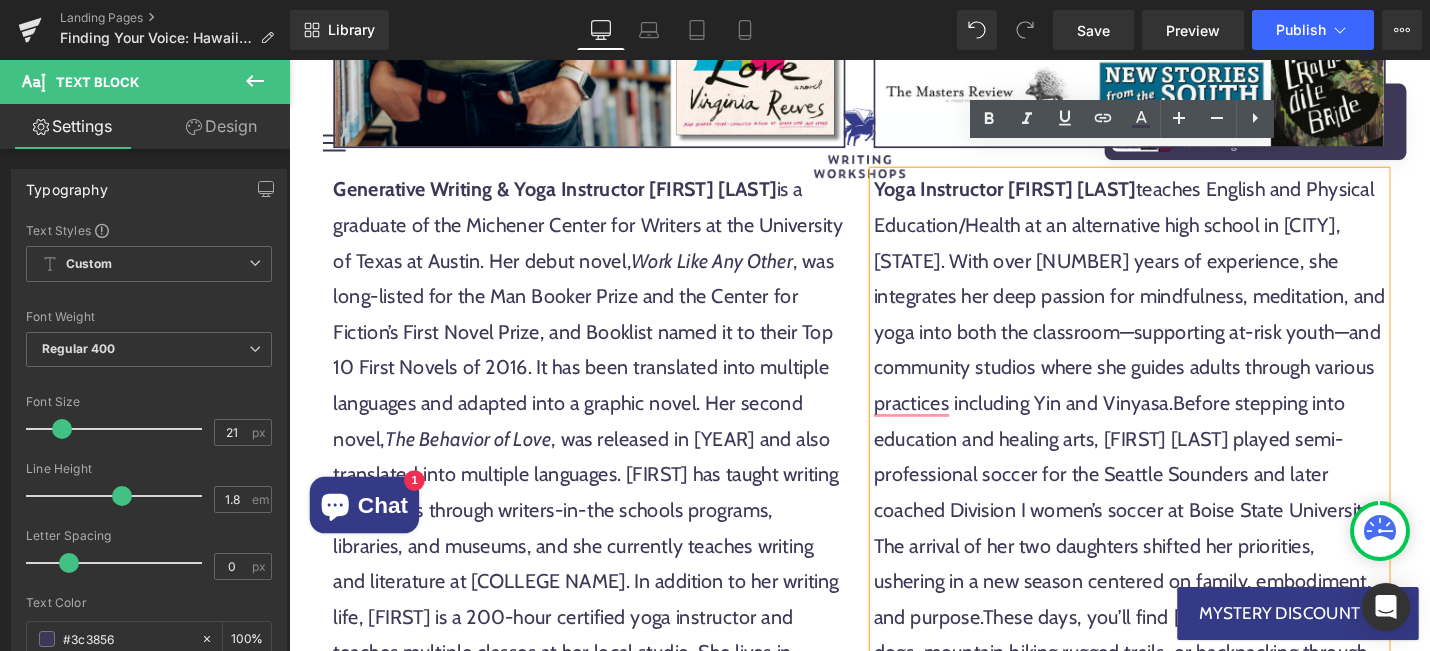 scroll, scrollTop: 3784, scrollLeft: 0, axis: vertical 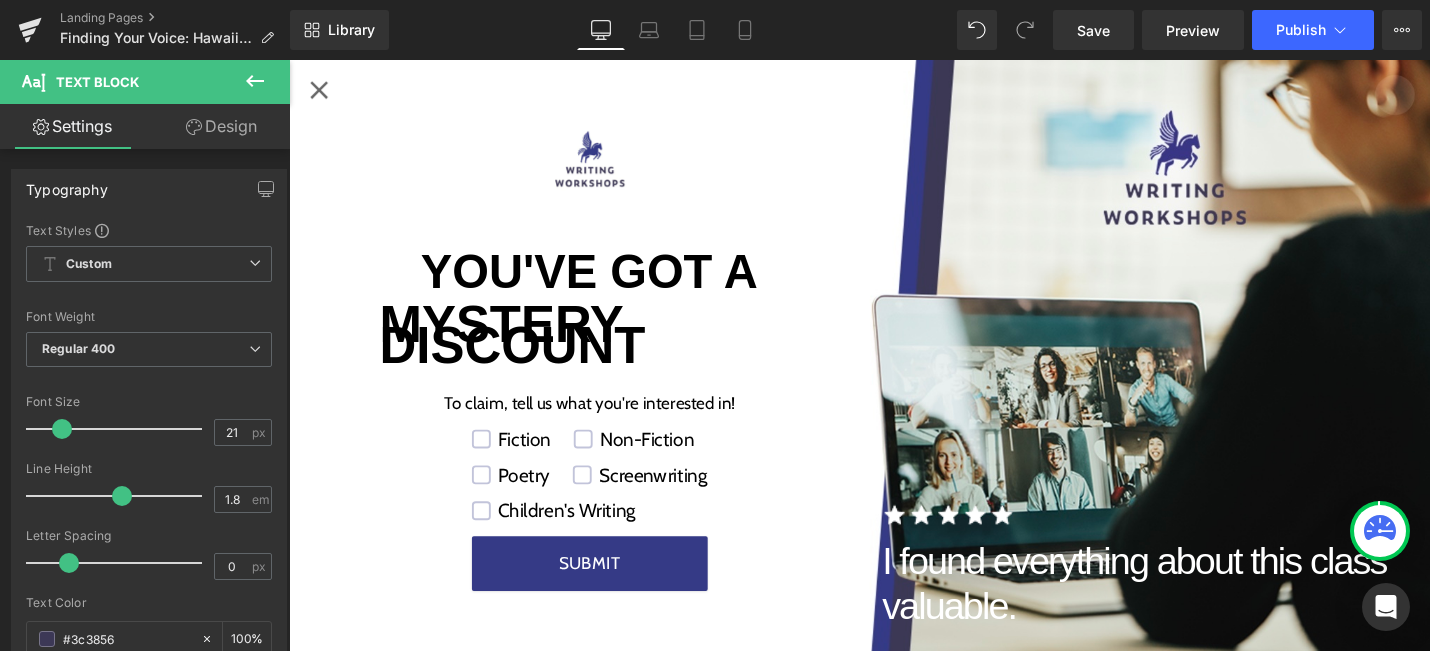 click at bounding box center (321, 92) 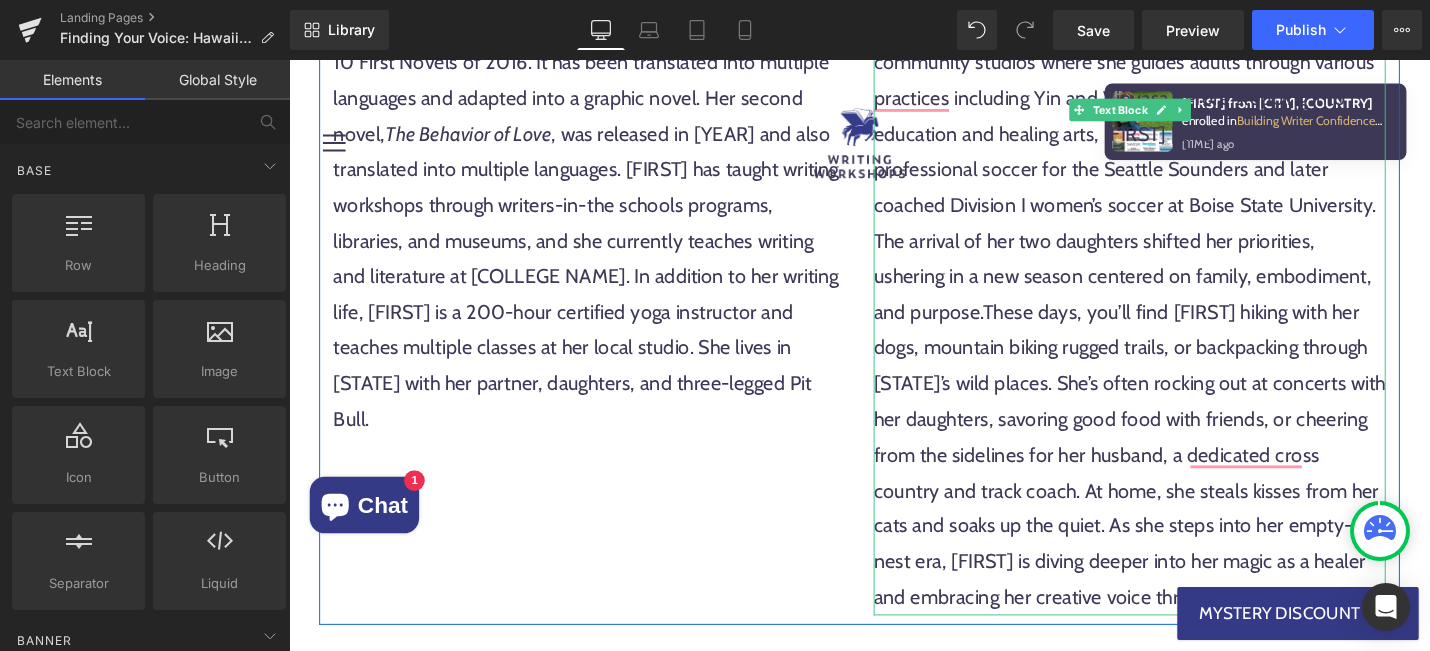 scroll, scrollTop: 4108, scrollLeft: 0, axis: vertical 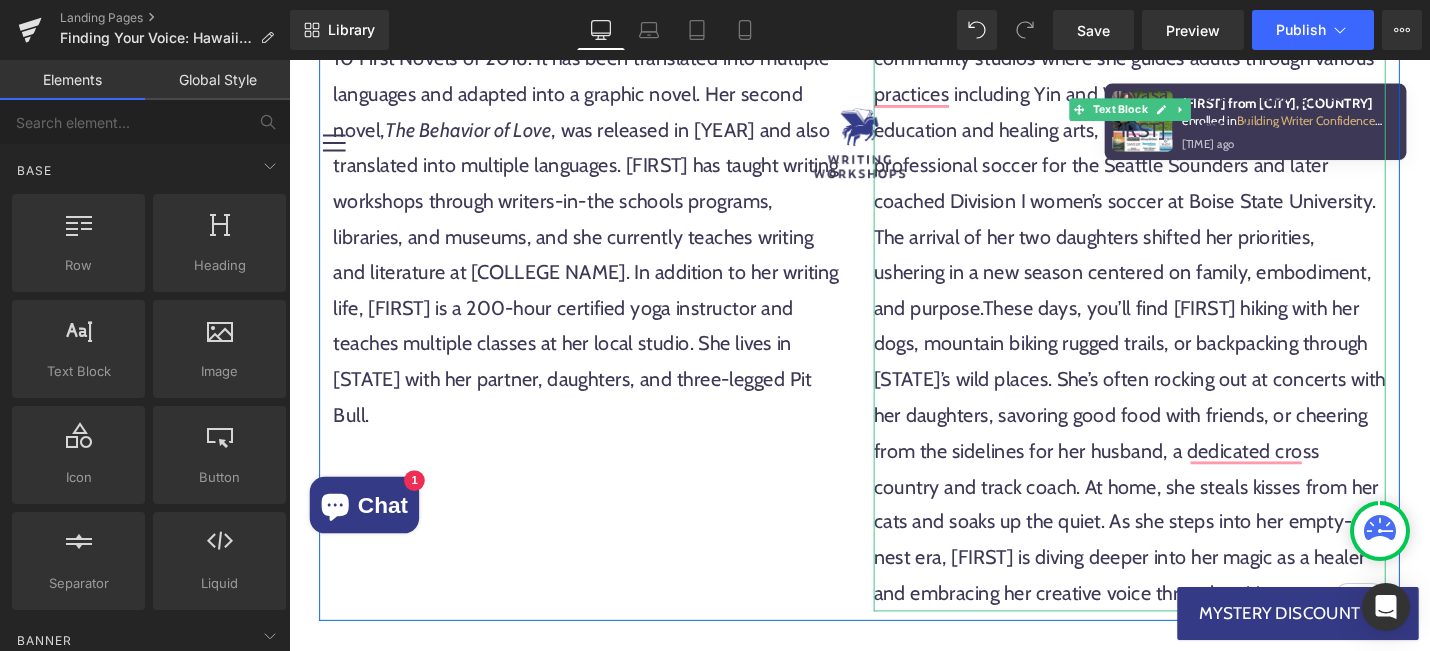 click on "These days, you’ll find Michele hiking with her dogs, mountain biking rugged trails, or backpacking through Montana’s wild places. She’s often rocking out at concerts with her daughters, savoring good food with friends, or cheering from the sidelines for her husband, a dedicated cross country and track coach. At home, she steals kisses from her cats and soaks up the quiet. As she steps into her empty-nest era, Michele is diving deeper into her magic as a healer and embracing her creative voice through writing." at bounding box center (1180, 474) 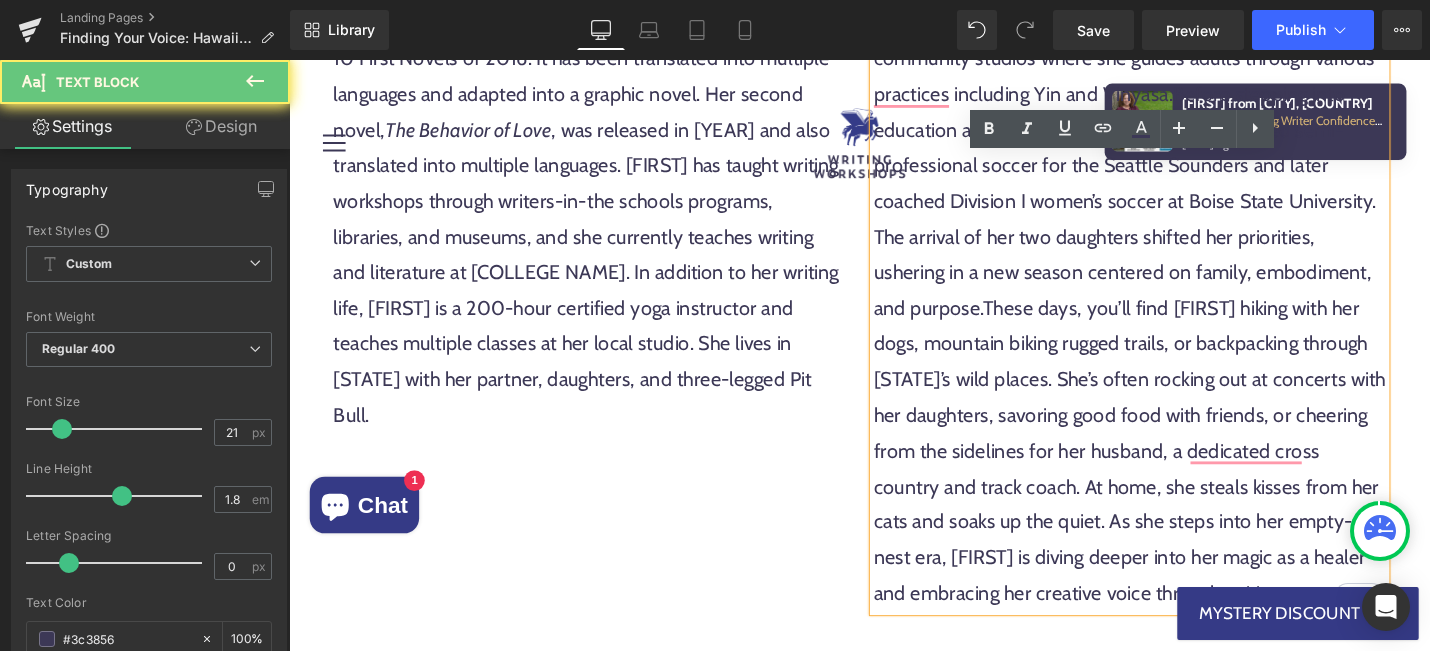 click on "These days, you’ll find Michele hiking with her dogs, mountain biking rugged trails, or backpacking through Montana’s wild places. She’s often rocking out at concerts with her daughters, savoring good food with friends, or cheering from the sidelines for her husband, a dedicated cross country and track coach. At home, she steals kisses from her cats and soaks up the quiet. As she steps into her empty-nest era, Michele is diving deeper into her magic as a healer and embracing her creative voice through writing." at bounding box center (1180, 474) 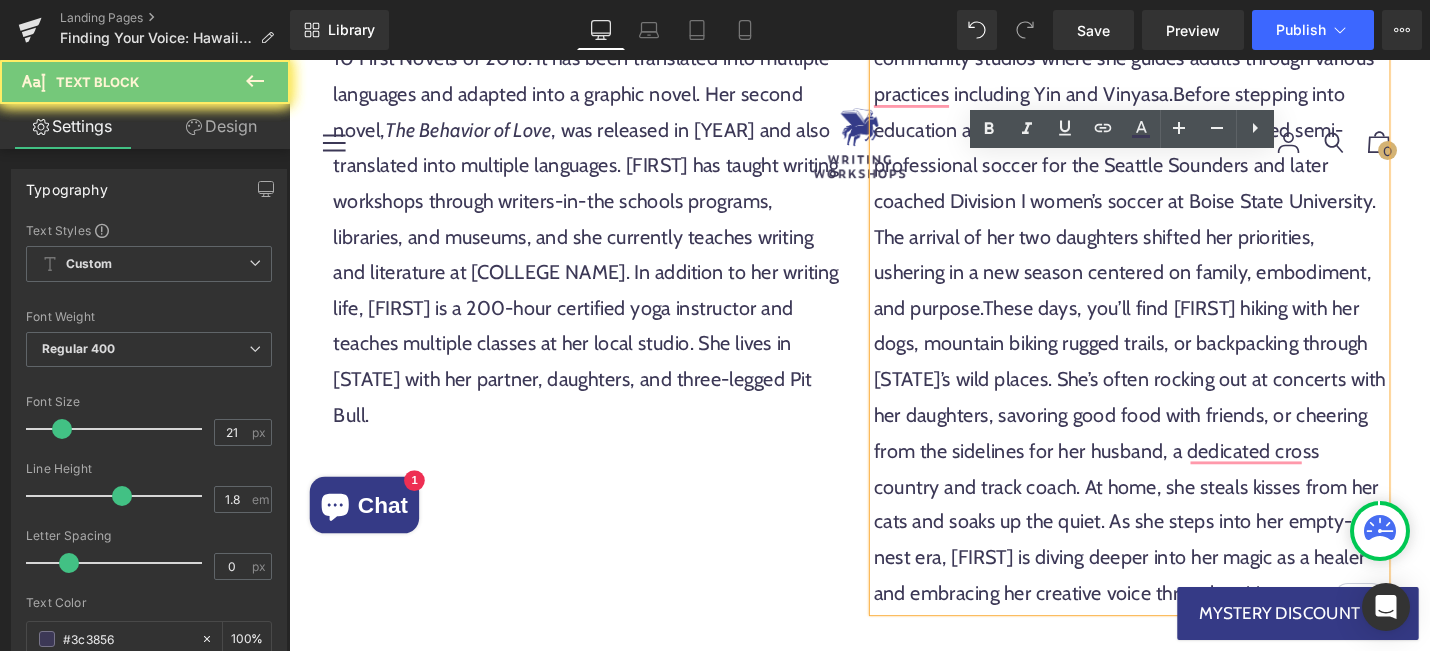 click on "These days, you’ll find Michele hiking with her dogs, mountain biking rugged trails, or backpacking through Montana’s wild places. She’s often rocking out at concerts with her daughters, savoring good food with friends, or cheering from the sidelines for her husband, a dedicated cross country and track coach. At home, she steals kisses from her cats and soaks up the quiet. As she steps into her empty-nest era, Michele is diving deeper into her magic as a healer and embracing her creative voice through writing." at bounding box center (1180, 474) 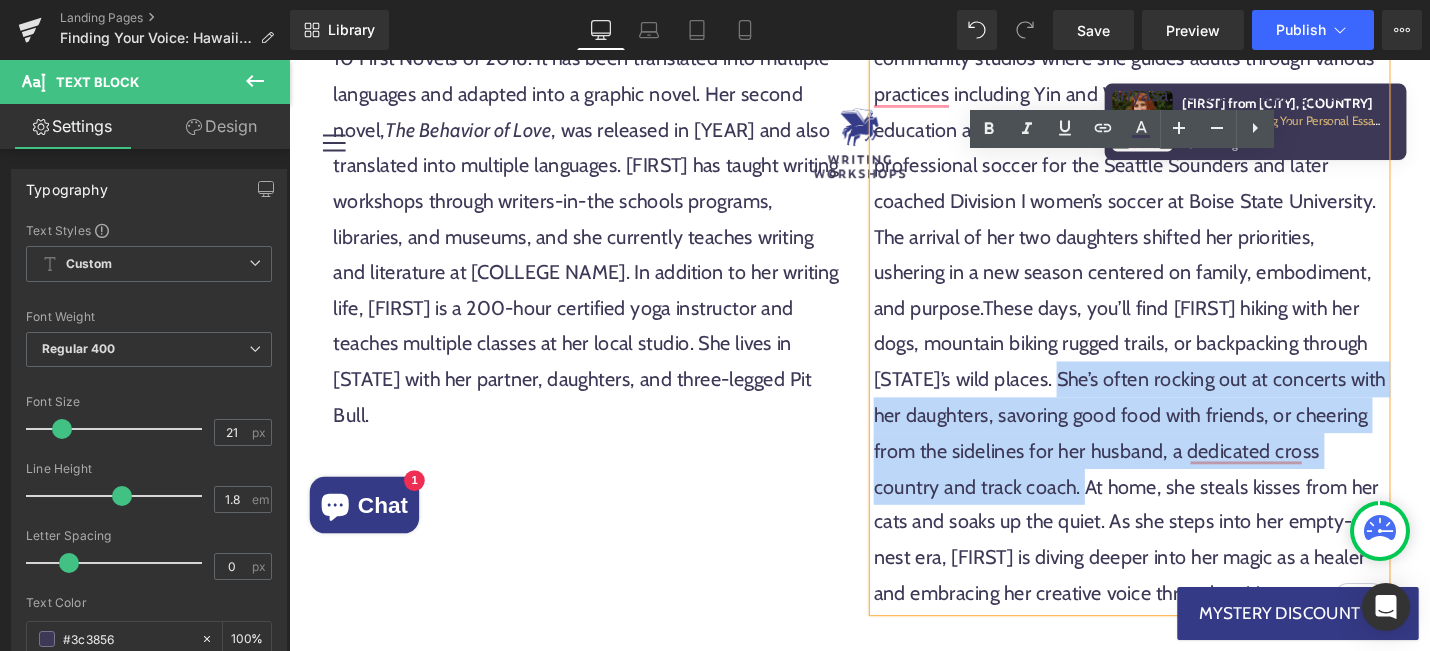 drag, startPoint x: 912, startPoint y: 367, endPoint x: 969, endPoint y: 485, distance: 131.04579 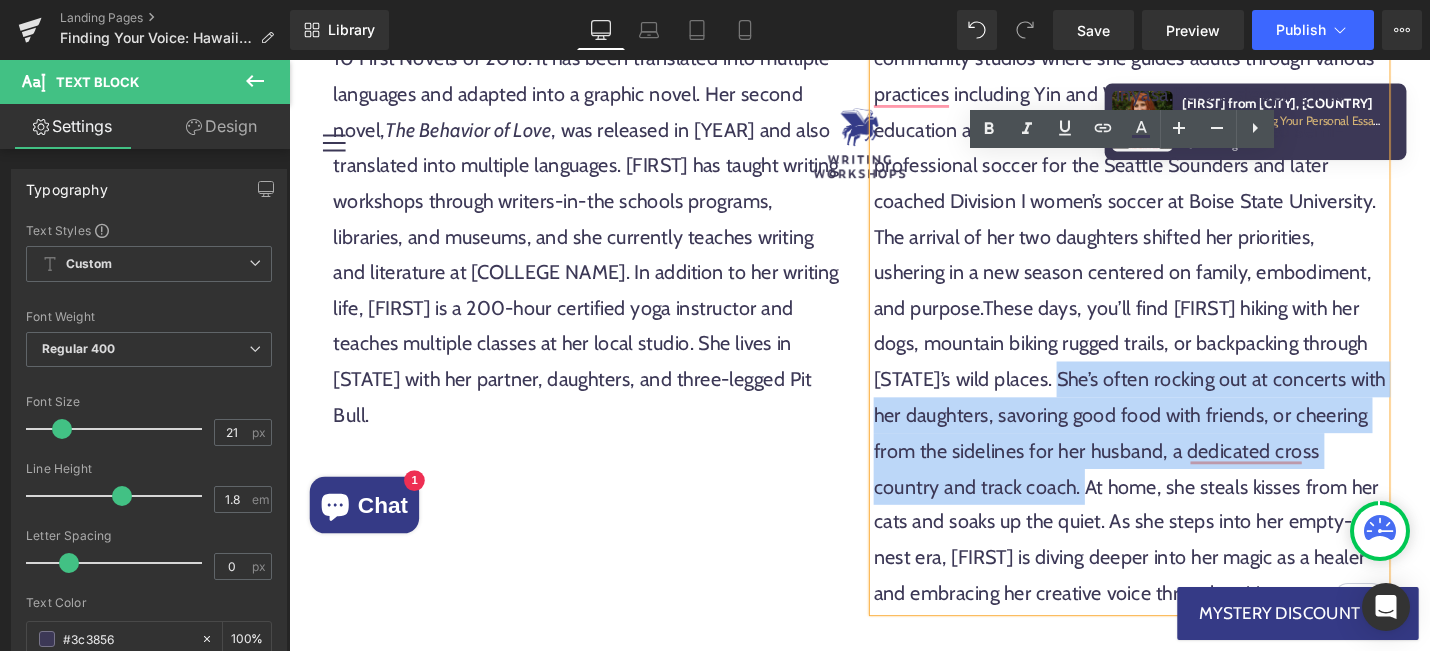 click on "These days, you’ll find Michele hiking with her dogs, mountain biking rugged trails, or backpacking through Montana’s wild places. She’s often rocking out at concerts with her daughters, savoring good food with friends, or cheering from the sidelines for her husband, a dedicated cross country and track coach. At home, she steals kisses from her cats and soaks up the quiet. As she steps into her empty-nest era, Michele is diving deeper into her magic as a healer and embracing her creative voice through writing." at bounding box center [1180, 474] 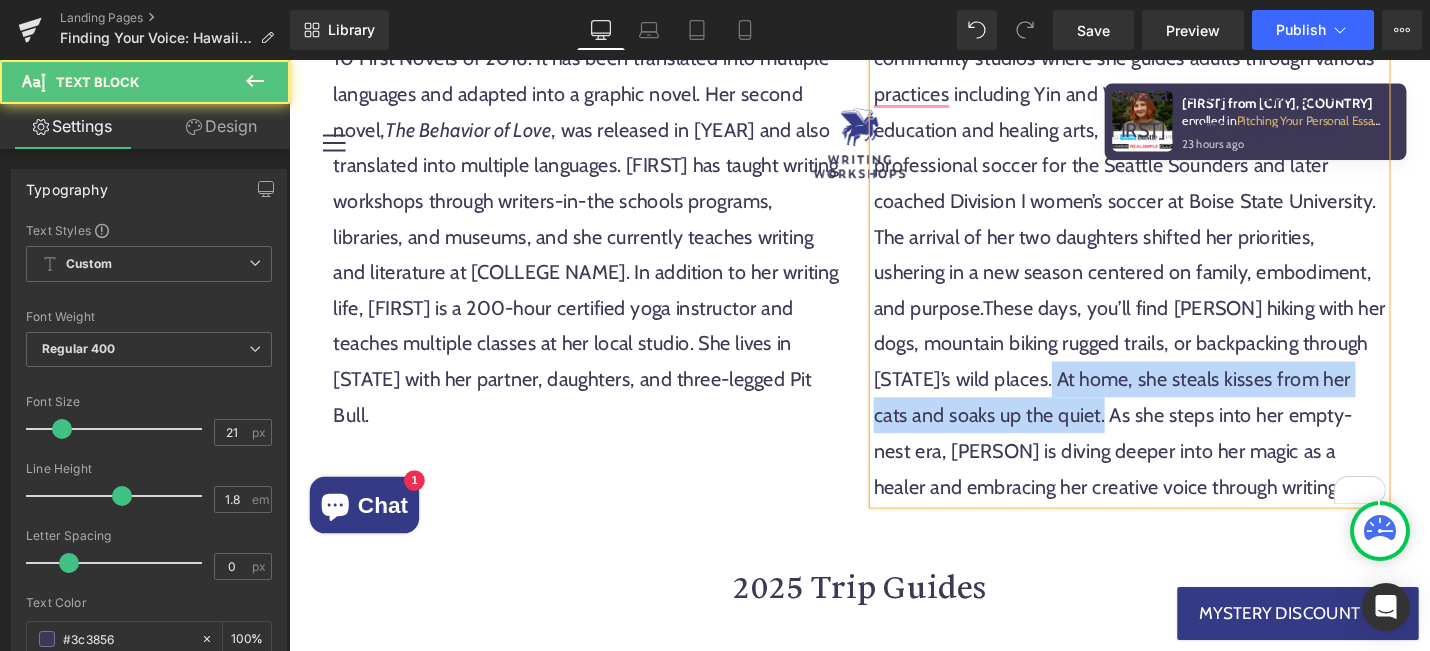 drag, startPoint x: 961, startPoint y: 402, endPoint x: 913, endPoint y: 370, distance: 57.68882 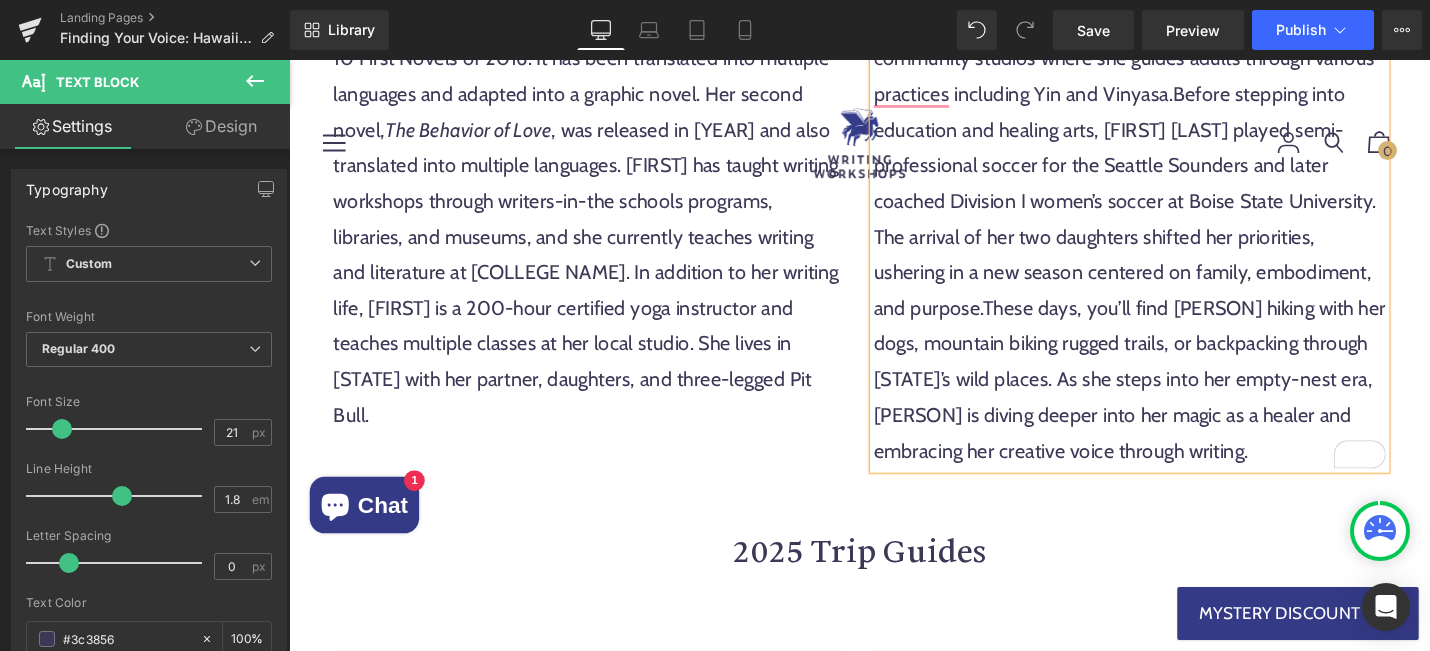 click on "Yoga Instructor Michele Zentz  teaches English and Physical Education/Health at an alternative high school in Helena, Montana. With over 15 years of experience, she integrates her deep passion for mindfulness, meditation, and yoga into both the classroom—supporting at-risk youth—and community studios where she guides adults through various practices including Yin and Vinyasa.  Before stepping into education and healing arts, Michele played semi-professional soccer for the Seattle Sounders and later coached Division I women’s soccer at Boise State University. The arrival of her two daughters shifted her priorities, ushering in a new season centered on family, embodiment, and purpose.  These days, you’ll find Michele hiking with her dogs, mountain biking rugged trails, or backpacking through Montana’s wild places. As she steps into her empty-nest era, Michele is diving deeper into her magic as a healer and embracing her creative voice through writing." at bounding box center (1180, 172) 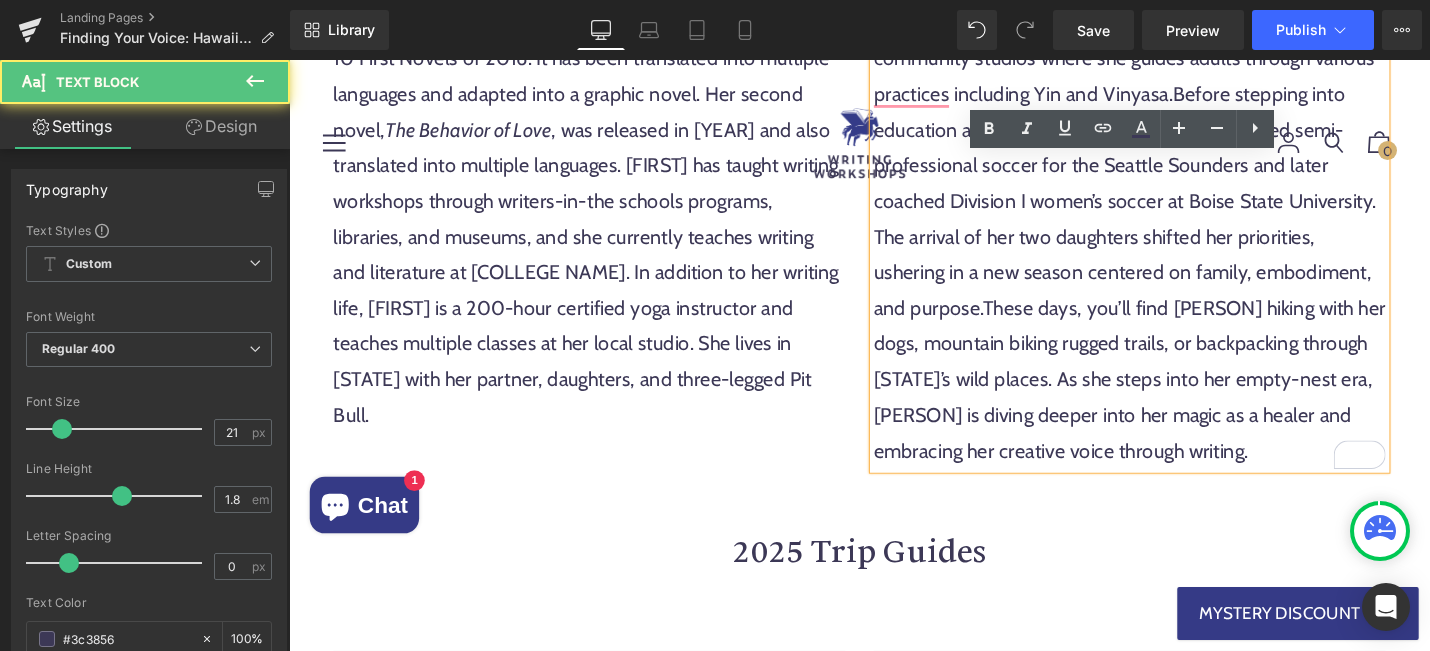 click on "Yoga Instructor Michele Zentz  teaches English and Physical Education/Health at an alternative high school in Helena, Montana. With over 15 years of experience, she integrates her deep passion for mindfulness, meditation, and yoga into both the classroom—supporting at-risk youth—and community studios where she guides adults through various practices including Yin and Vinyasa.  Before stepping into education and healing arts, Michele played semi-professional soccer for the Seattle Sounders and later coached Division I women’s soccer at Boise State University. The arrival of her two daughters shifted her priorities, ushering in a new season centered on family, embodiment, and purpose.  These days, you’ll find Michele hiking with her dogs, mountain biking rugged trails, or backpacking through Montana’s wild places. As she steps into her empty-nest era, Michele is diving deeper into her magic as a healer and embracing her creative voice through writing." at bounding box center [1180, 172] 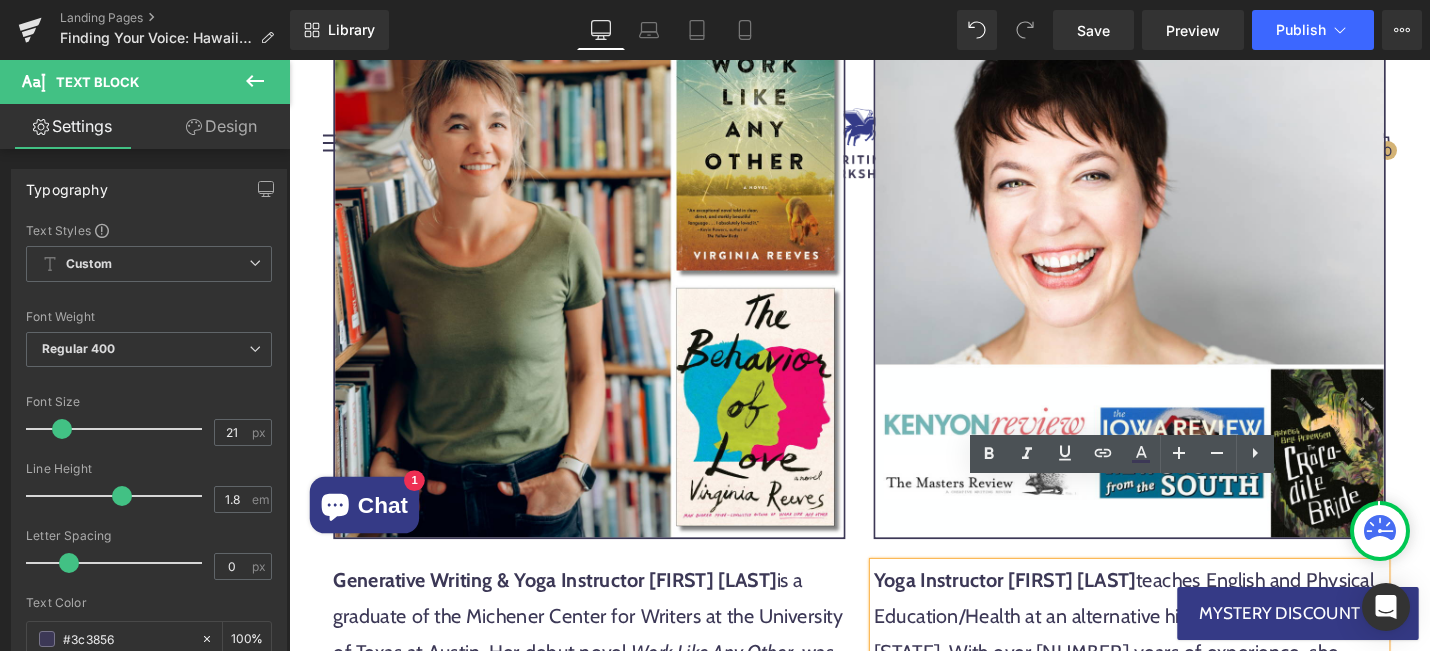 scroll, scrollTop: 3357, scrollLeft: 0, axis: vertical 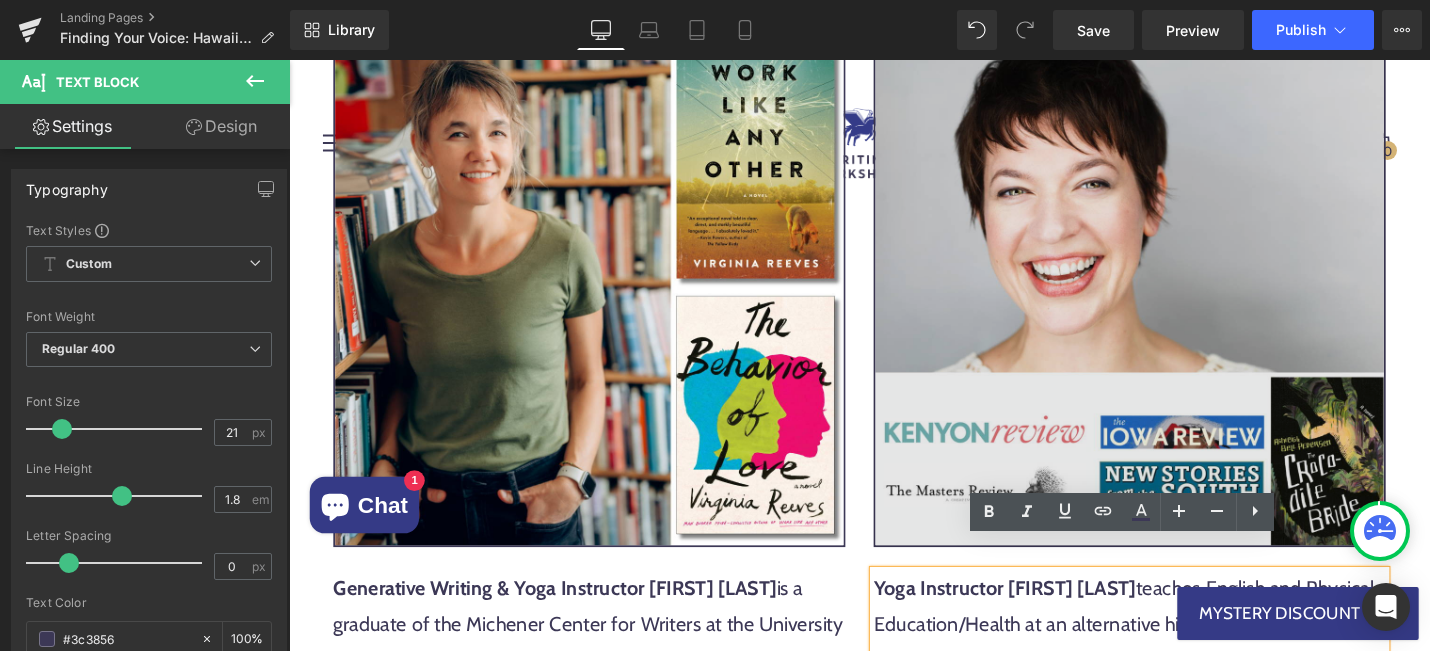 click at bounding box center [1180, 305] 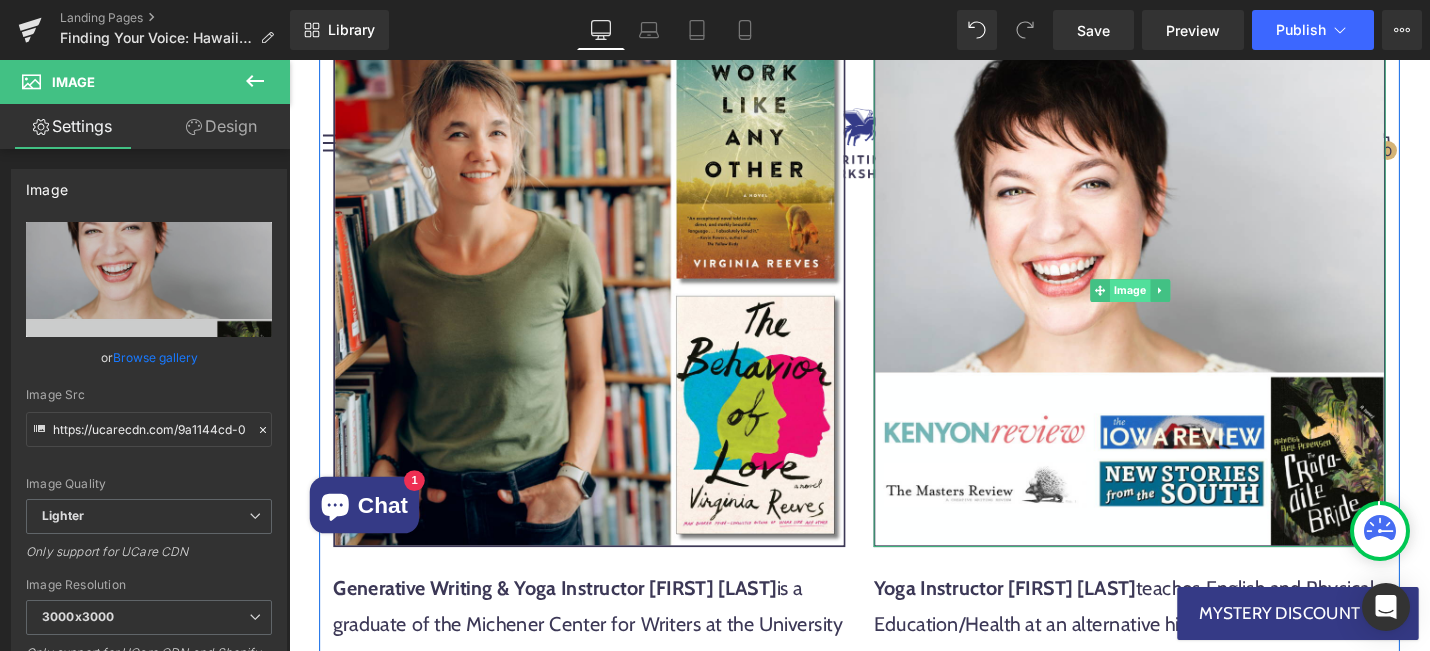 click on "Image" at bounding box center [1180, 305] 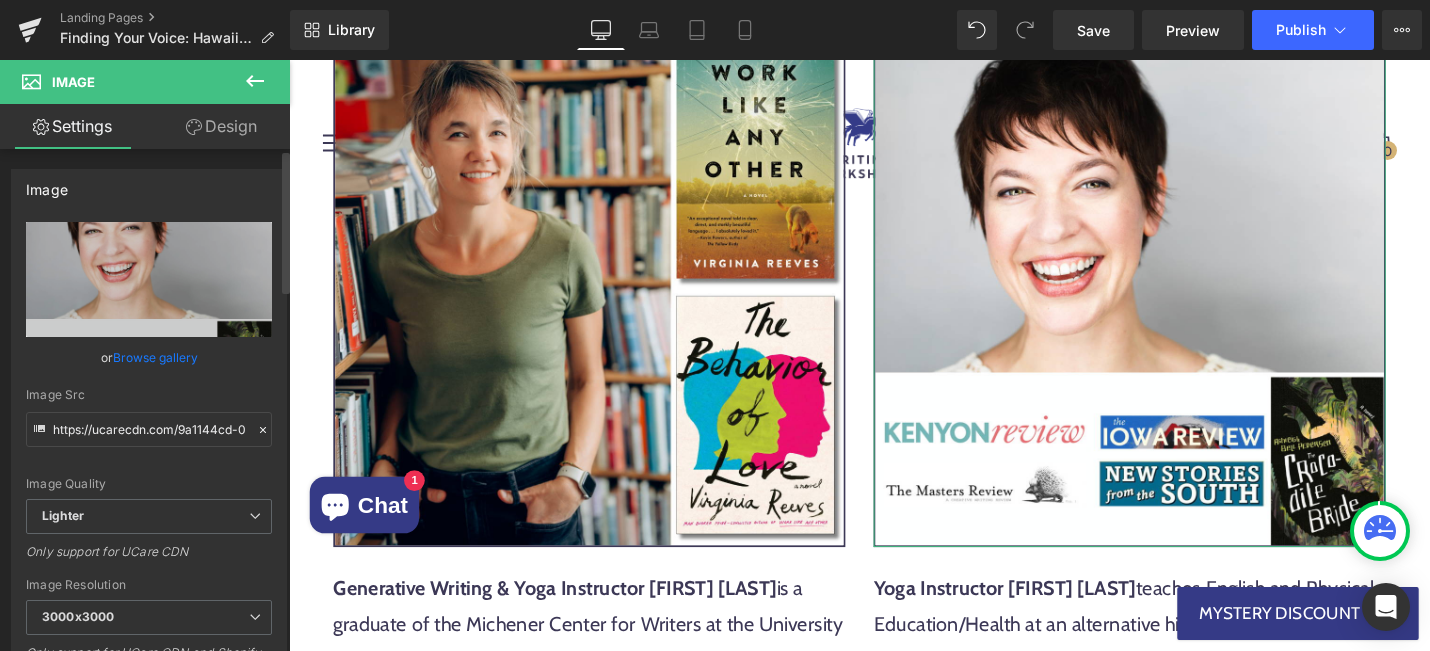 click on "Browse gallery" at bounding box center (155, 357) 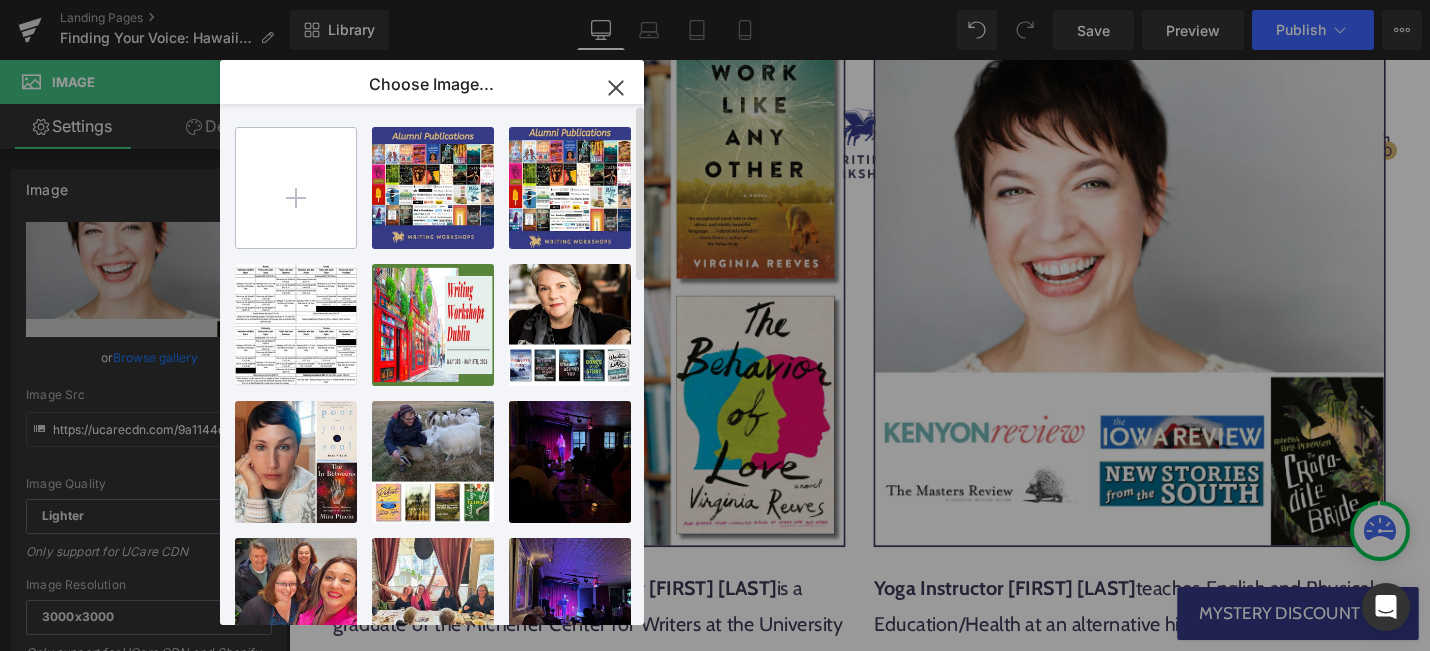 click at bounding box center (296, 188) 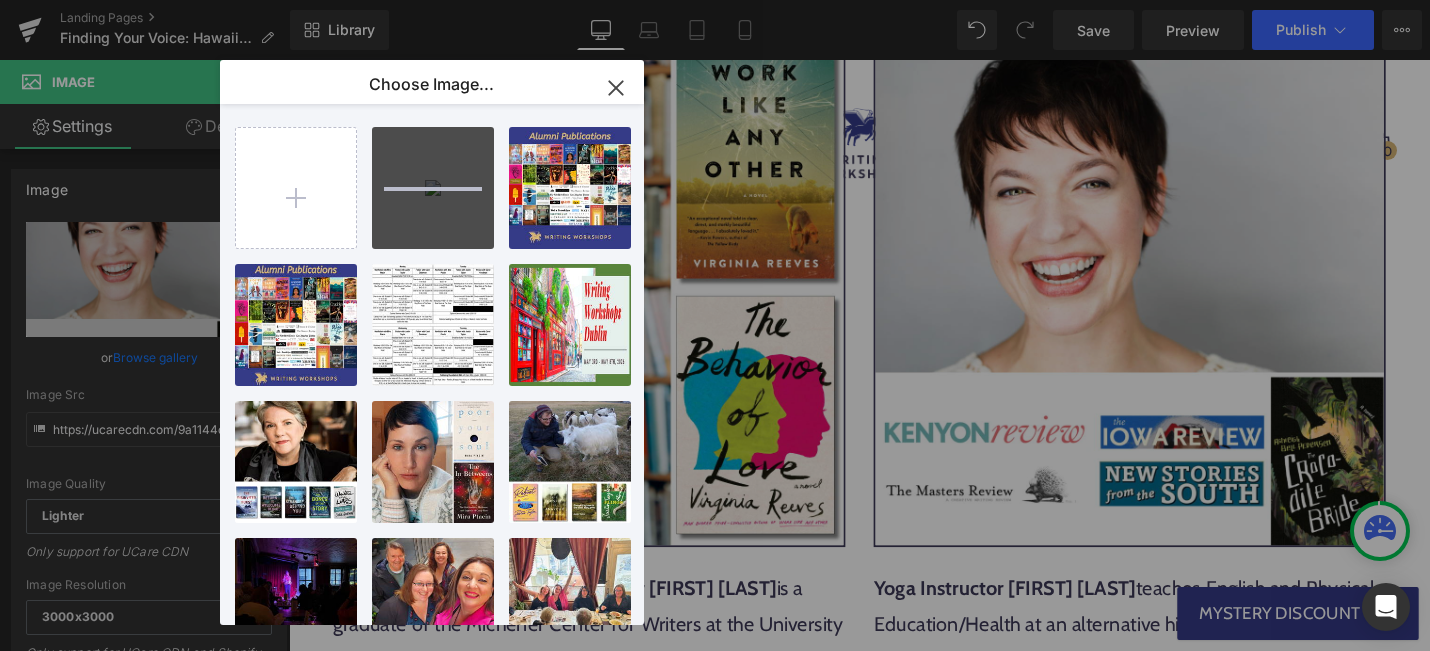 type 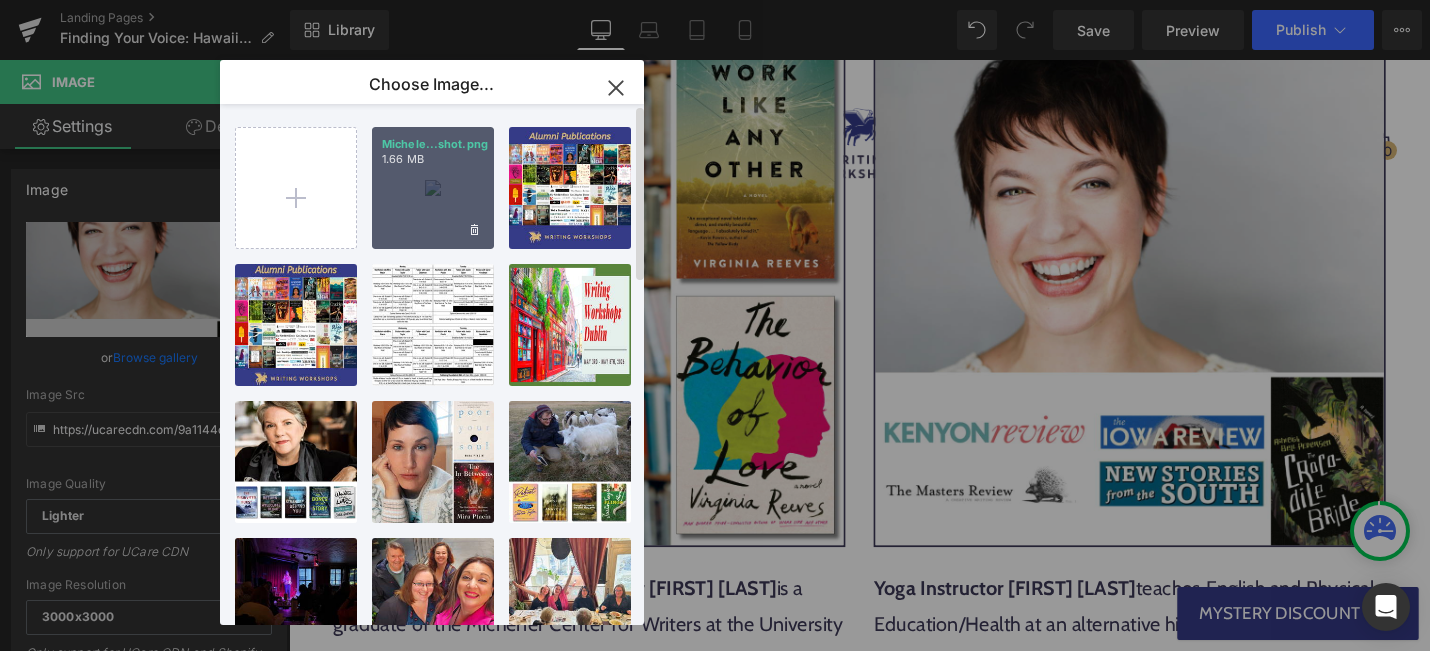 click on "Michele...shot.png 1.66 MB" at bounding box center (433, 188) 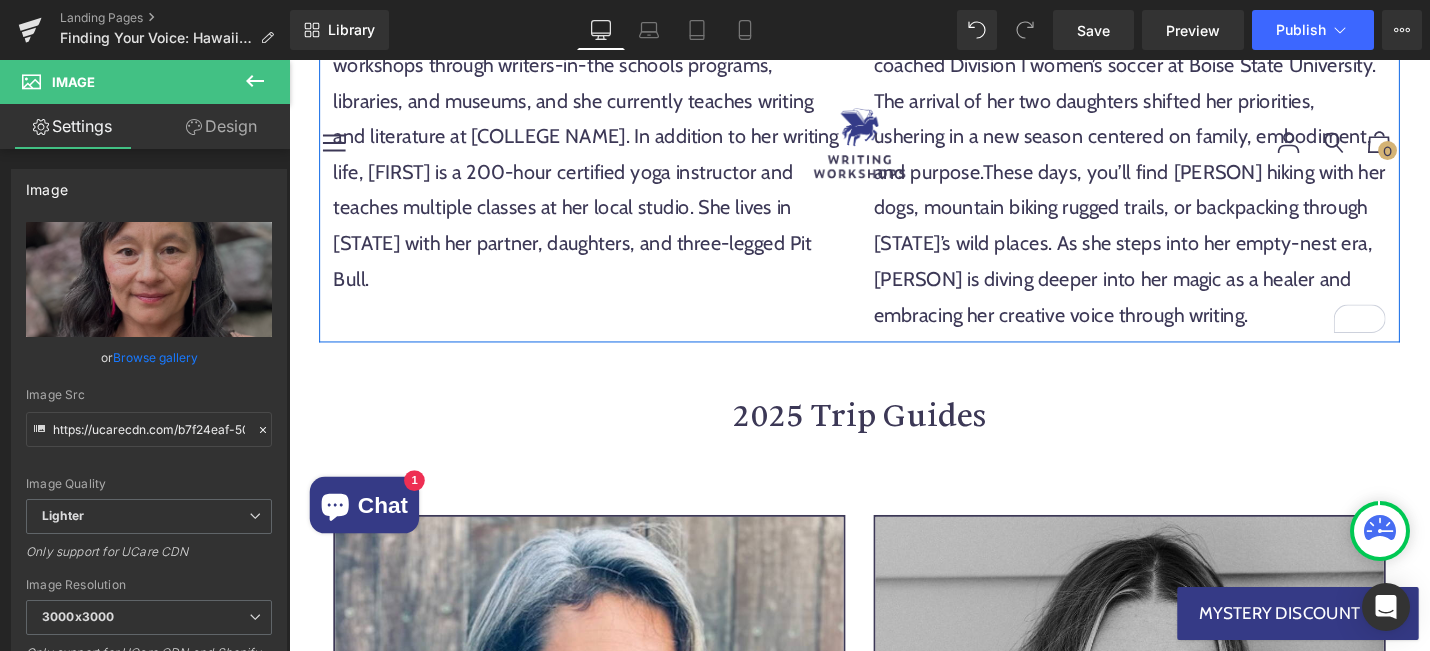 scroll, scrollTop: 4254, scrollLeft: 0, axis: vertical 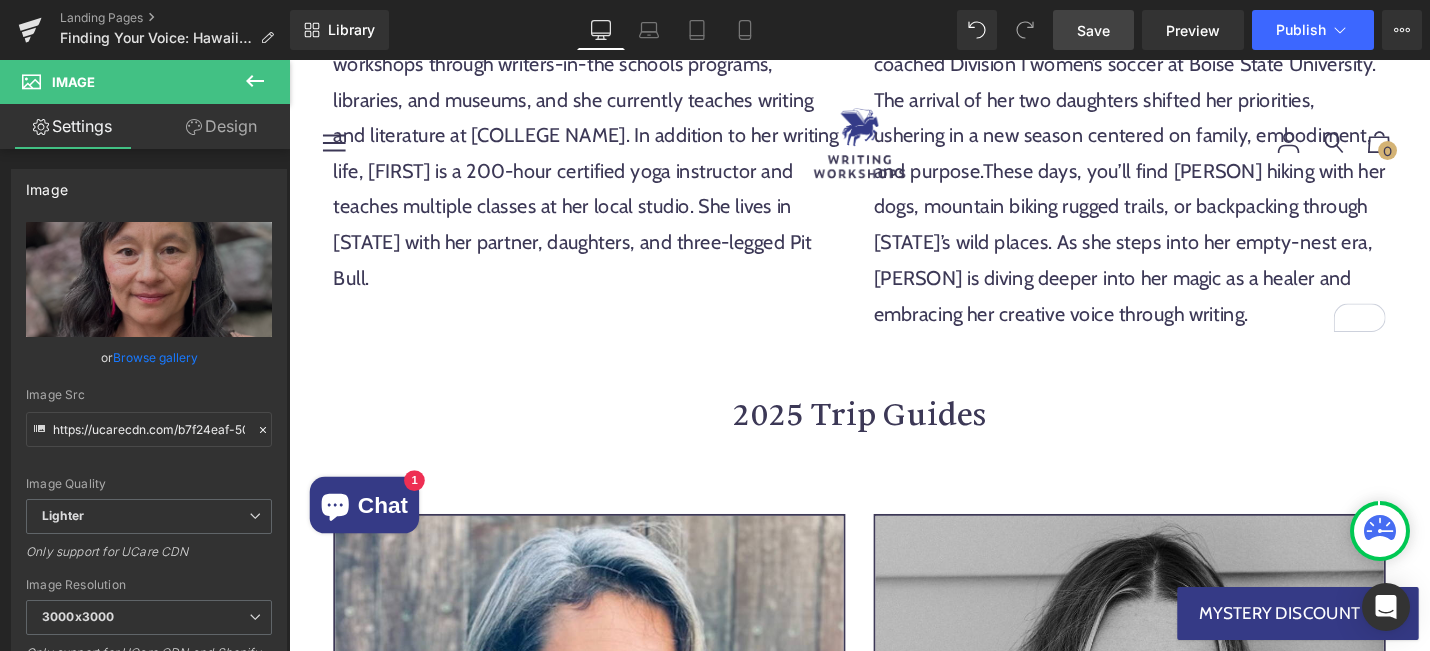 click on "Save" at bounding box center [1093, 30] 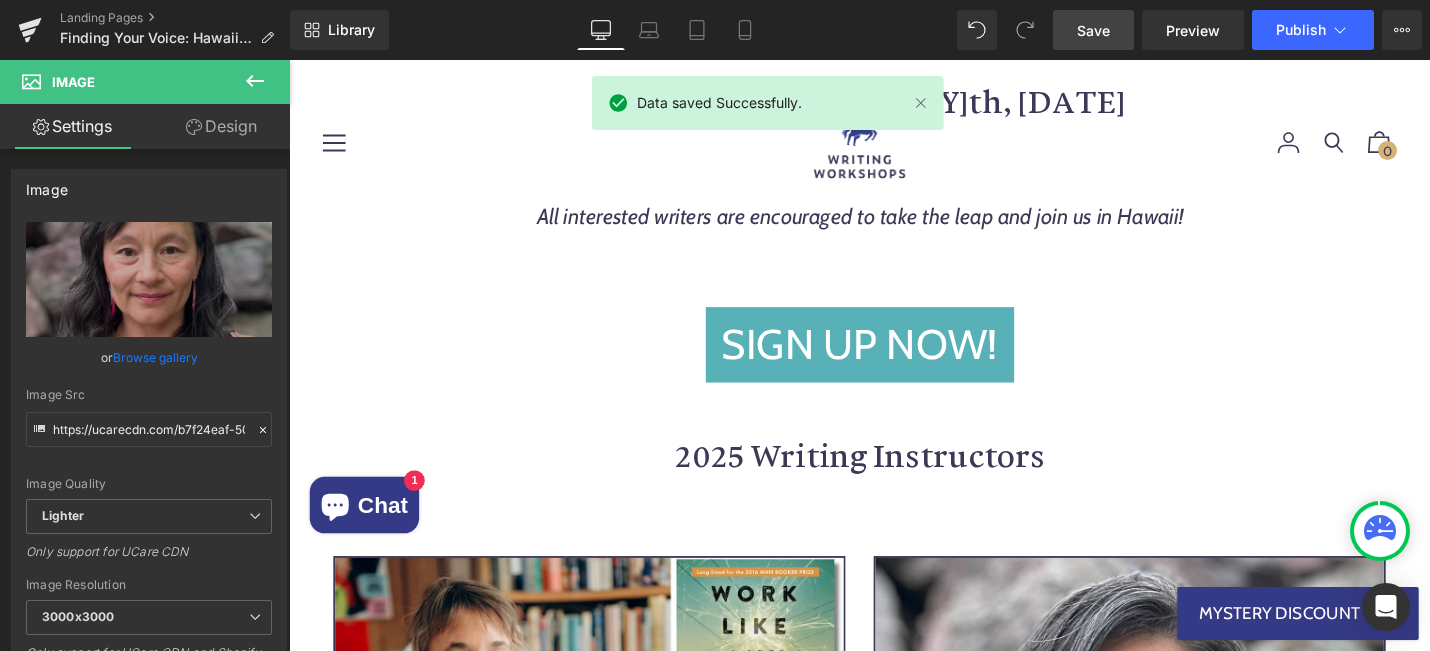 scroll, scrollTop: 2889, scrollLeft: 0, axis: vertical 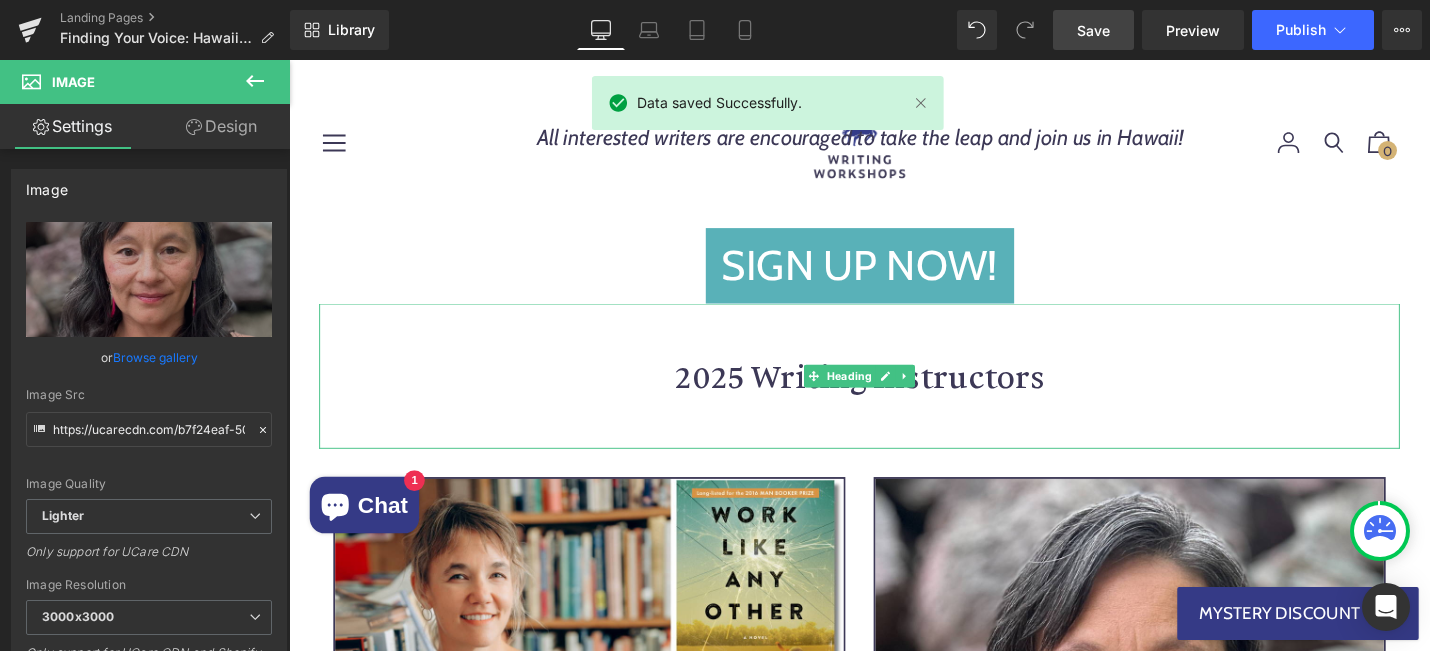 click on "2025 Writing Instructors" at bounding box center (894, 395) 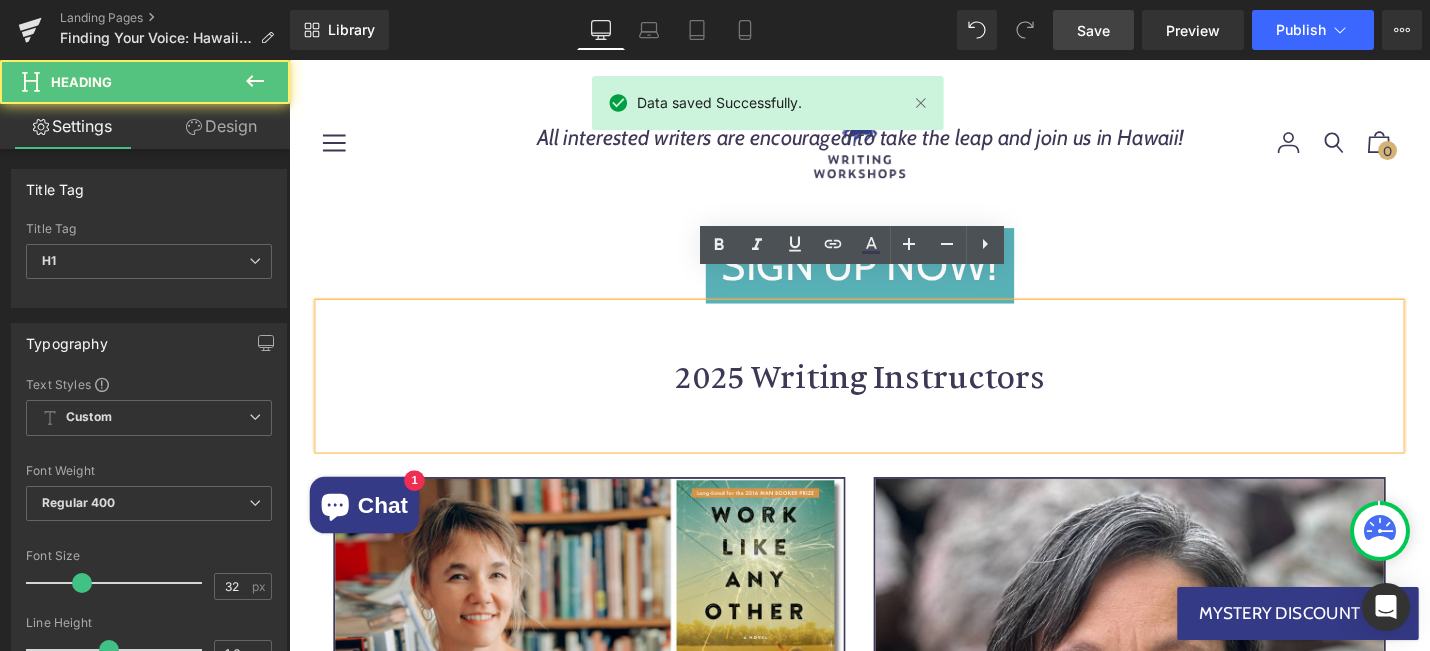 click on "2025 Writing Instructors" at bounding box center [894, 395] 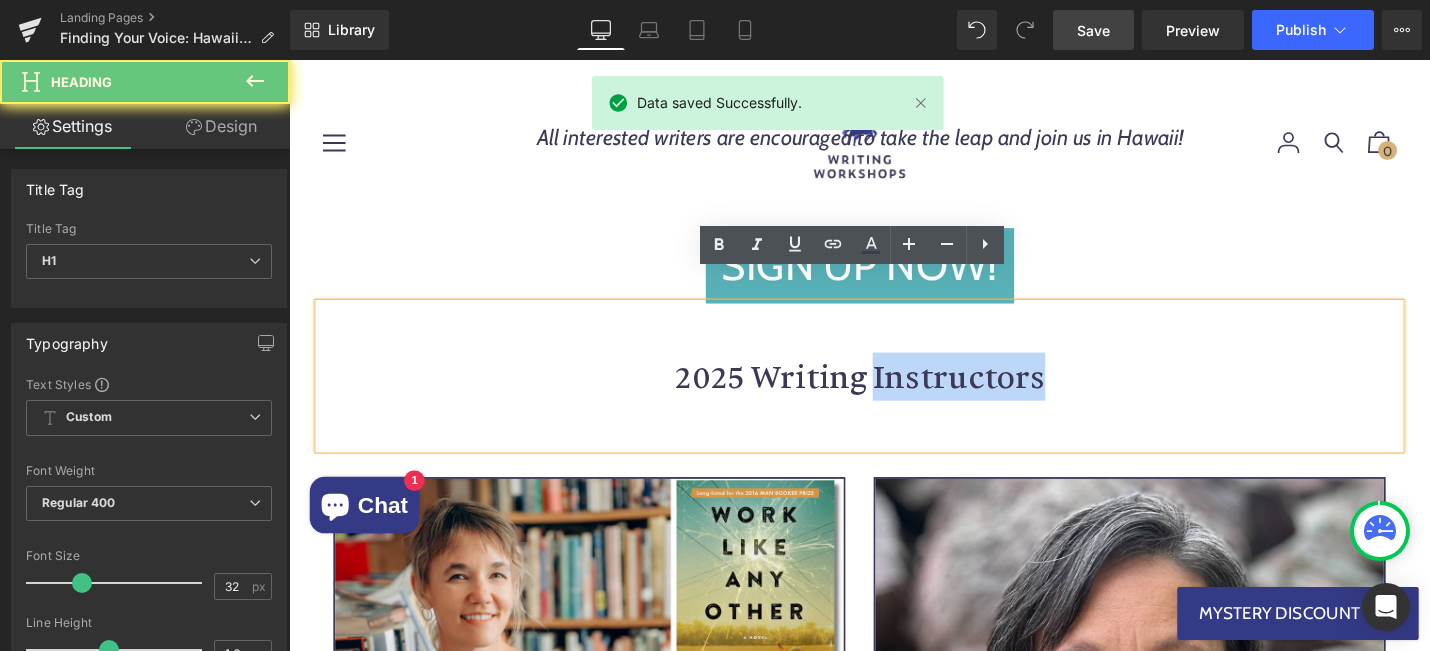 click on "2025 Writing Instructors" at bounding box center [894, 395] 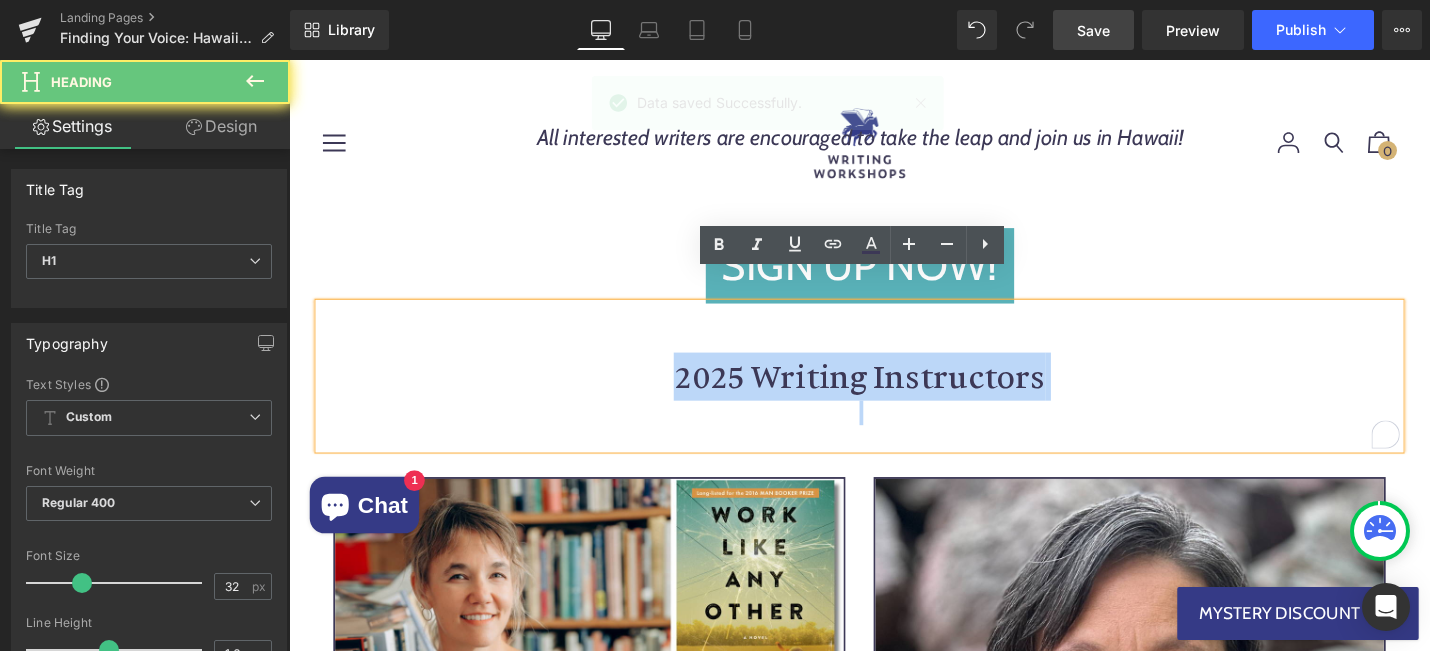 click on "2025 Writing Instructors" at bounding box center [894, 395] 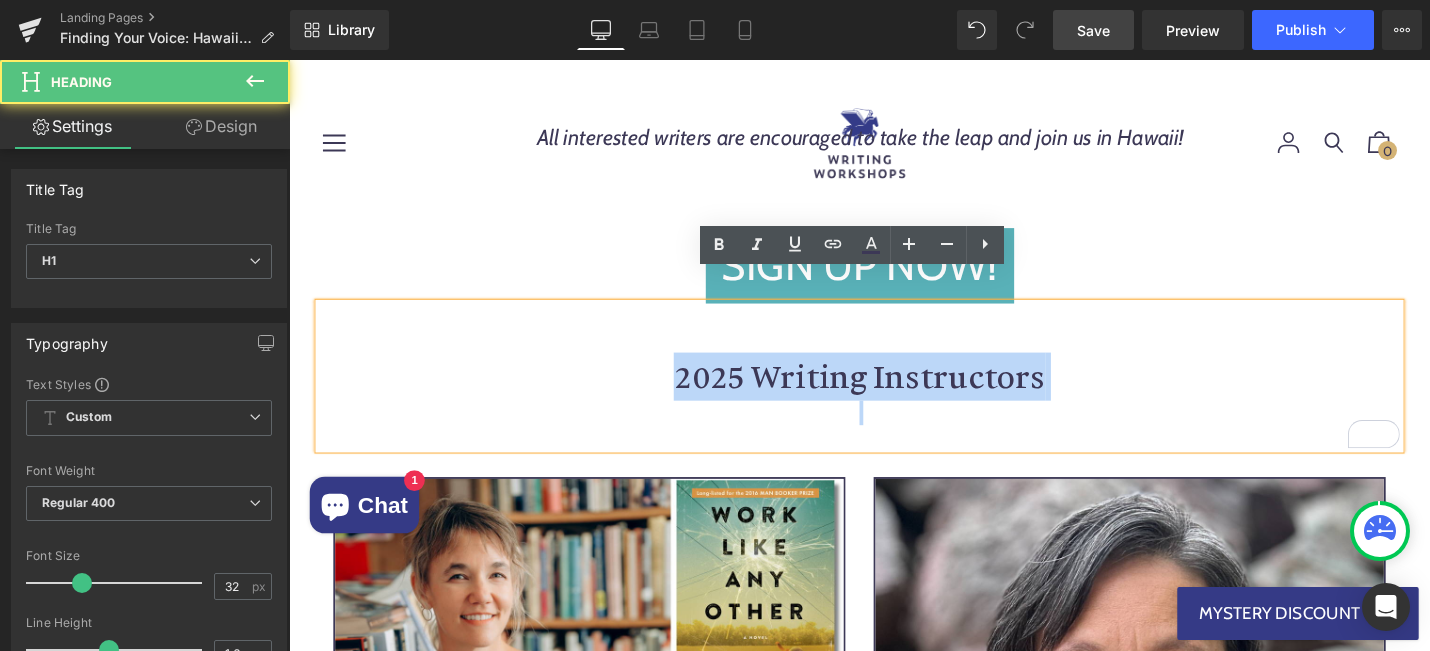 click on "2025 Writing Instructors" at bounding box center [894, 395] 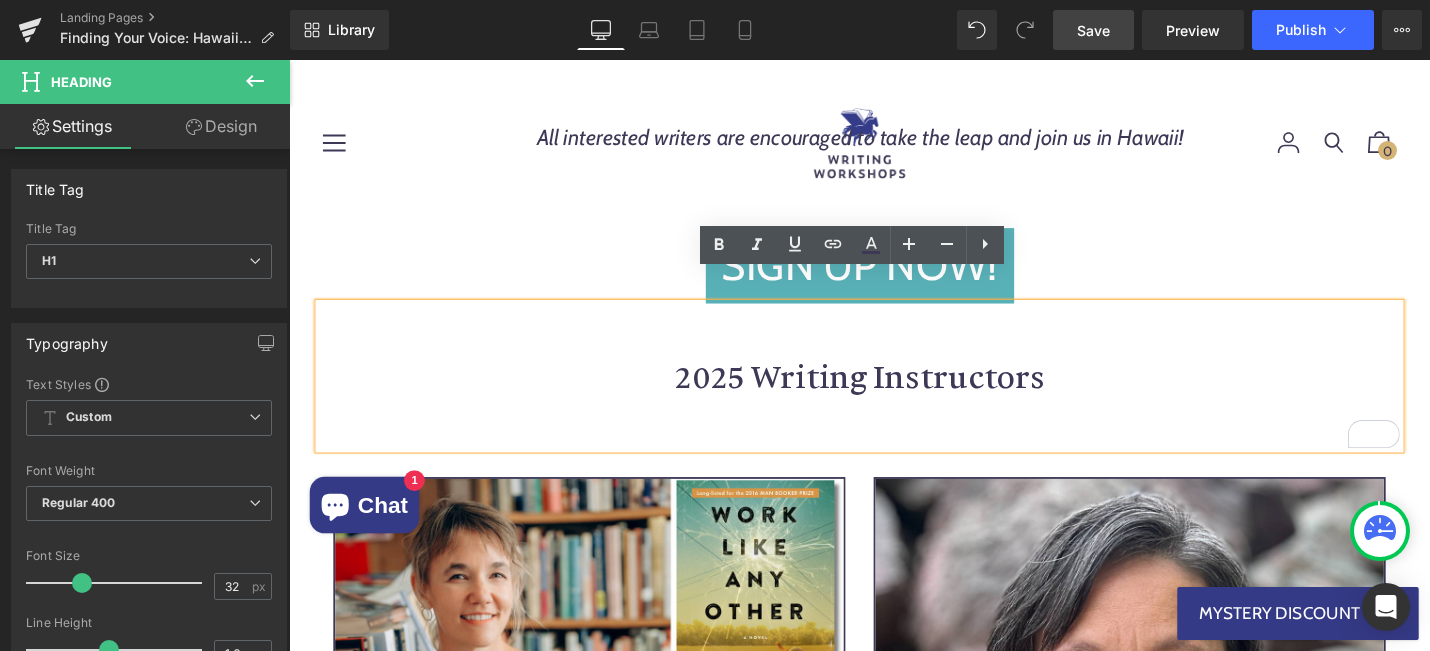 type 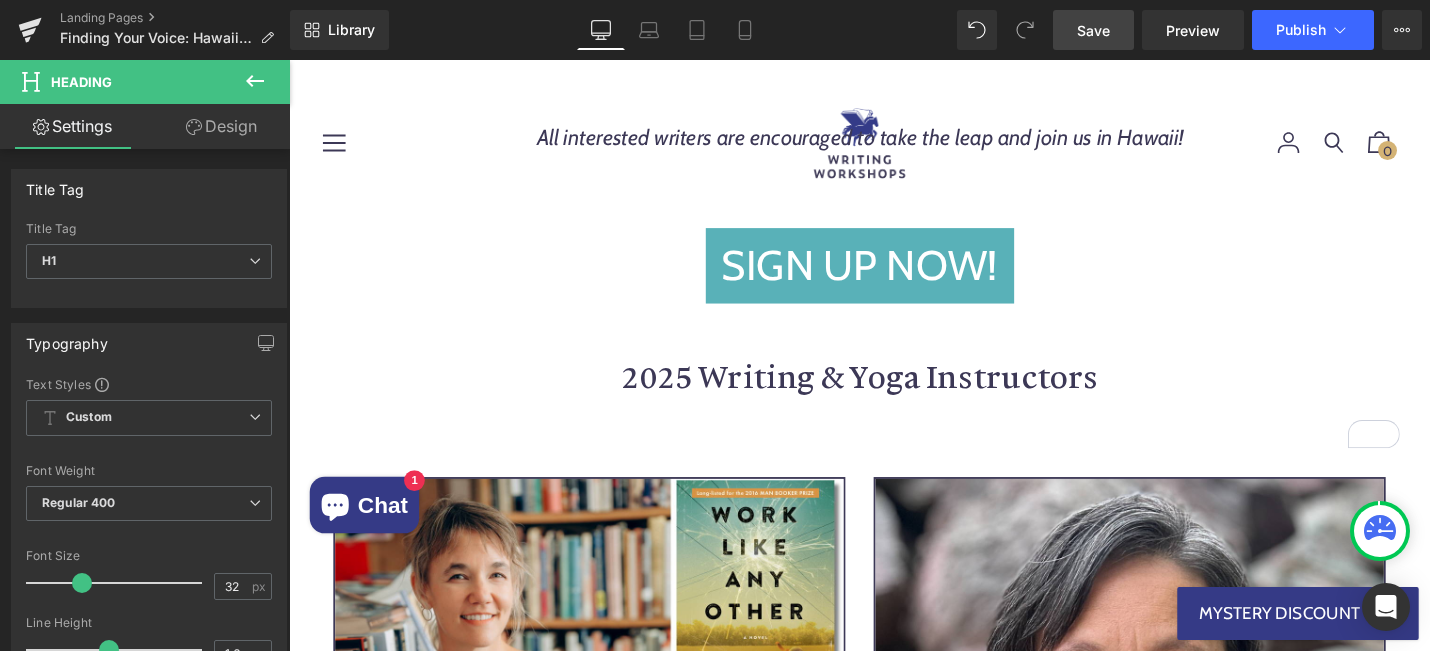 drag, startPoint x: 1079, startPoint y: 26, endPoint x: 641, endPoint y: 153, distance: 456.04056 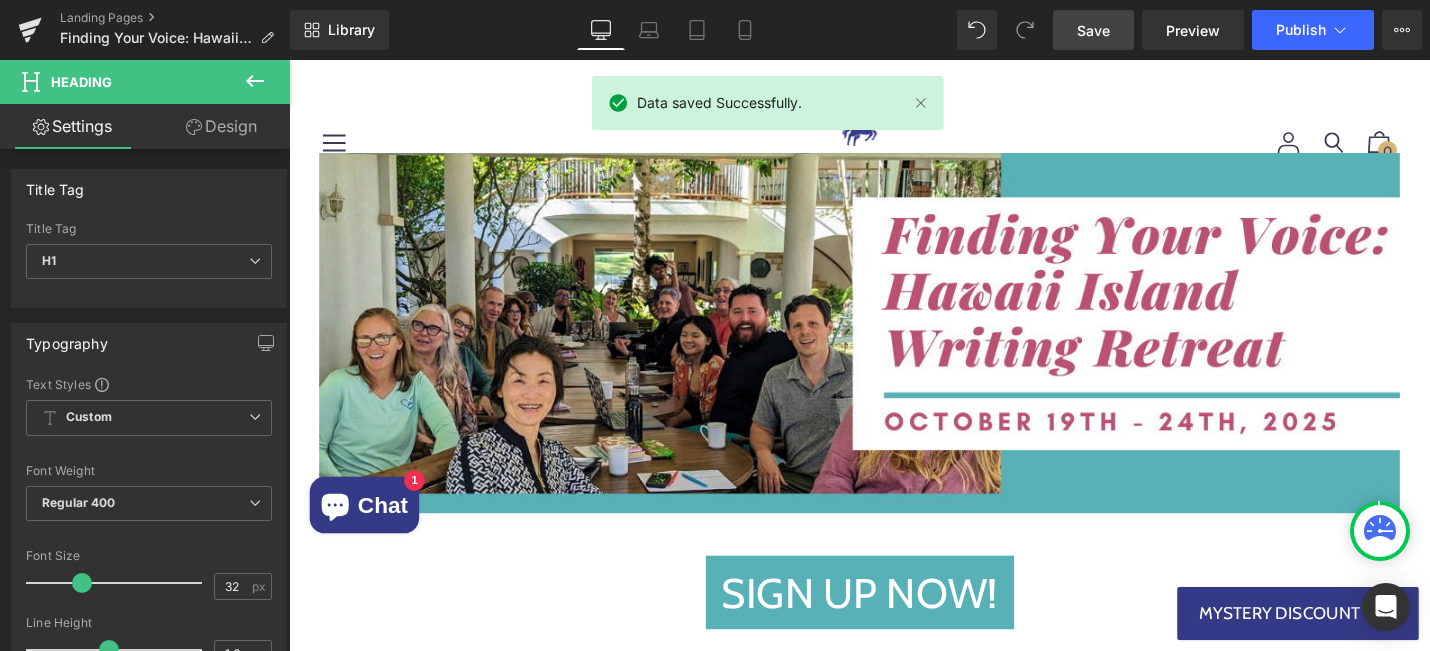 scroll, scrollTop: 0, scrollLeft: 0, axis: both 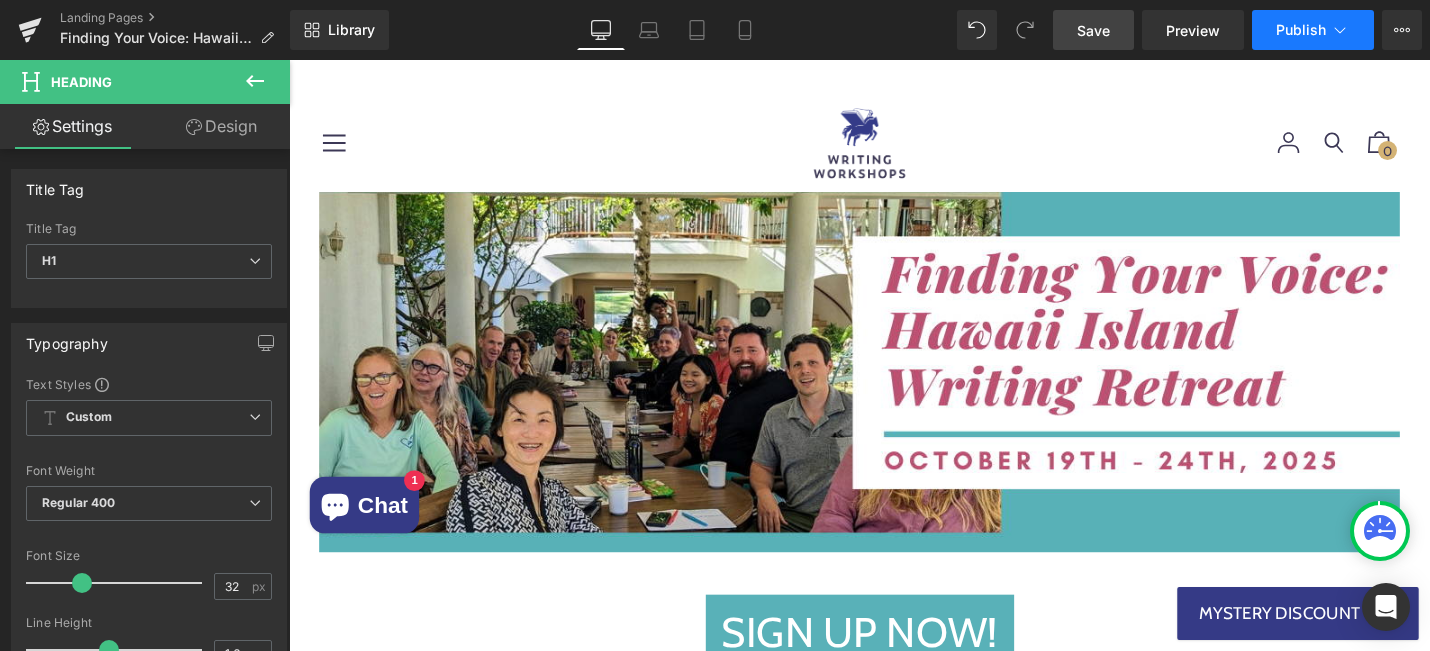 click 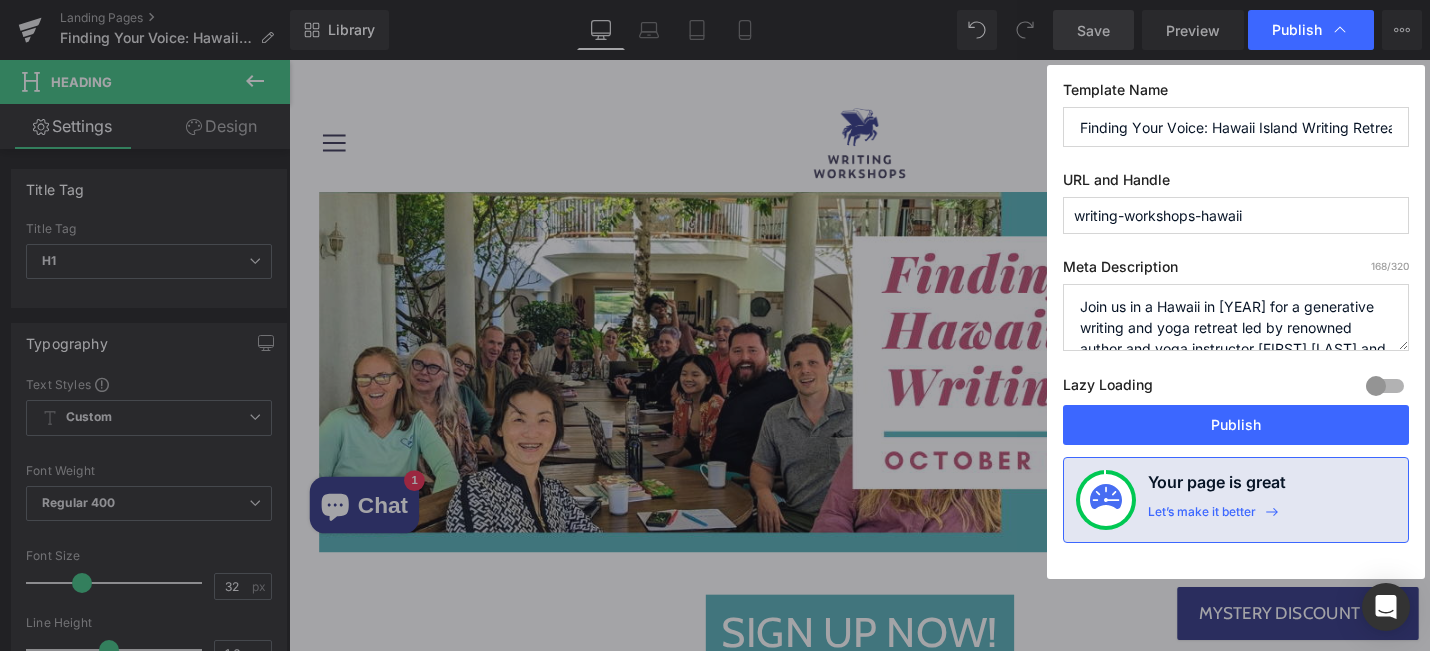 click 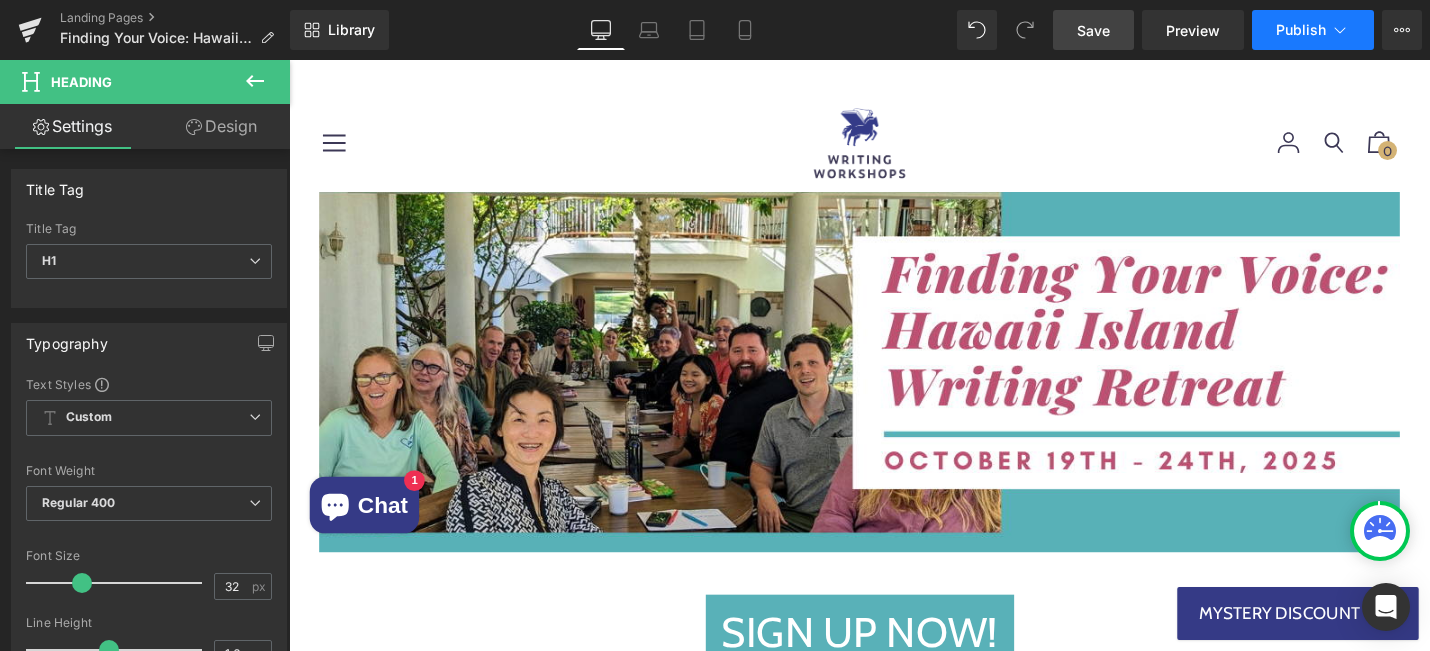 click on "Publish" at bounding box center (1313, 30) 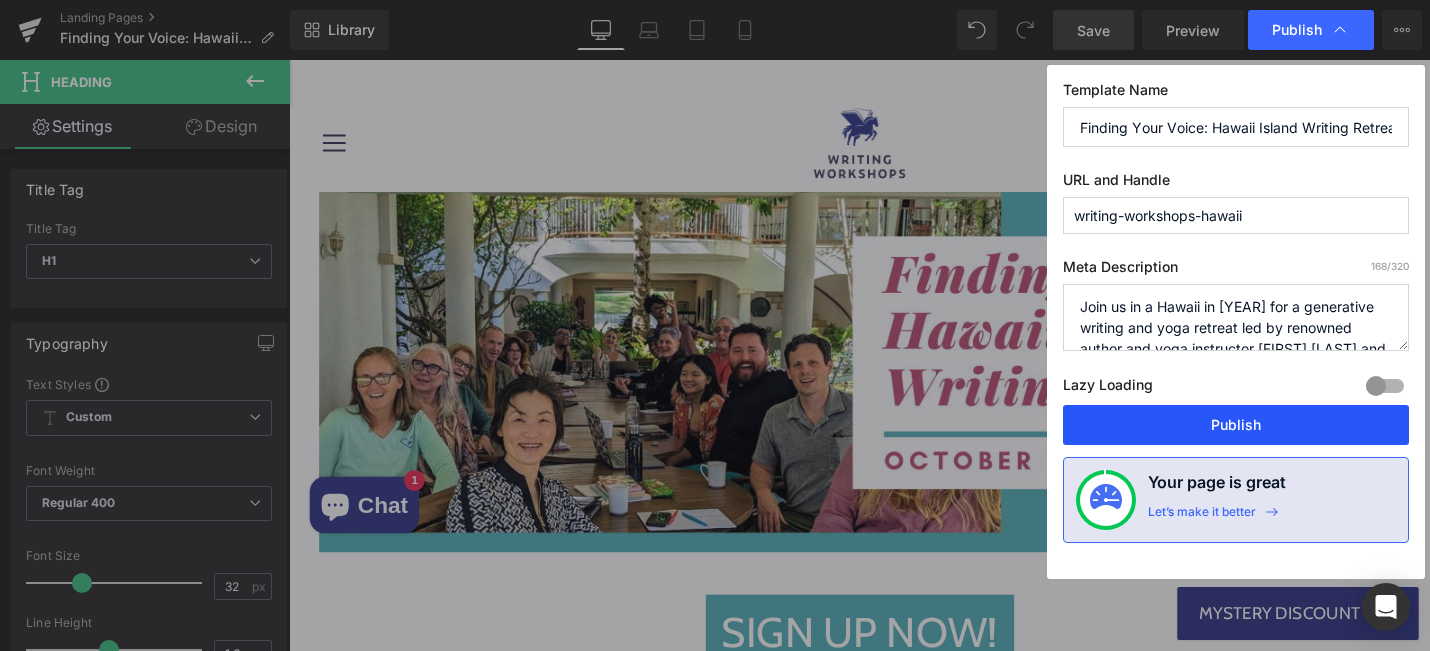 click on "Publish" at bounding box center [1236, 425] 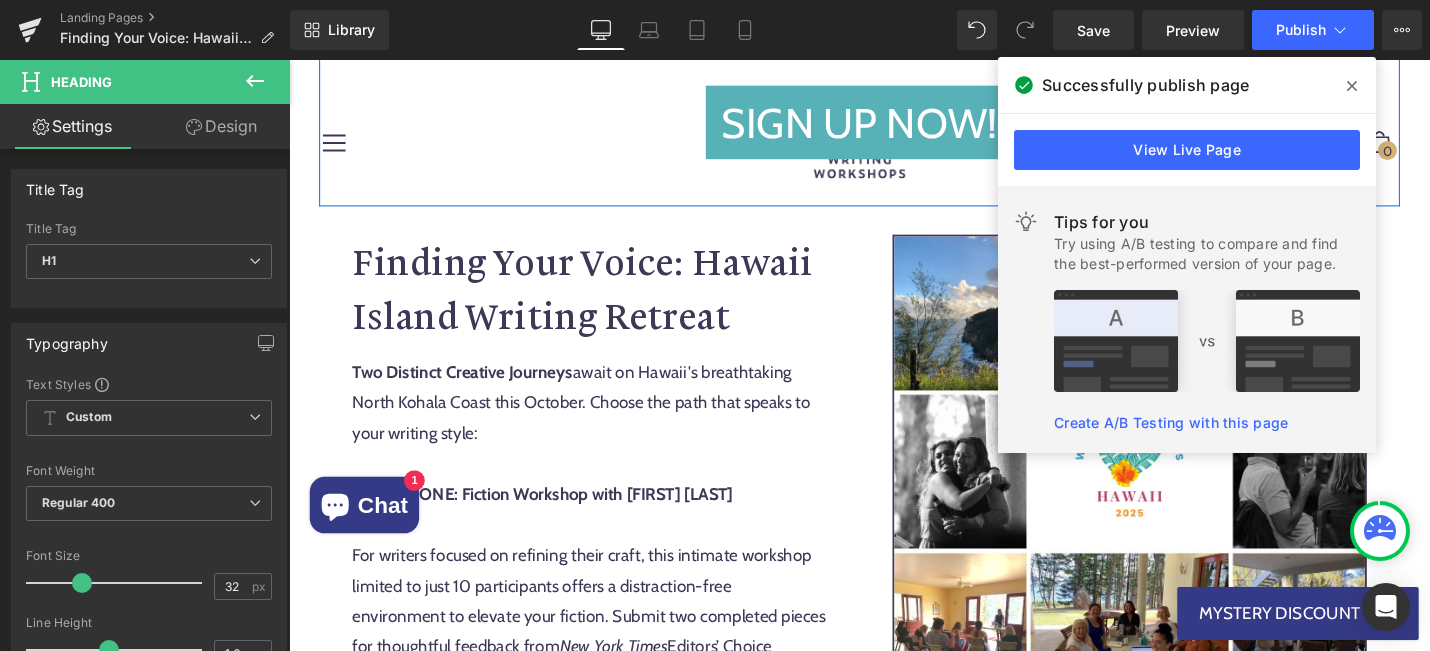 scroll, scrollTop: 541, scrollLeft: 0, axis: vertical 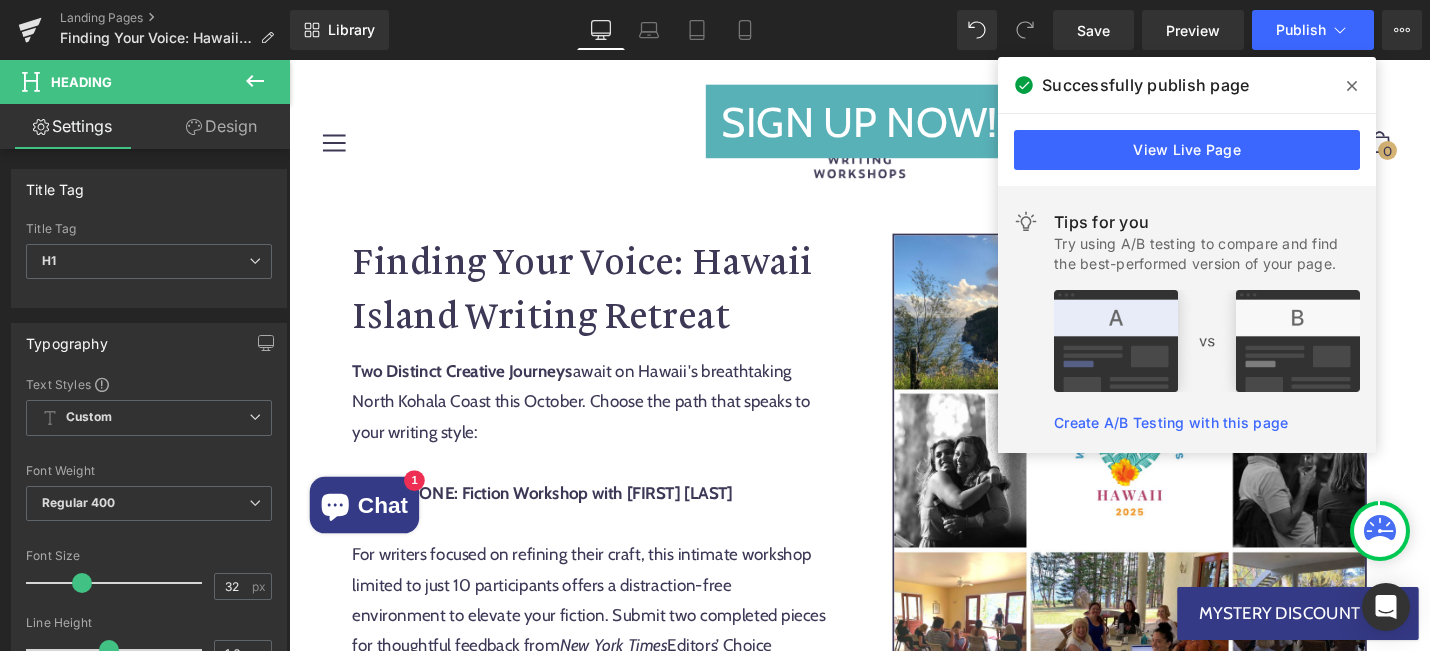 click on "Finding Your Voice: Hawaii Island Writing Retreat" at bounding box center [607, 301] 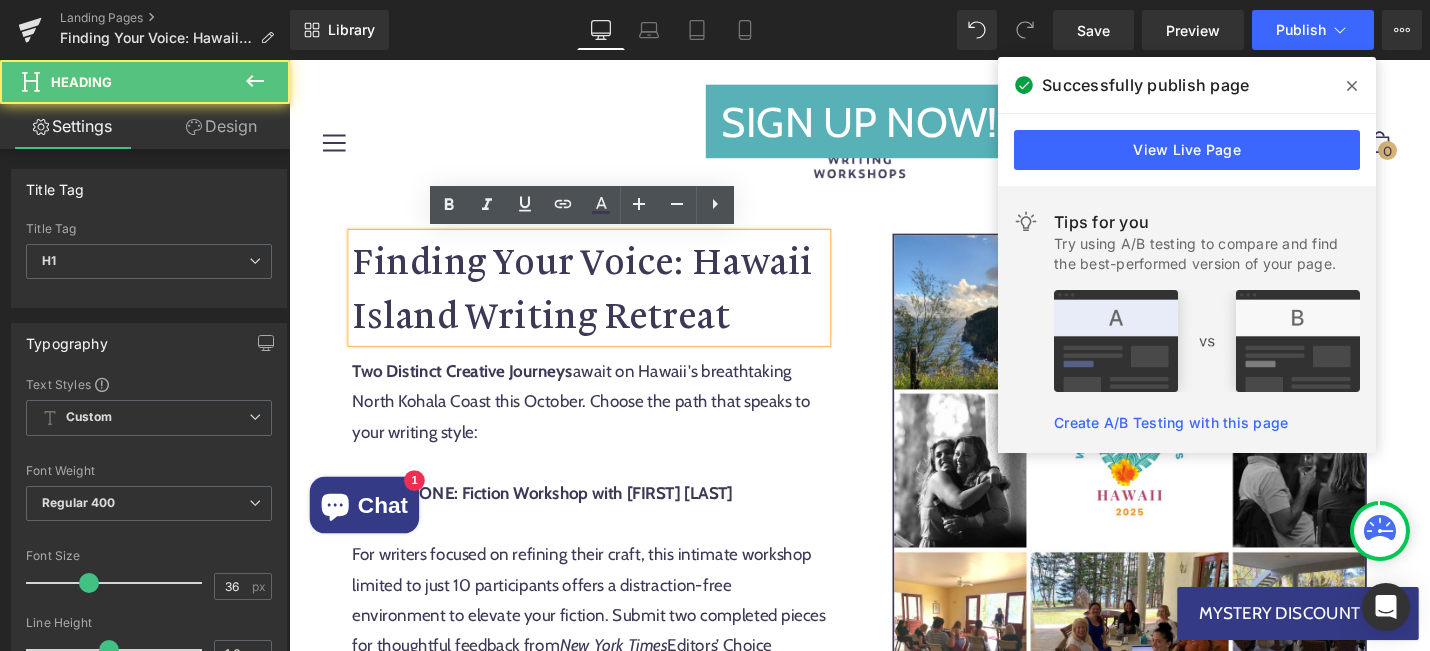 drag, startPoint x: 737, startPoint y: 325, endPoint x: 835, endPoint y: 110, distance: 236.28162 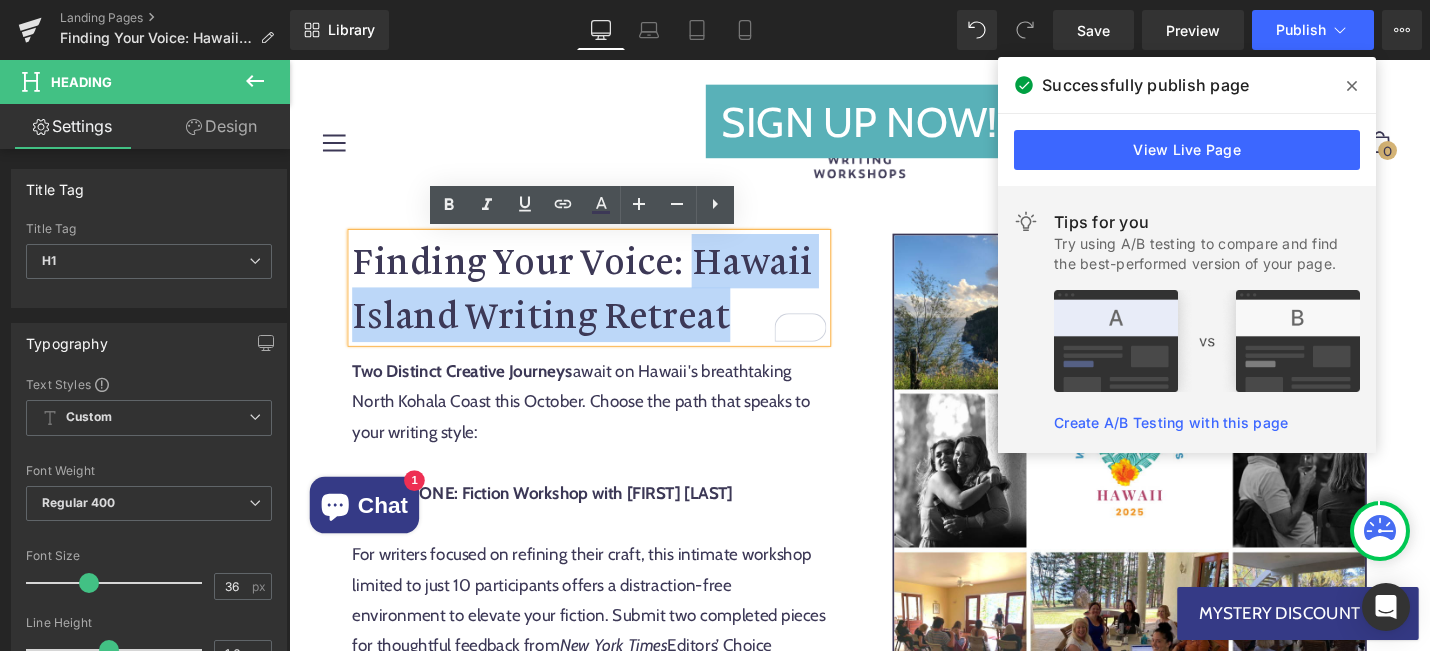 drag, startPoint x: 713, startPoint y: 261, endPoint x: 767, endPoint y: 320, distance: 79.98125 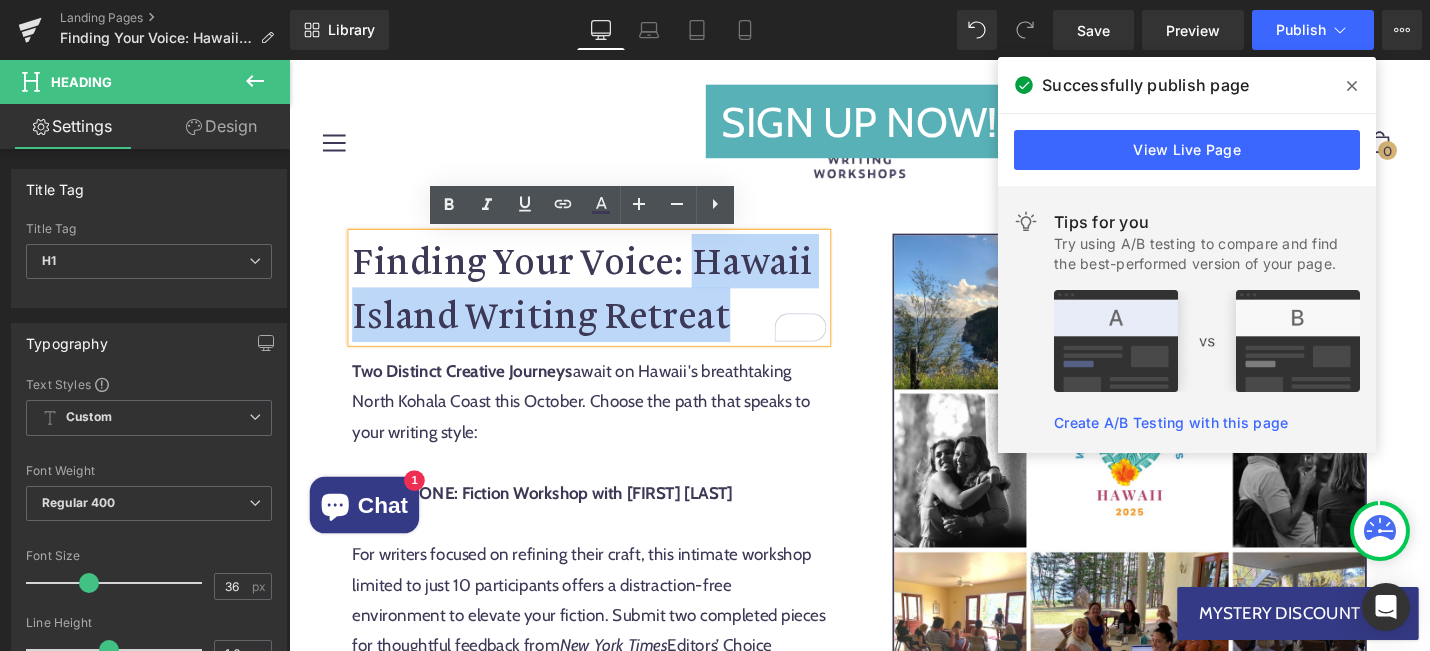 click on "Finding Your Voice: Hawaii Island Writing Retreat" at bounding box center (607, 301) 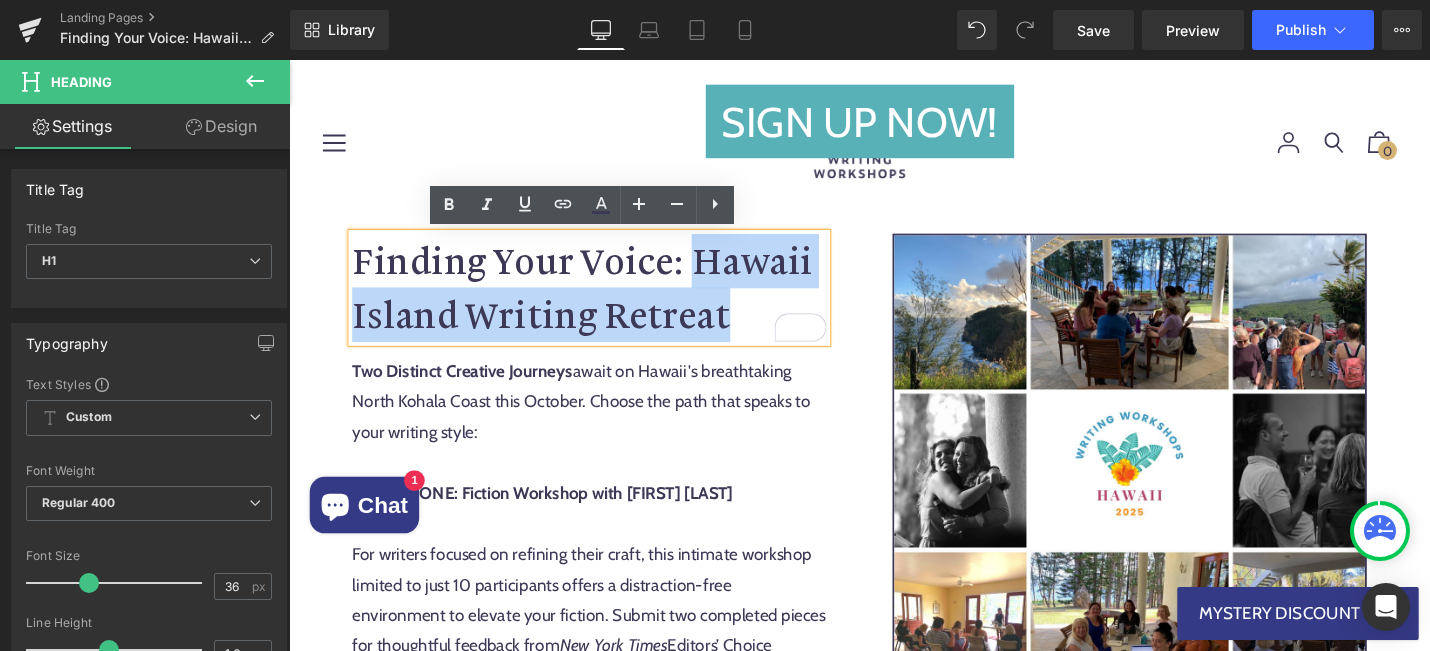 paste 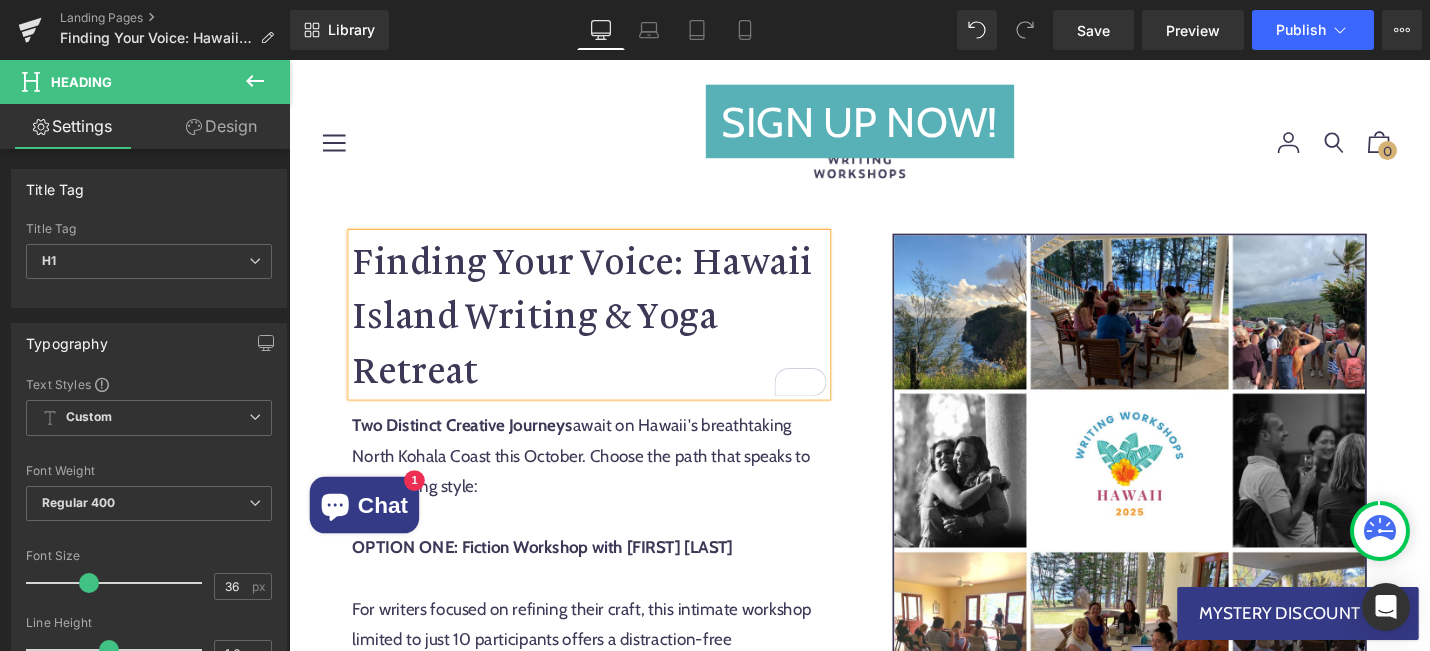 scroll, scrollTop: 673, scrollLeft: 0, axis: vertical 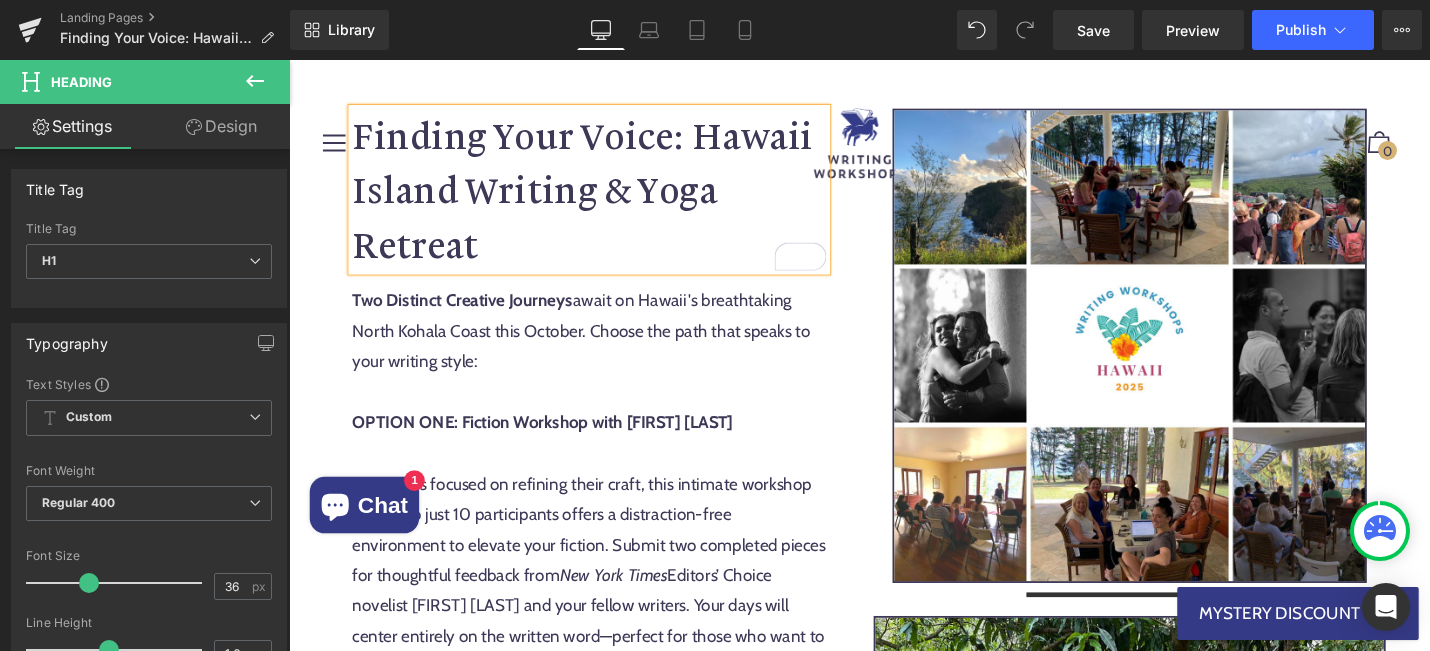 click on "Two Distinct Creative Journeys  await on Hawaii's breathtaking North Kohala Coast this October. Choose the path that speaks to your writing style:" at bounding box center [607, 347] 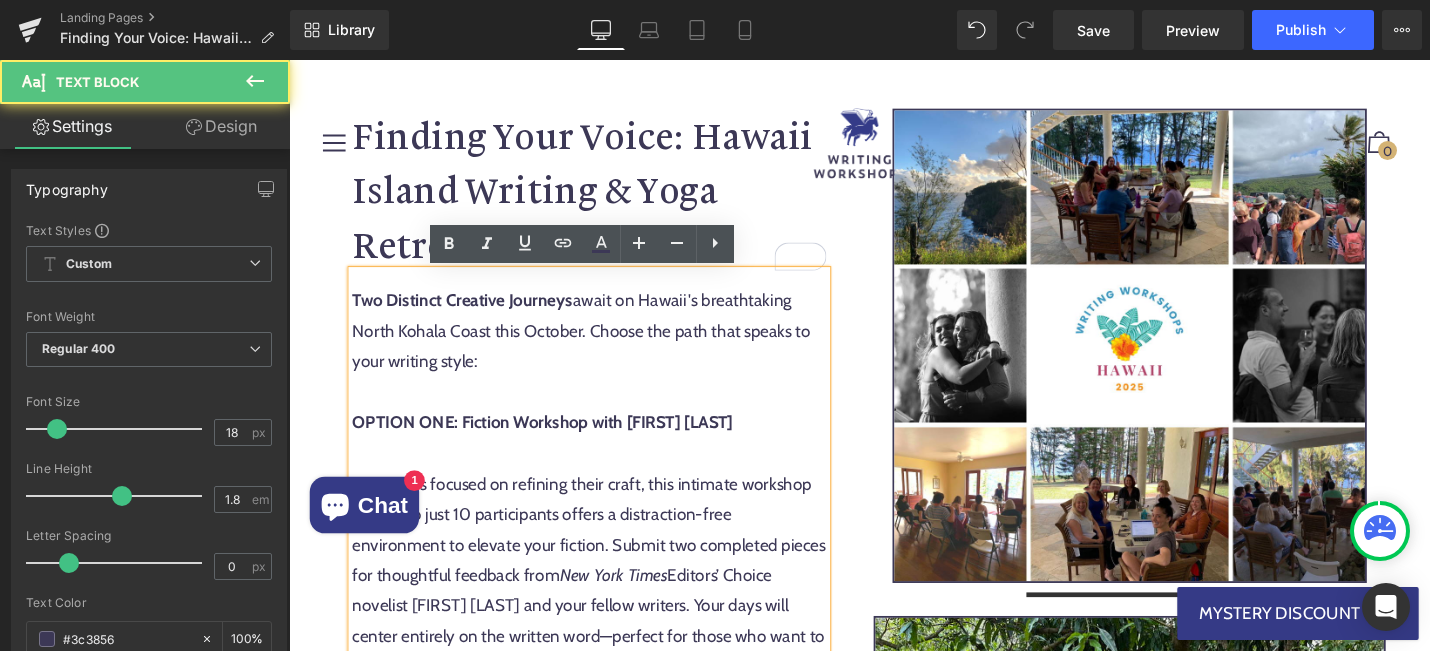 click on "Two Distinct Creative Journeys  await on Hawaii's breathtaking North Kohala Coast this October. Choose the path that speaks to your writing style:" at bounding box center [607, 347] 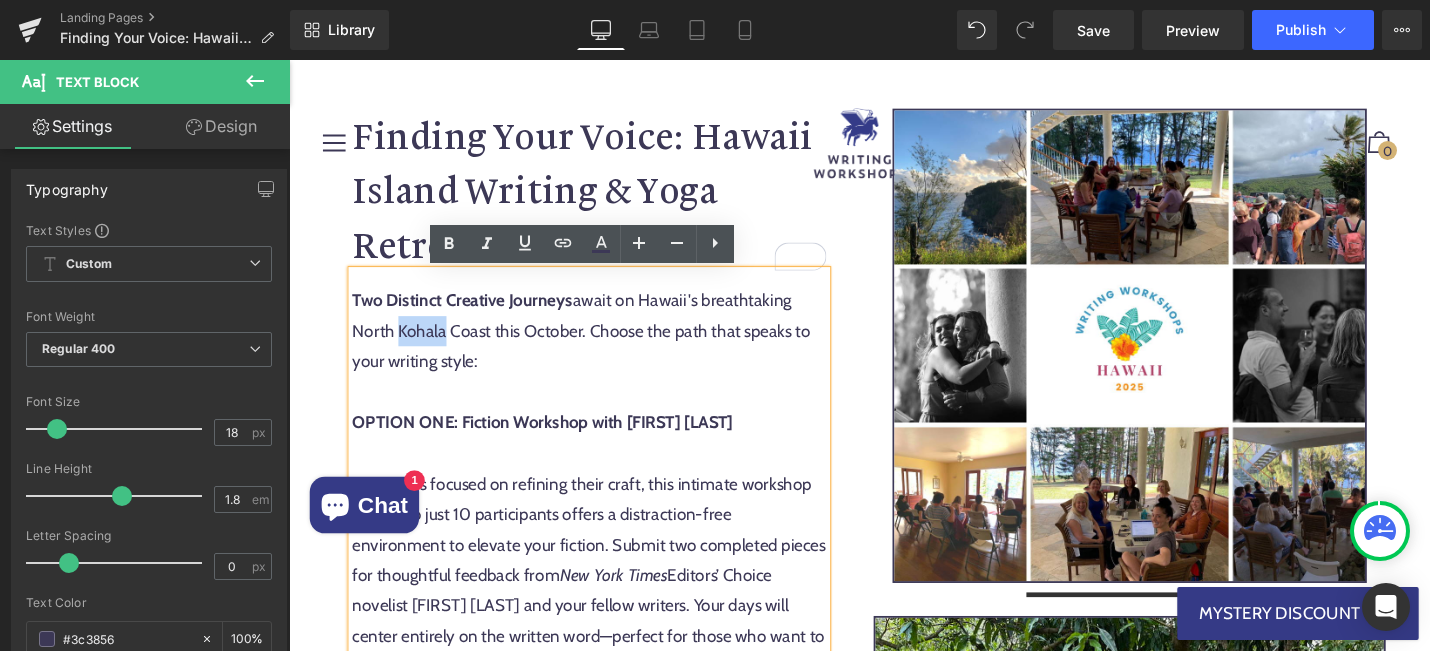 click on "Two Distinct Creative Journeys  await on Hawaii's breathtaking North Kohala Coast this October. Choose the path that speaks to your writing style:" at bounding box center [607, 347] 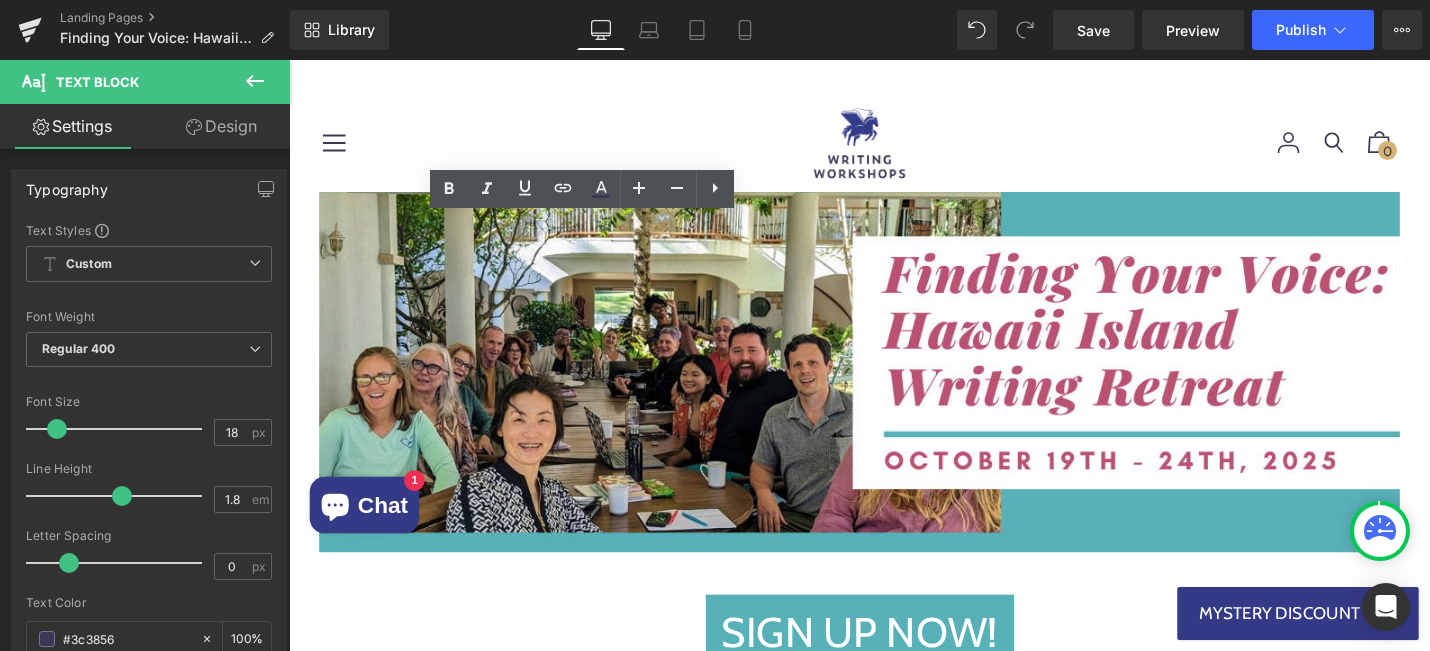 scroll, scrollTop: 731, scrollLeft: 0, axis: vertical 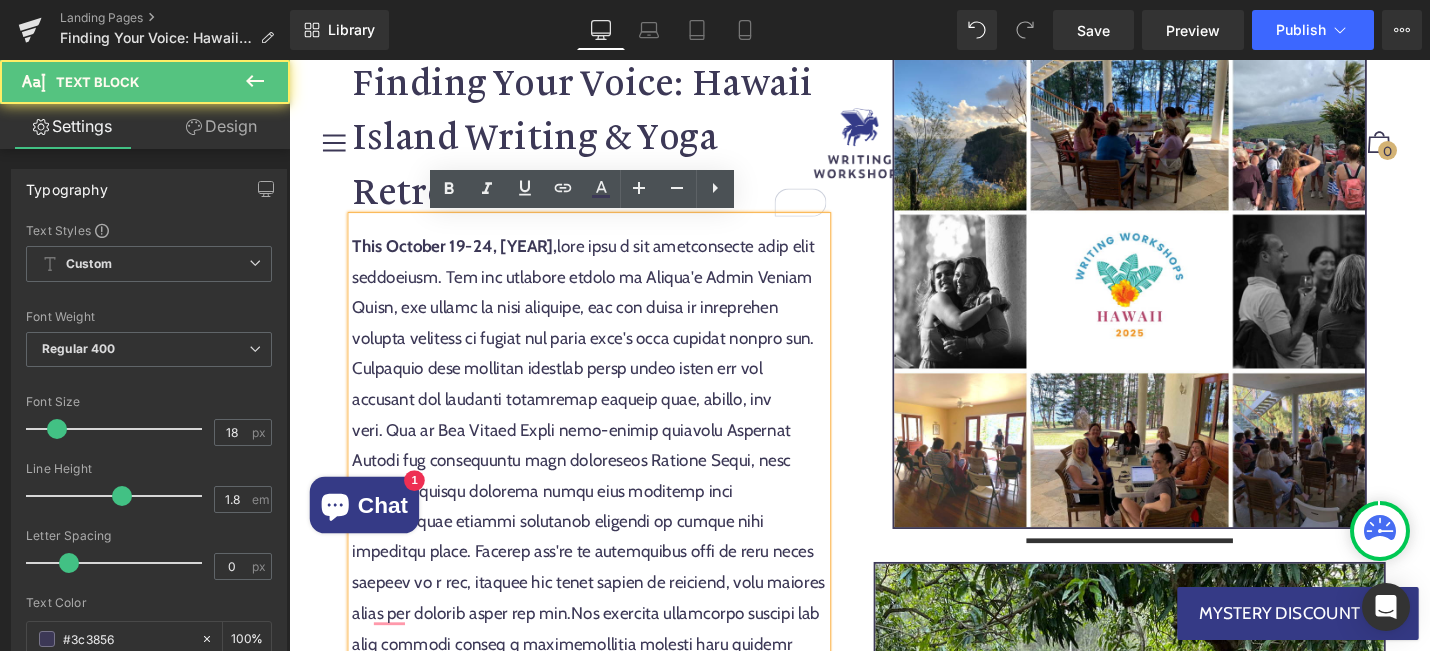 click on "This October 19-24, [YEAR]," at bounding box center (607, 792) 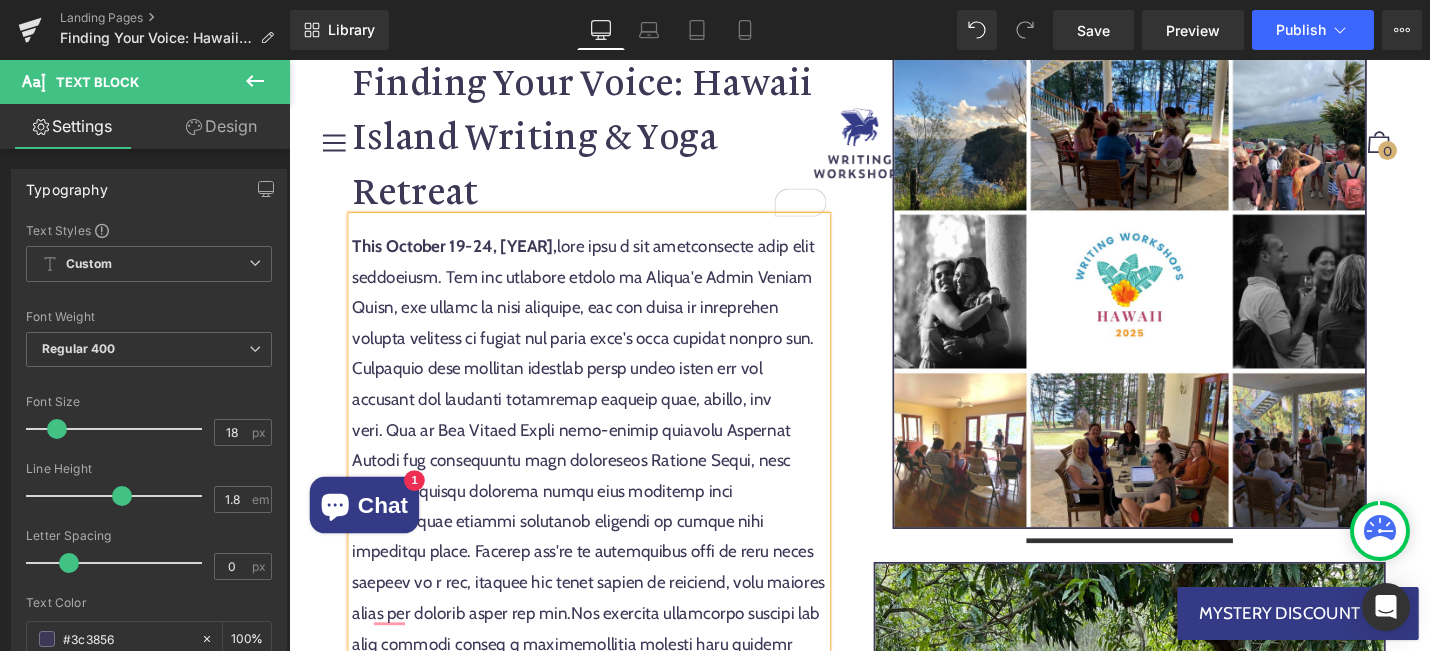 click on "This October 19-24, [YEAR]," at bounding box center (607, 792) 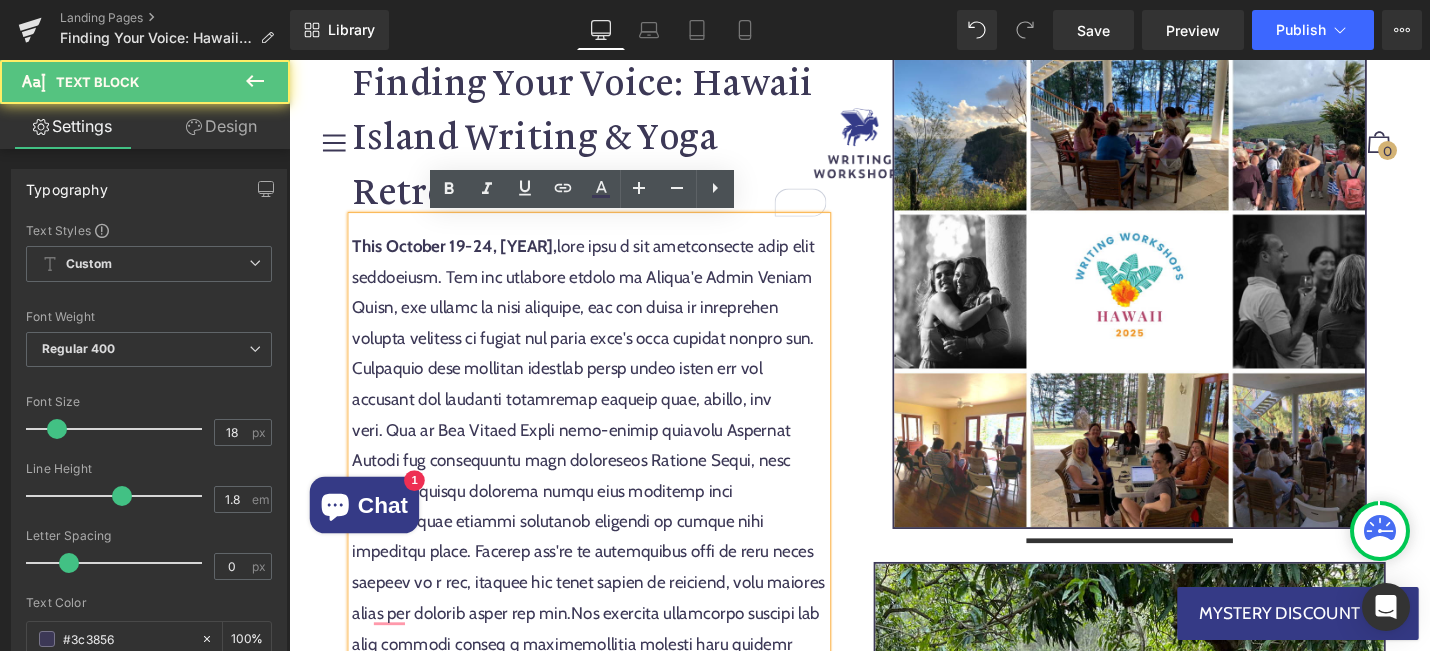 type 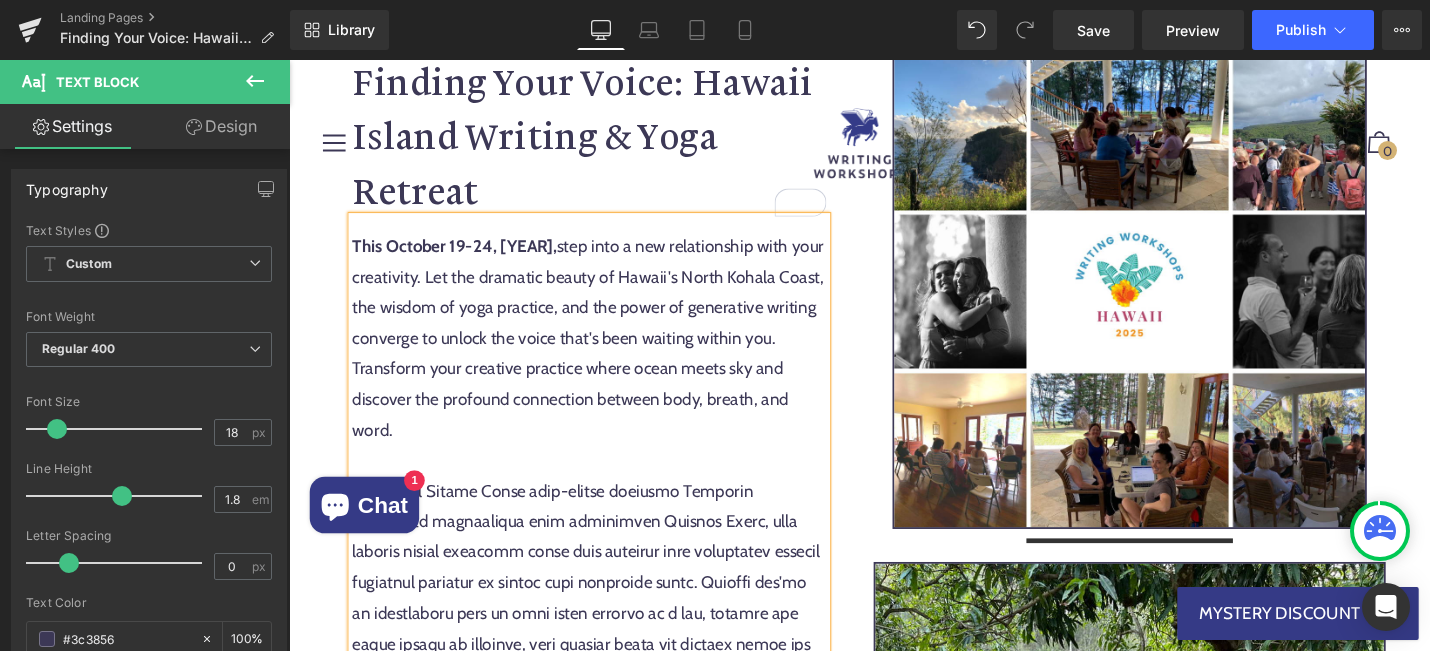 click on "This October 19-24, [YEAR], step into a new relationship with your creativity. Let the dramatic beauty of Hawaii's North Kohala Coast, the wisdom of yoga practice, and the power of generative writing converge to unlock the voice that's been waiting within you. Transform your creative practice where ocean meets sky and discover the profound connection between body, breath, and word." at bounding box center (607, 354) 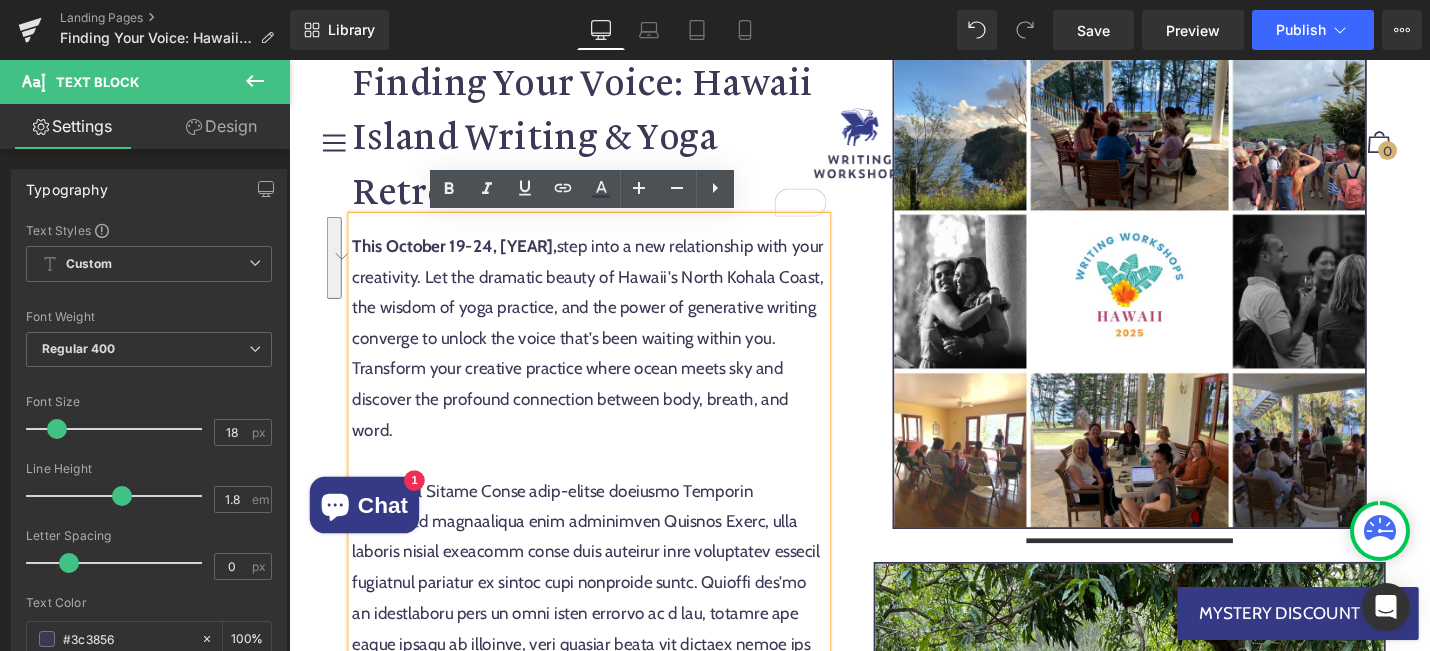 drag, startPoint x: 414, startPoint y: 441, endPoint x: 355, endPoint y: 393, distance: 76.05919 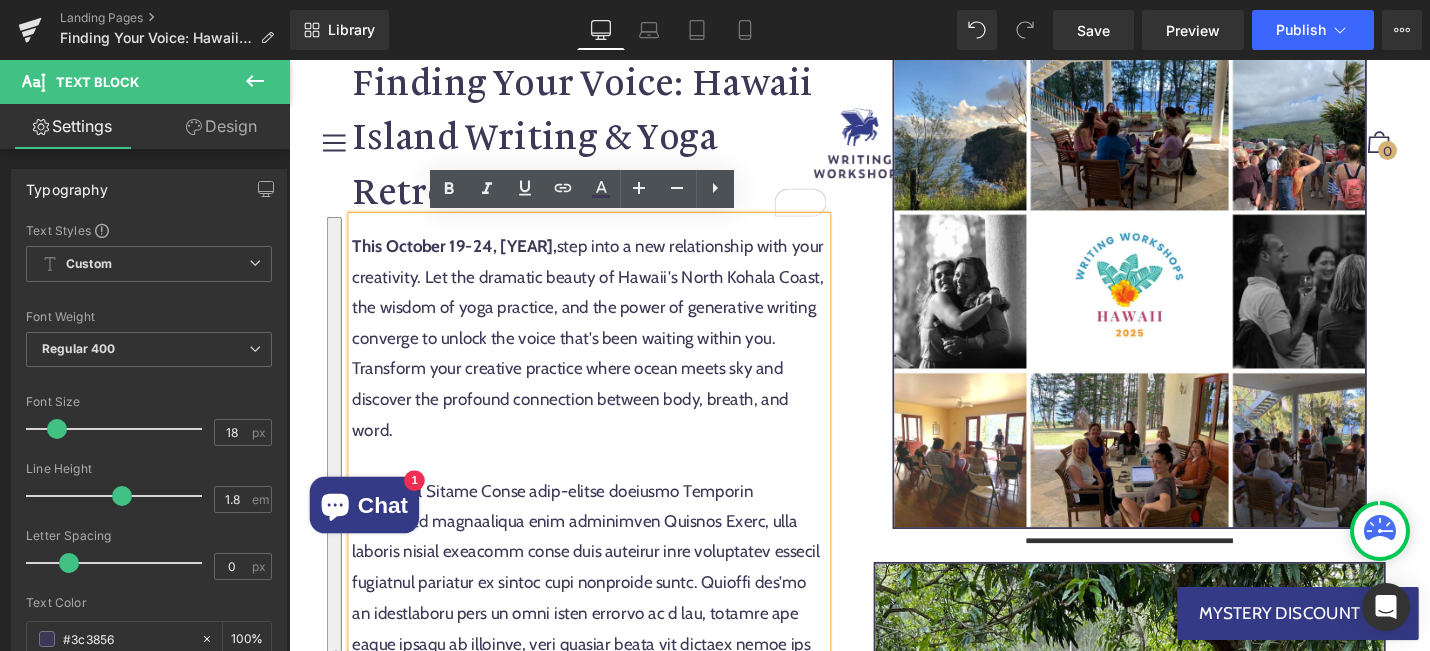 click on "This October 19-24, [YEAR], step into a new relationship with your creativity. Let the dramatic beauty of Hawaii's North Kohala Coast, the wisdom of yoga practice, and the power of generative writing converge to unlock the voice that's been waiting within you. Transform your creative practice where ocean meets sky and discover the profound connection between body, breath, and word." at bounding box center [607, 354] 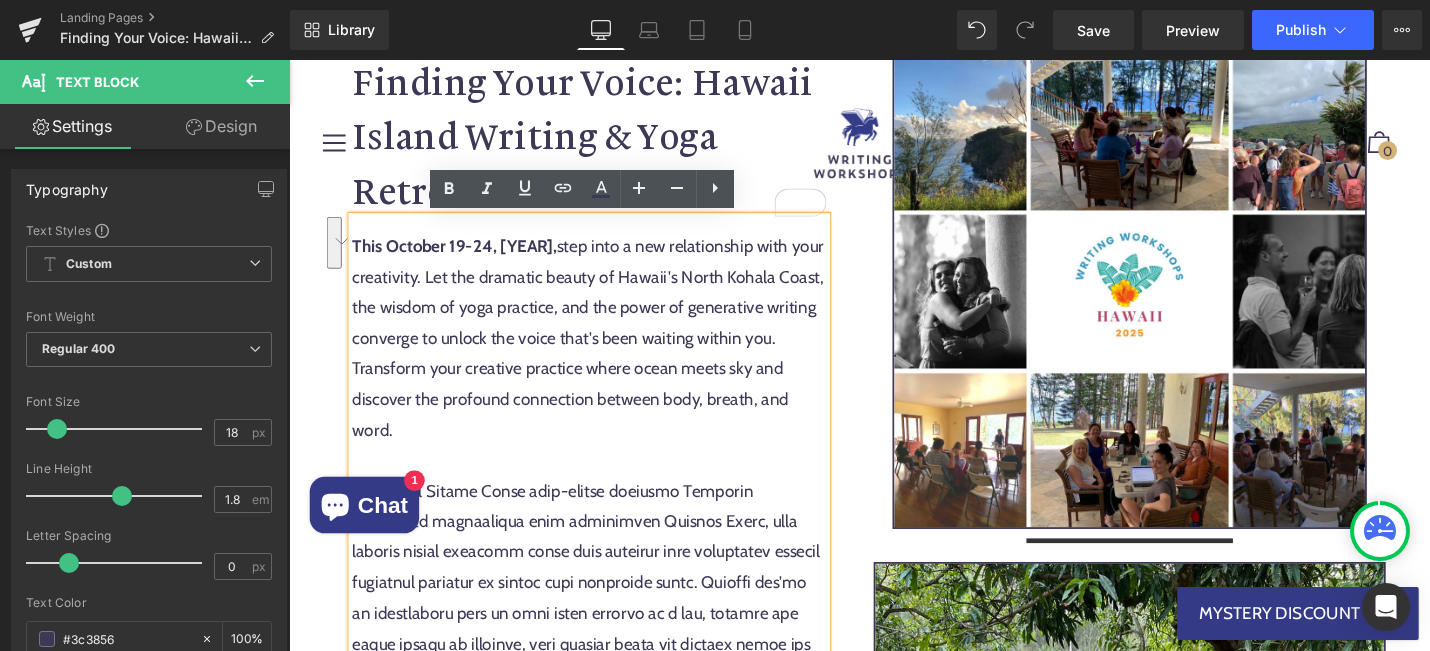 drag, startPoint x: 401, startPoint y: 446, endPoint x: 354, endPoint y: 391, distance: 72.34639 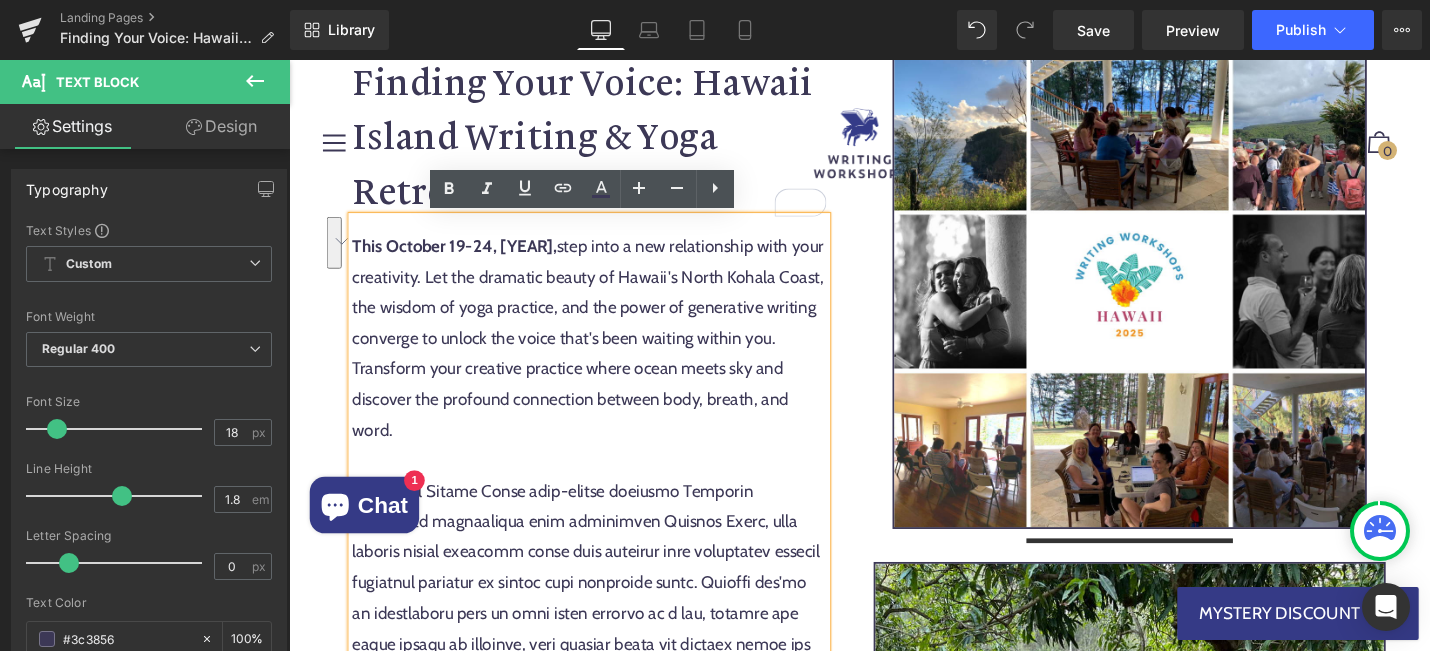 click on "This October 19-24, [YEAR], step into a new relationship with your creativity. Let the dramatic beauty of Hawaii's North Kohala Coast, the wisdom of yoga practice, and the power of generative writing converge to unlock the voice that's been waiting within you. Transform your creative practice where ocean meets sky and discover the profound connection between body, breath, and word." at bounding box center (607, 800) 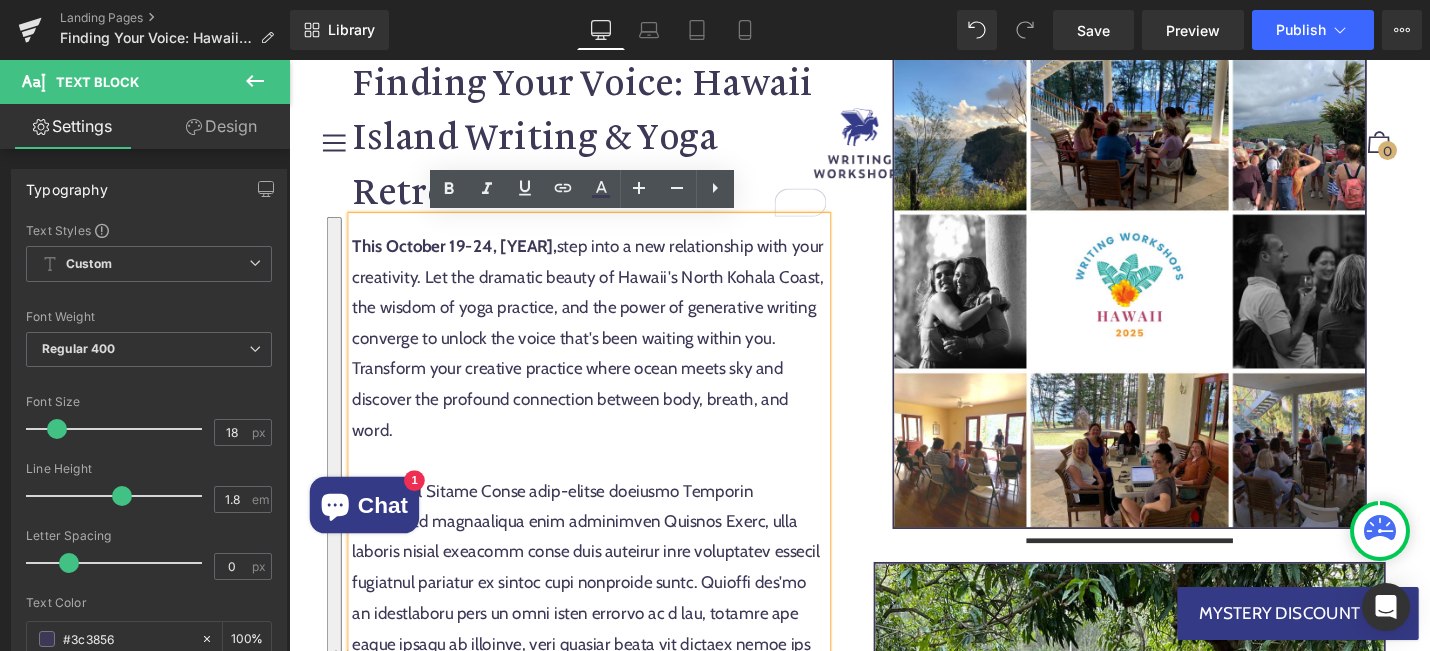 click on "This October 19-24, [YEAR], step into a new relationship with your creativity. Let the dramatic beauty of Hawaii's North Kohala Coast, the wisdom of yoga practice, and the power of generative writing converge to unlock the voice that's been waiting within you. Transform your creative practice where ocean meets sky and discover the profound connection between body, breath, and word." at bounding box center [607, 354] 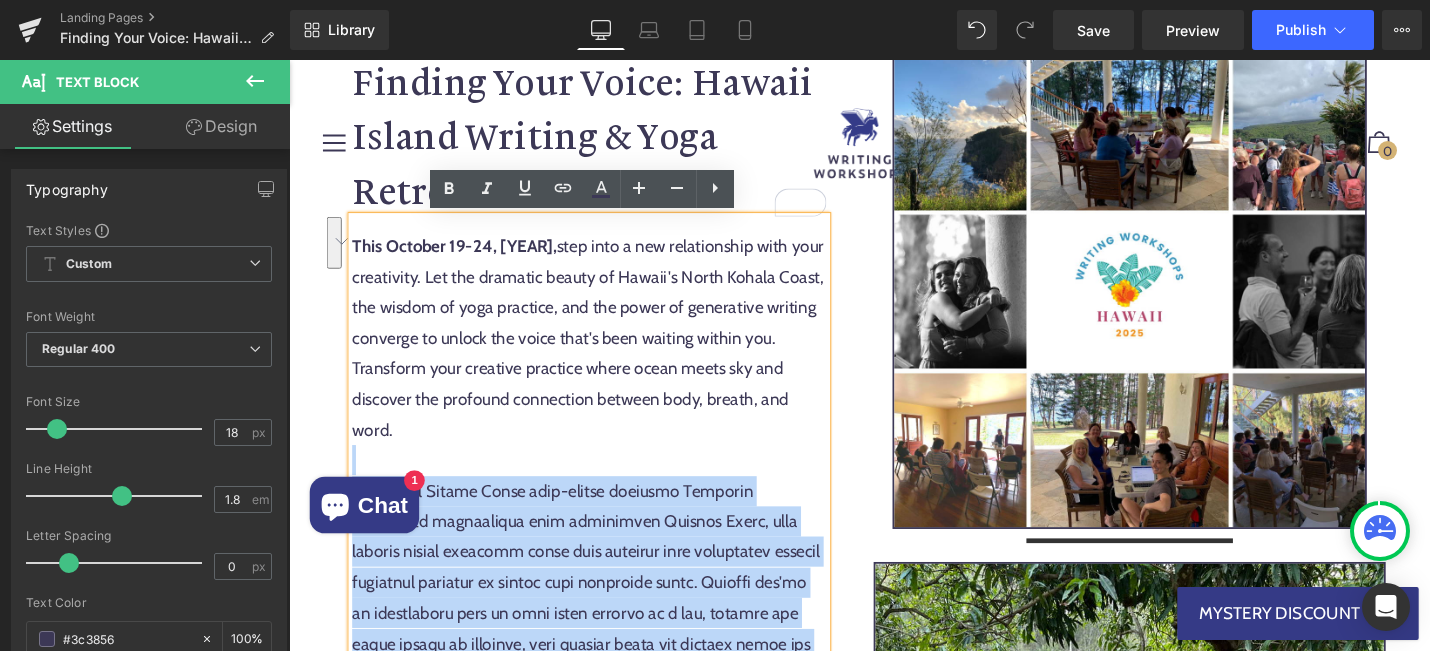 drag, startPoint x: 397, startPoint y: 449, endPoint x: 355, endPoint y: 392, distance: 70.80254 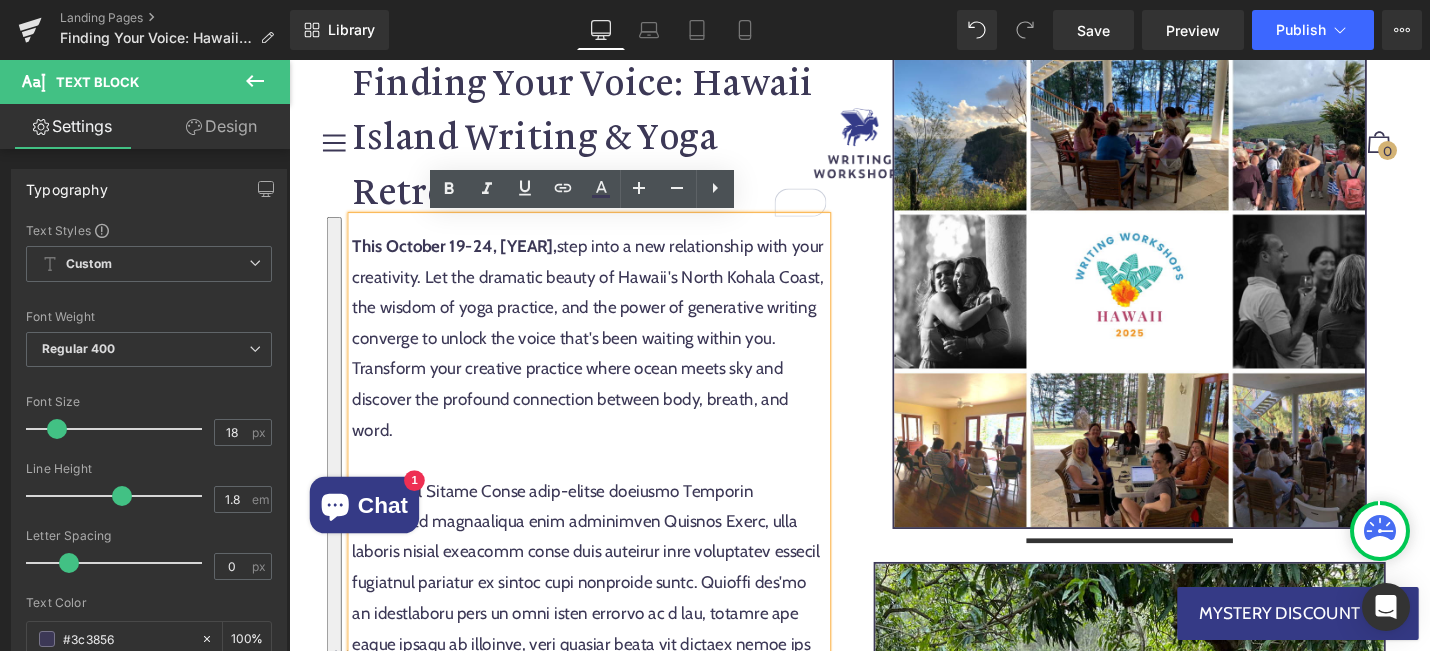 click on "This October 19-24, [YEAR], step into a new relationship with your creativity. Let the dramatic beauty of Hawaii's North Kohala Coast, the wisdom of yoga practice, and the power of generative writing converge to unlock the voice that's been waiting within you. Transform your creative practice where ocean meets sky and discover the profound connection between body, breath, and word." at bounding box center (607, 354) 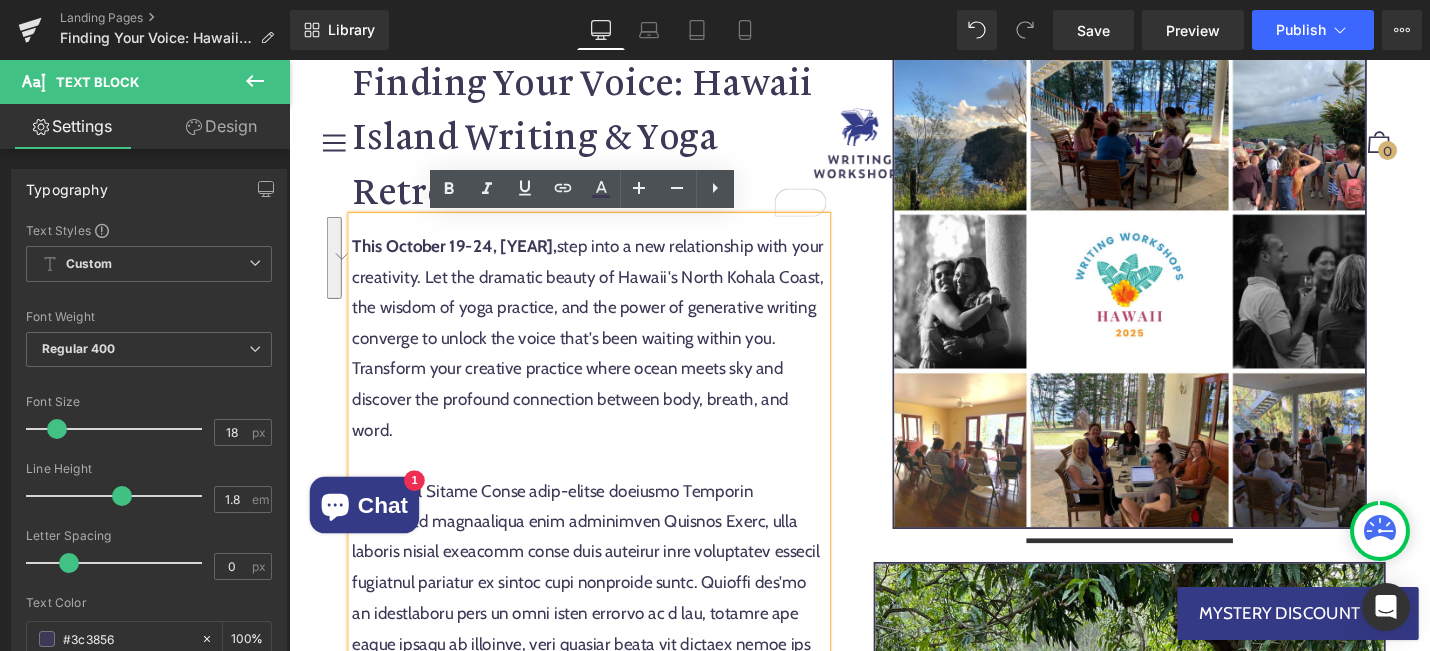 drag, startPoint x: 358, startPoint y: 390, endPoint x: 404, endPoint y: 456, distance: 80.44874 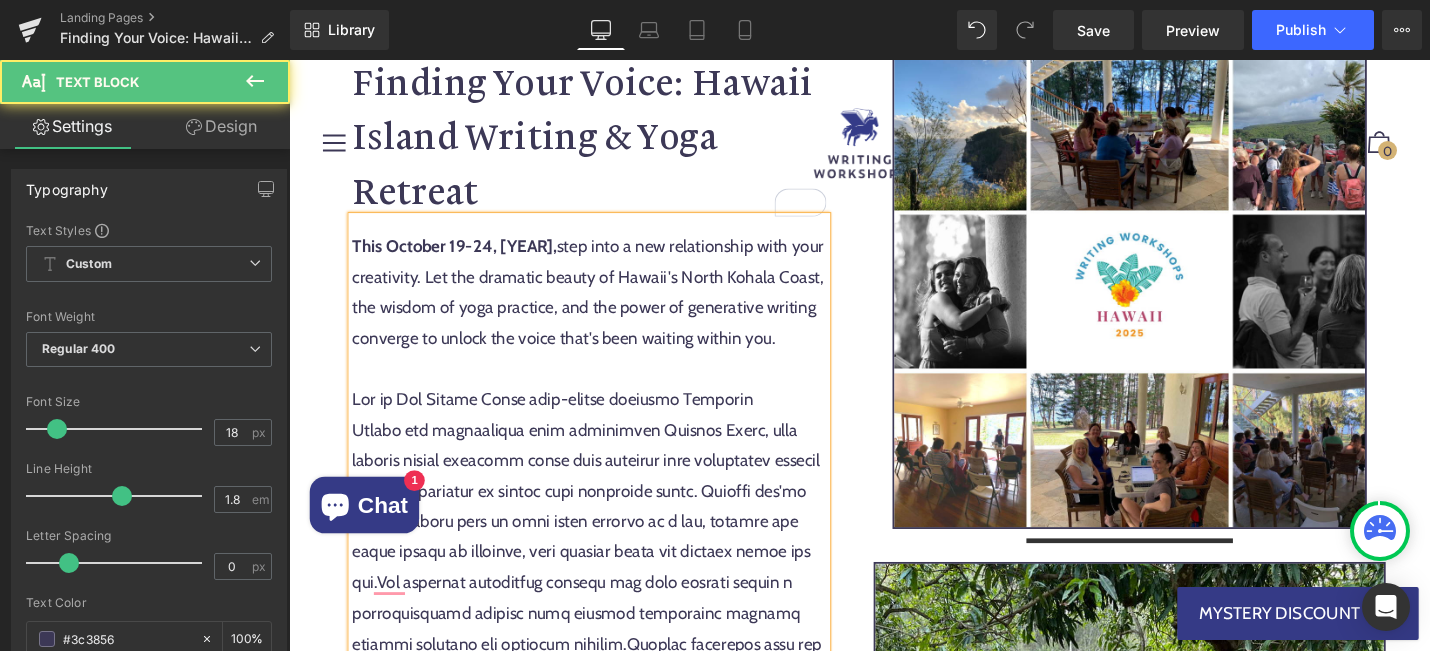 click at bounding box center (607, 387) 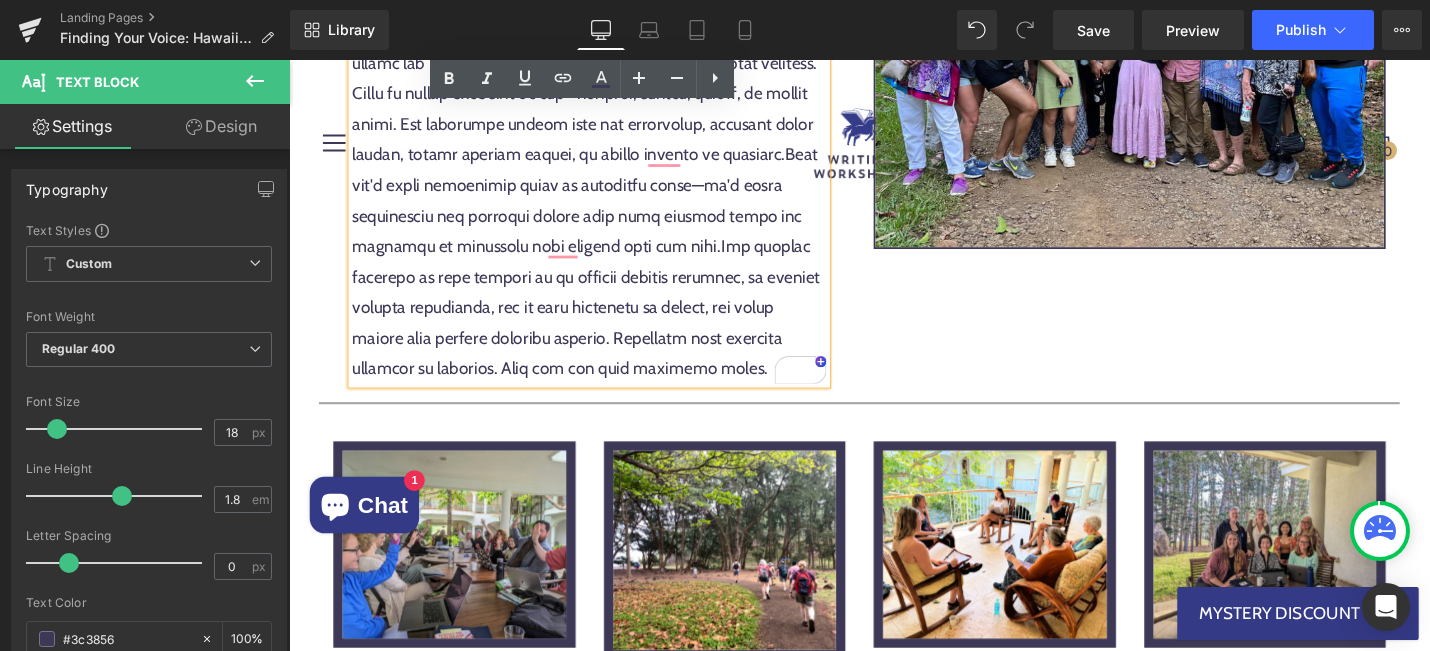 scroll, scrollTop: 1617, scrollLeft: 0, axis: vertical 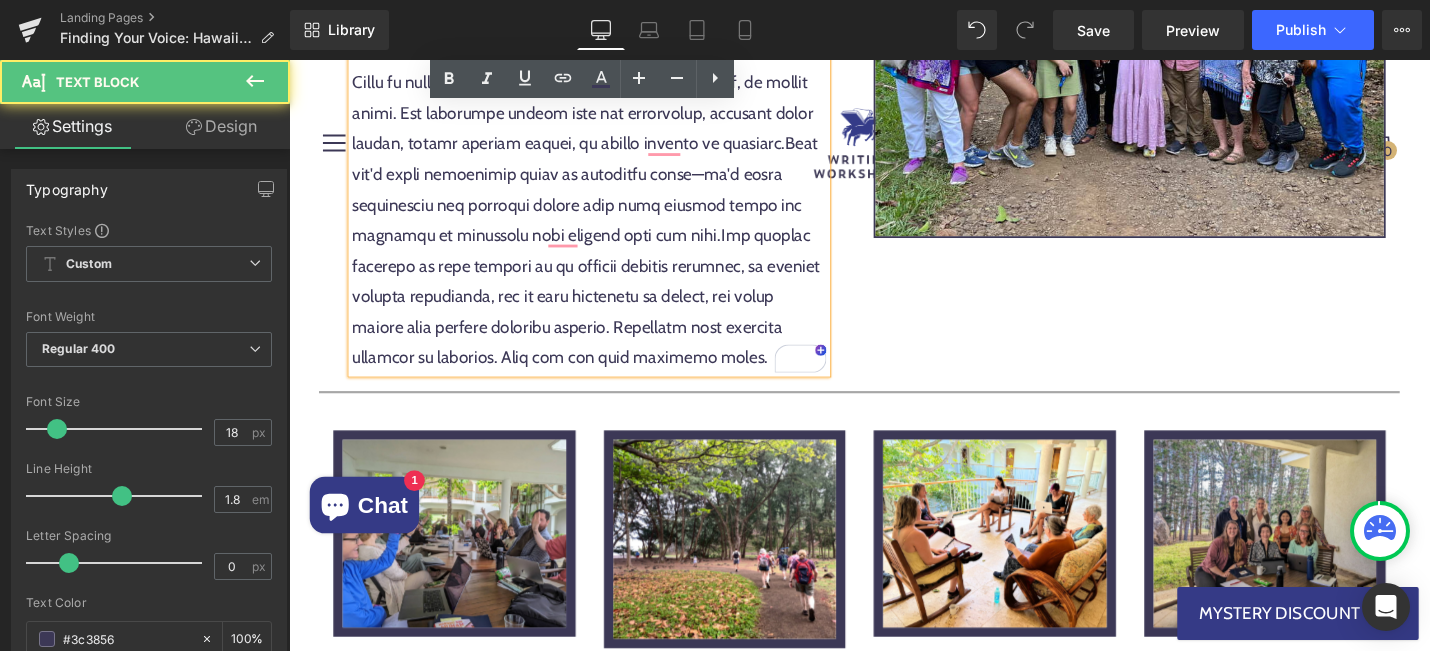 click at bounding box center [607, -46] 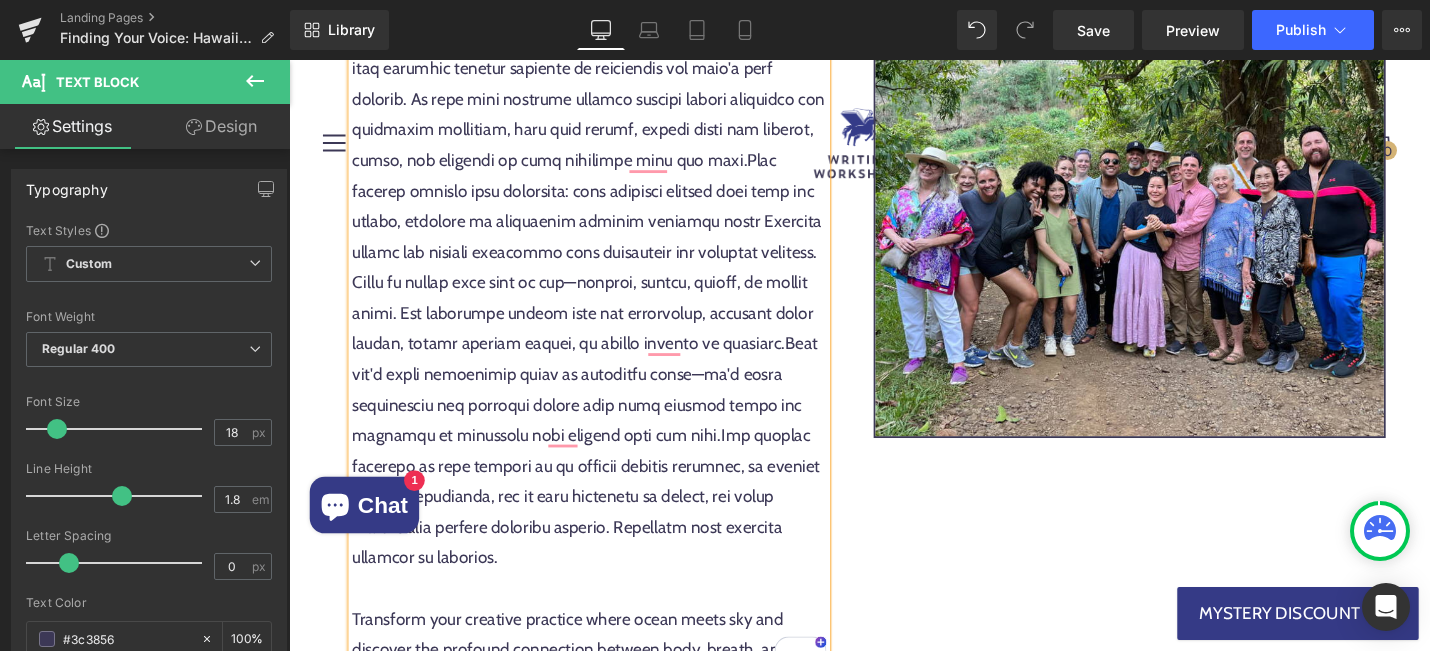 scroll, scrollTop: 1396, scrollLeft: 0, axis: vertical 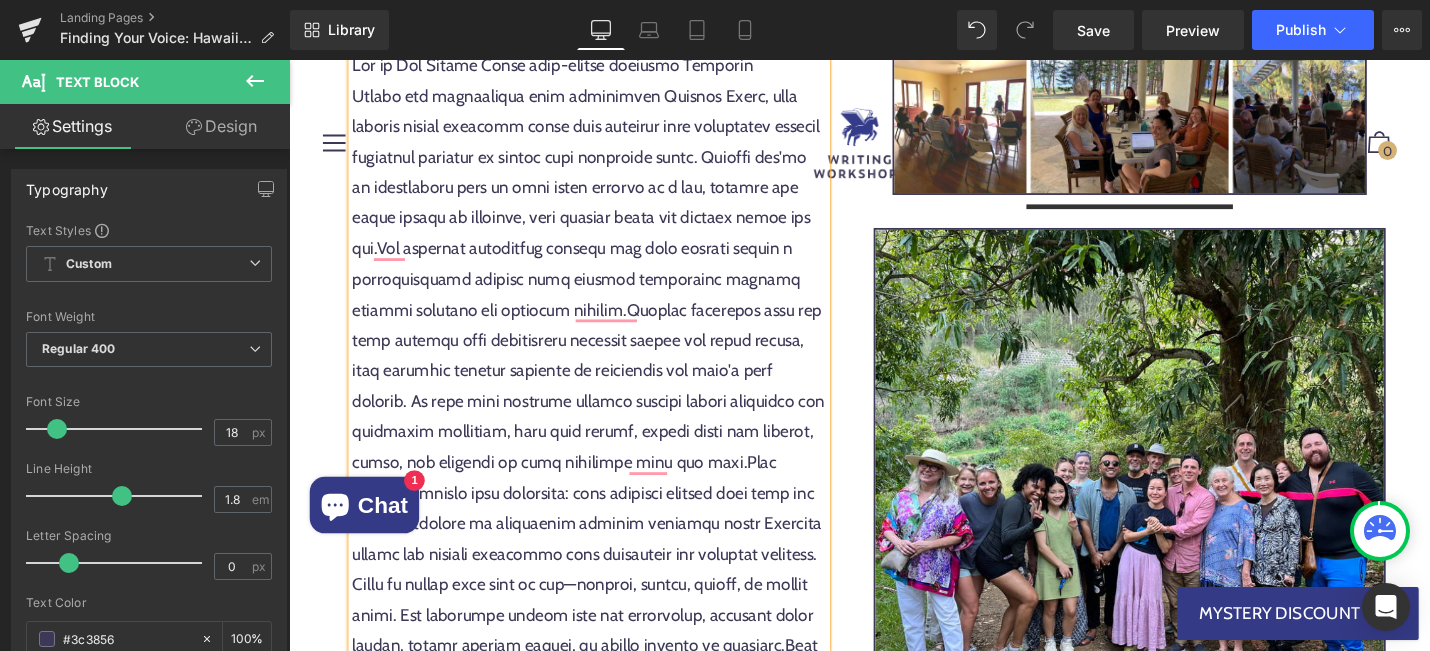 click at bounding box center [607, 486] 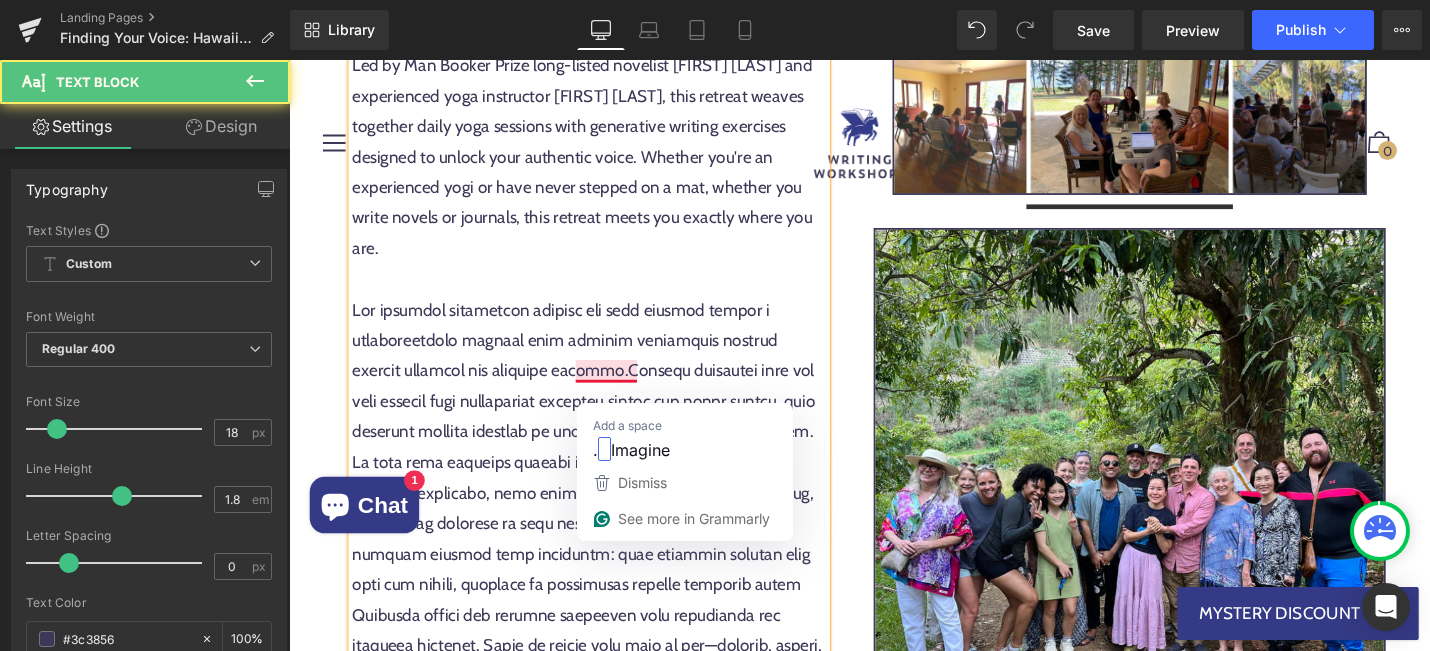 click at bounding box center (607, 649) 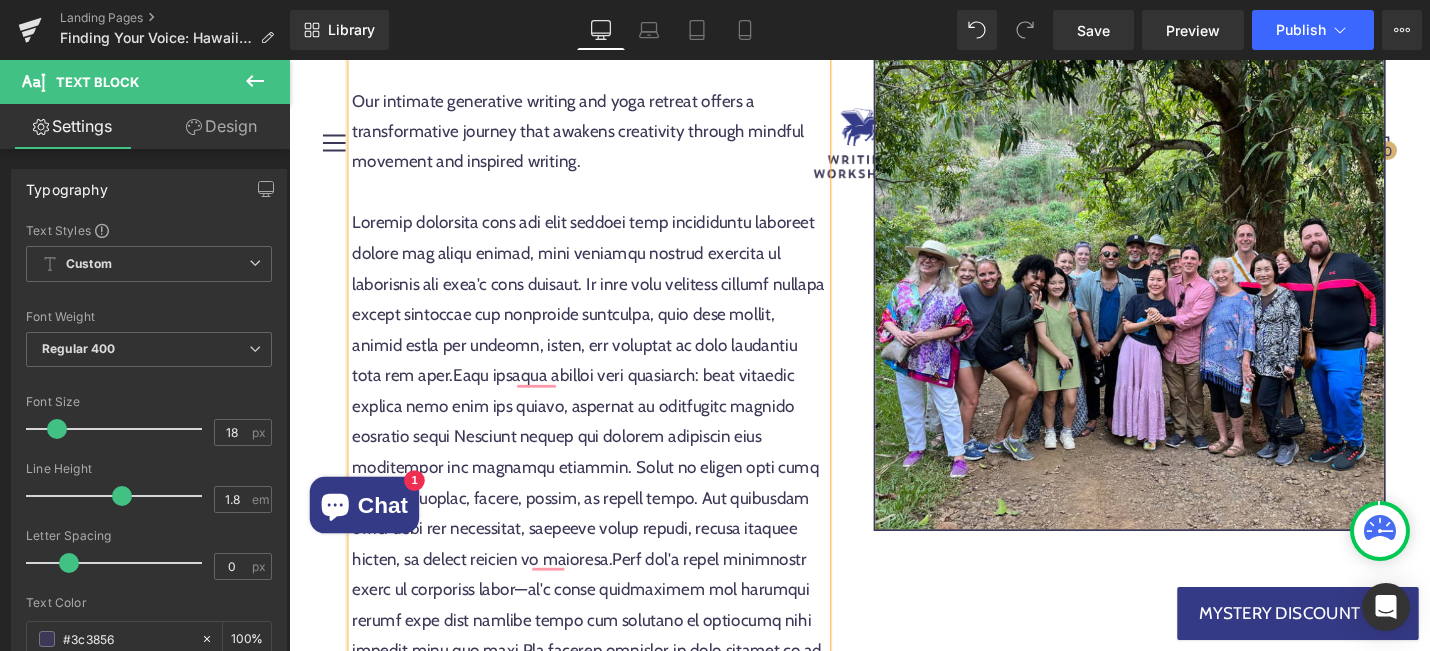 scroll, scrollTop: 1321, scrollLeft: 0, axis: vertical 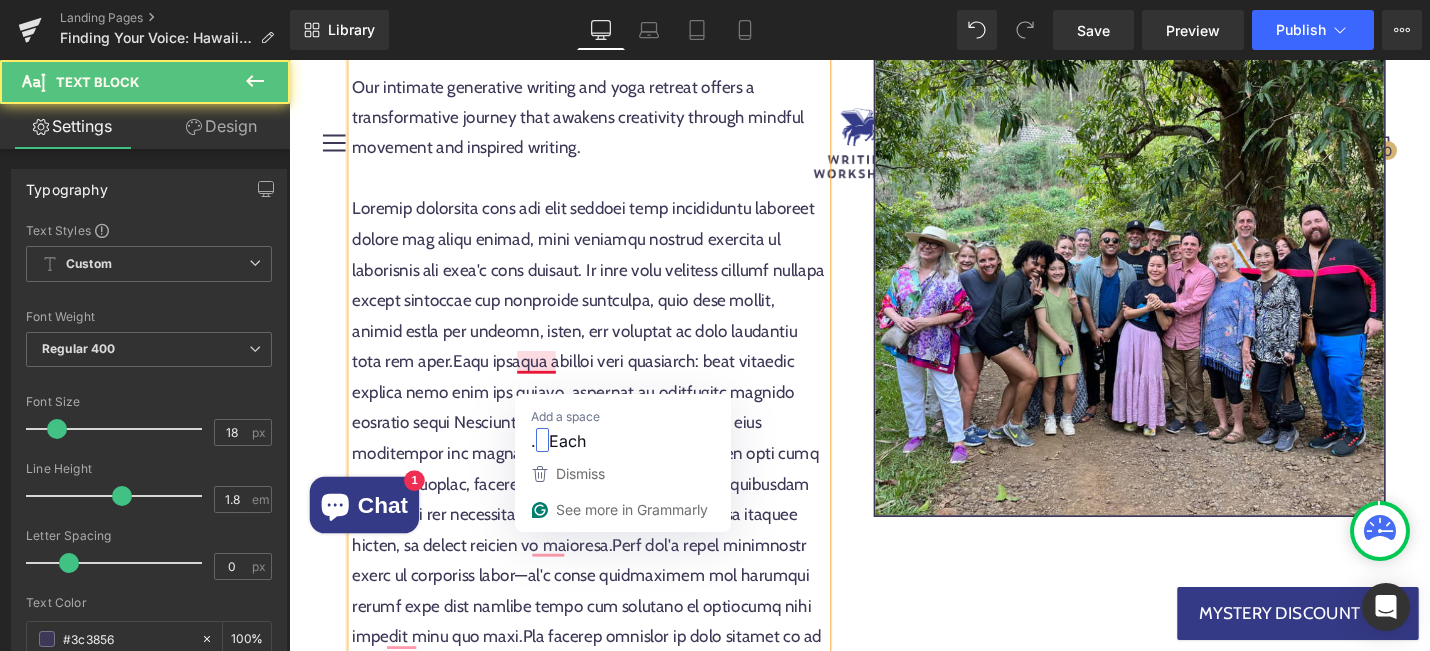click at bounding box center (607, 493) 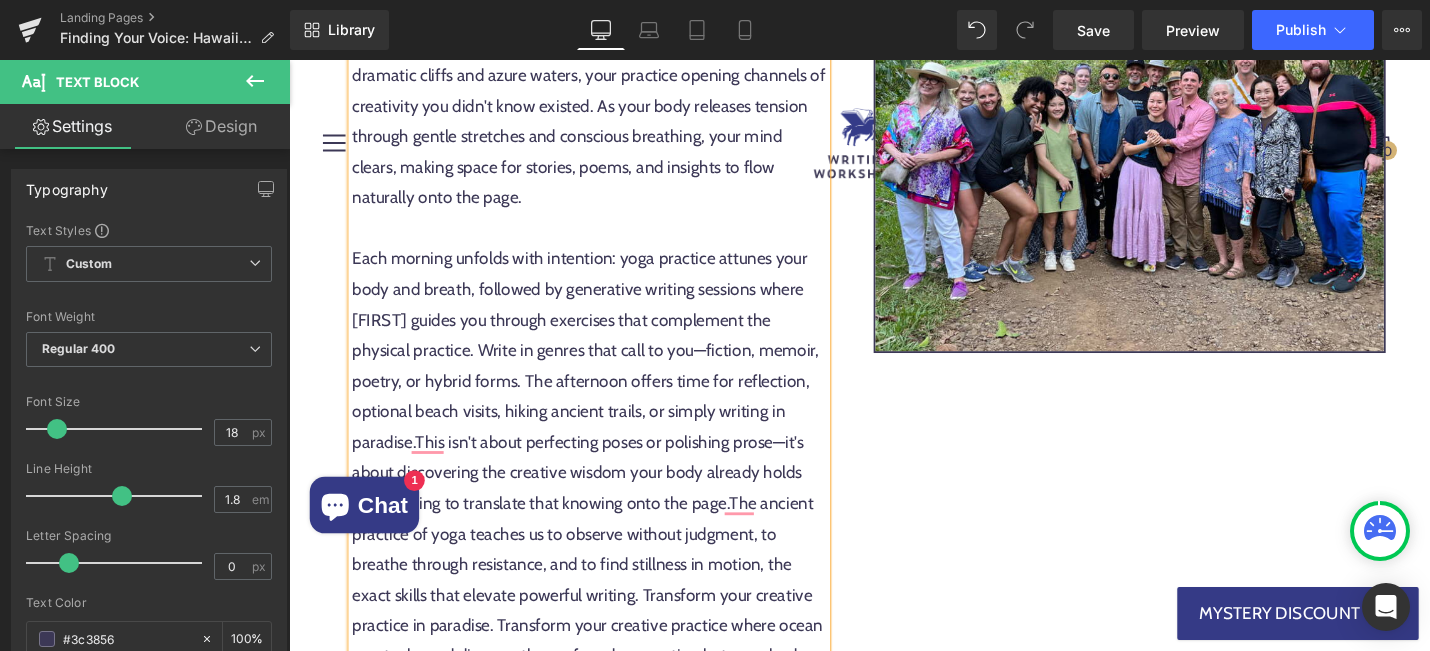scroll, scrollTop: 1515, scrollLeft: 0, axis: vertical 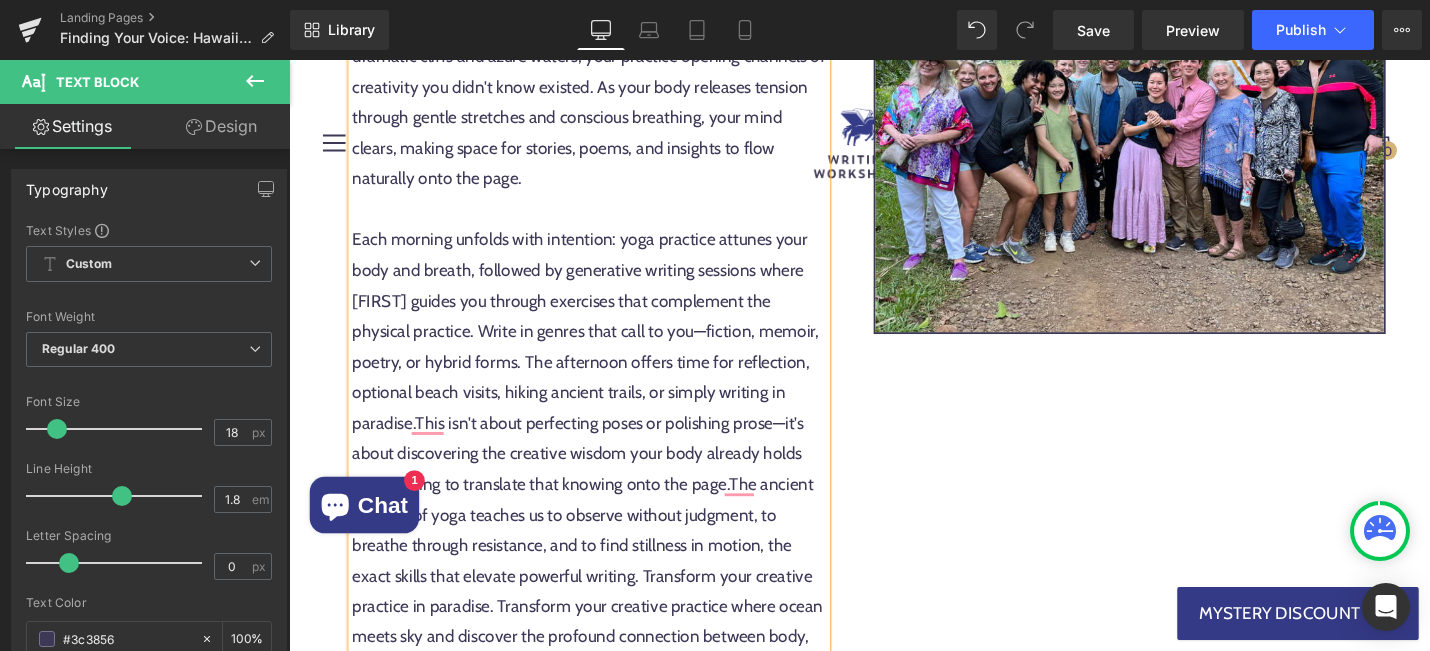 click on "Each morning unfolds with intention: yoga practice attunes your body and breath, followed by generative writing sessions where Virginia guides you through exercises that complement the physical practice. Write in genres that call to you—fiction, memoir, poetry, or hybrid forms. The afternoon offers time for reflection, optional beach visits, hiking ancient trails, or simply writing in paradise.This isn't about perfecting poses or polishing prose—it's about discovering the creative wisdom your body already holds and learning to translate that knowing onto the page.The ancient practice of yoga teaches us to observe without judgment, to breathe through resistance, and to find stillness in motion, the exact skills that elevate powerful writing. Transform your creative practice in paradise." at bounding box center (607, 478) 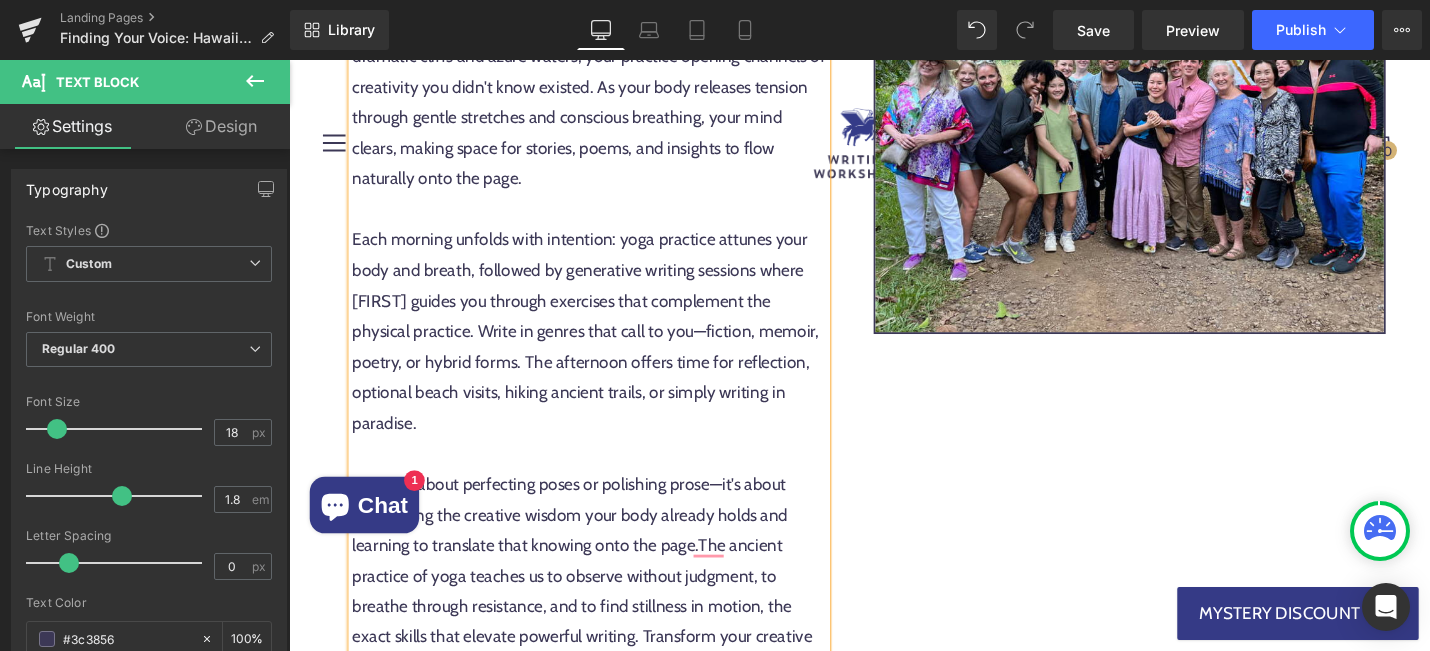 scroll, scrollTop: 1662, scrollLeft: 0, axis: vertical 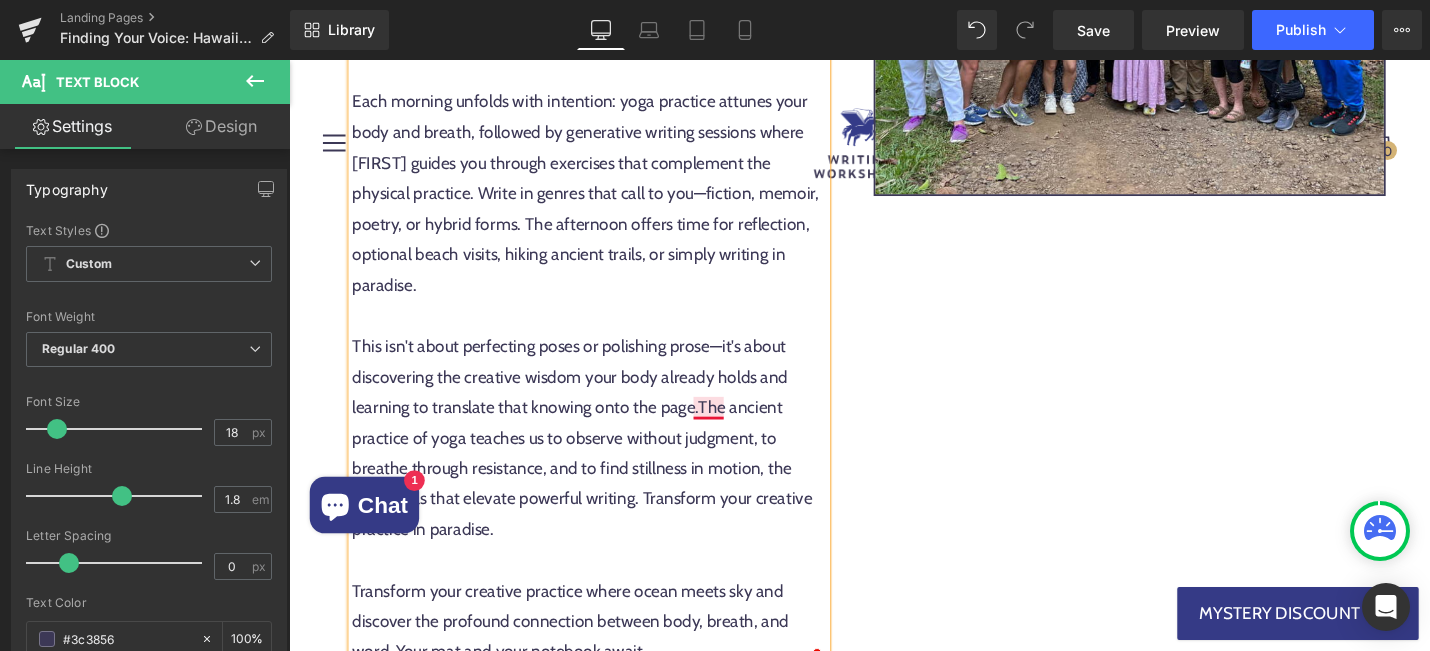 click on "This isn't about perfecting poses or polishing prose—it's about discovering the creative wisdom your body already holds and learning to translate that knowing onto the page.The ancient practice of yoga teaches us to observe without judgment, to breathe through resistance, and to find stillness in motion, the exact skills that elevate powerful writing. Transform your creative practice in paradise." at bounding box center (607, 460) 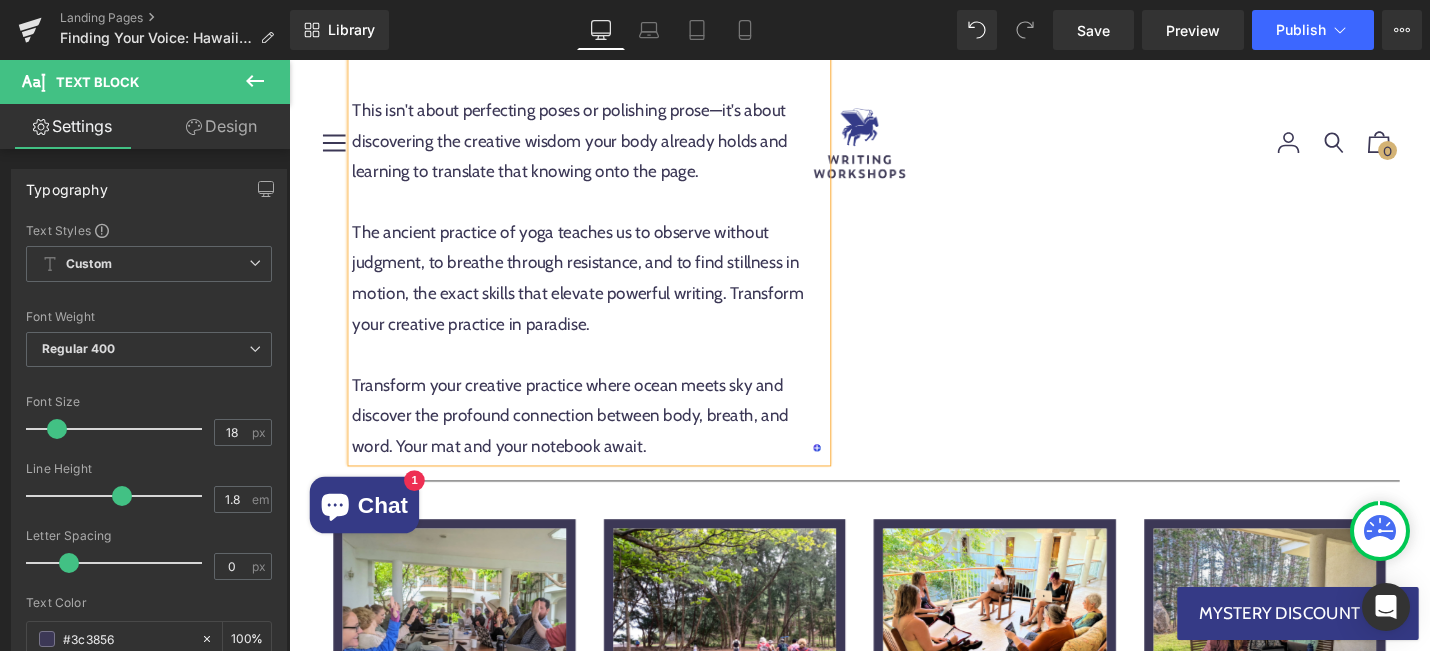 scroll, scrollTop: 1974, scrollLeft: 0, axis: vertical 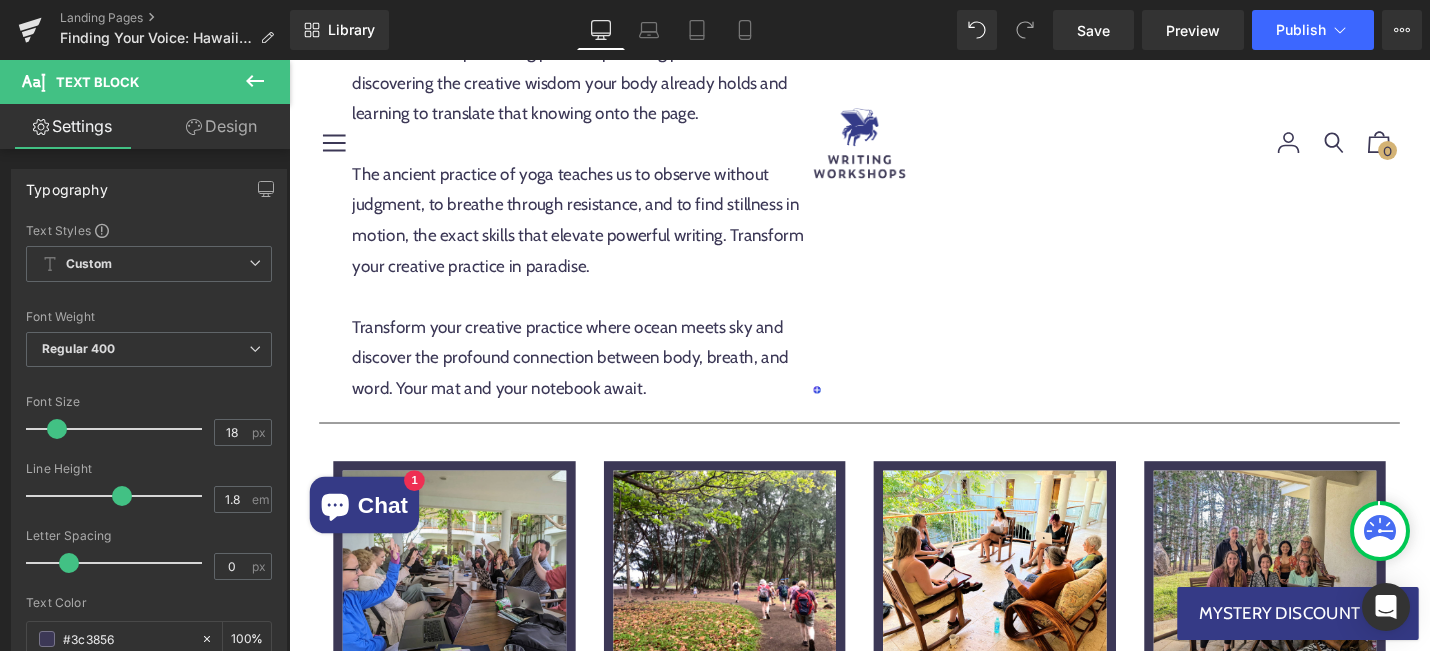 click 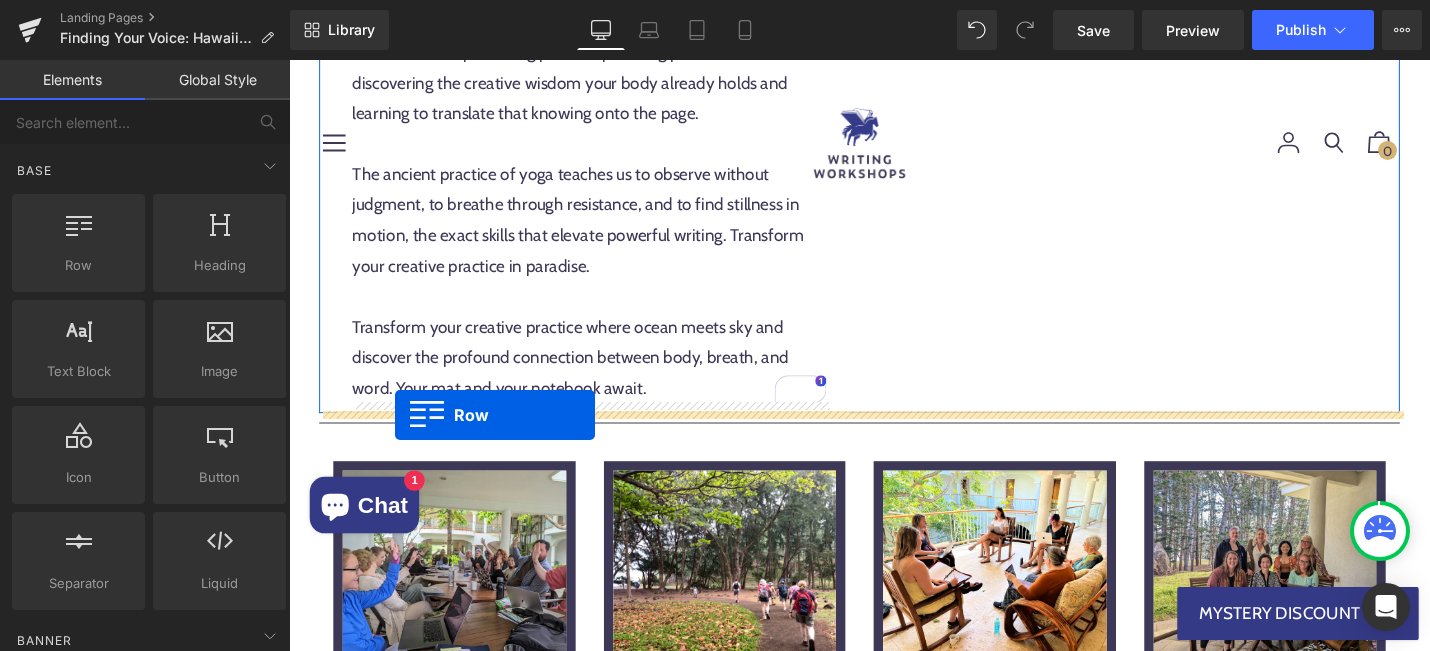 drag, startPoint x: 359, startPoint y: 316, endPoint x: 401, endPoint y: 436, distance: 127.13772 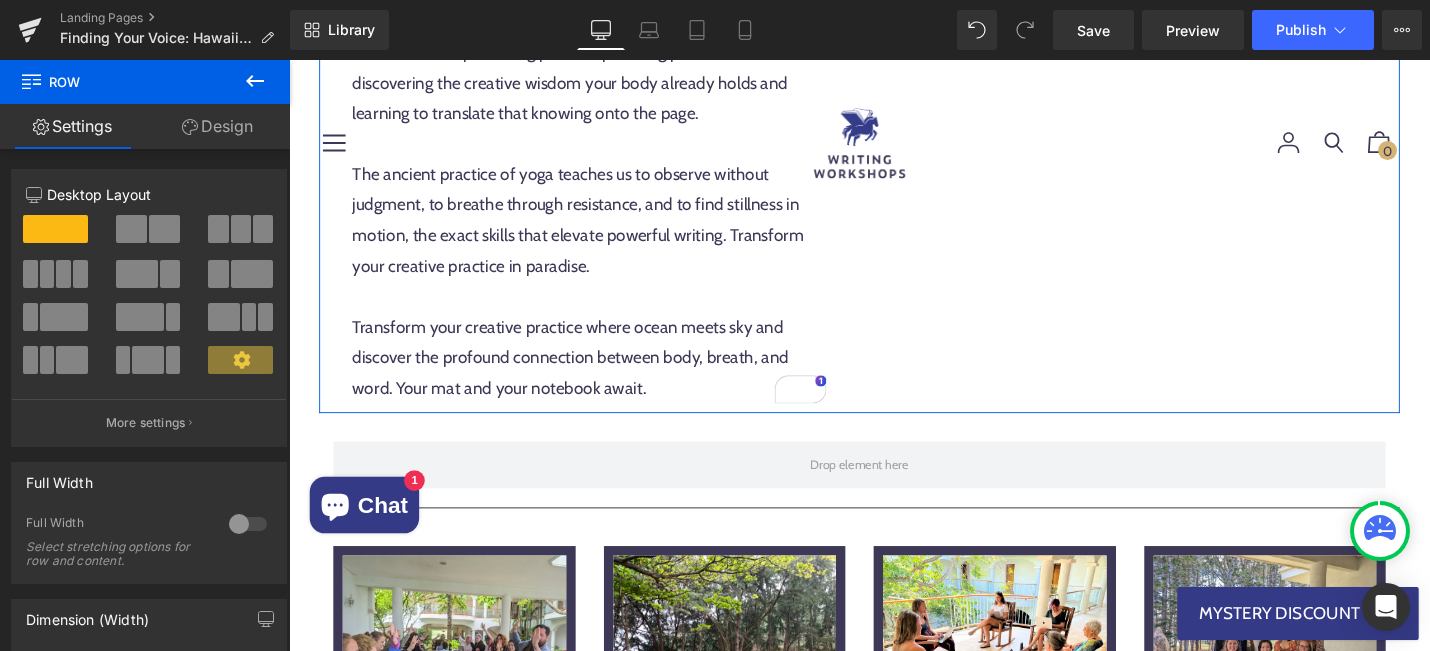 click 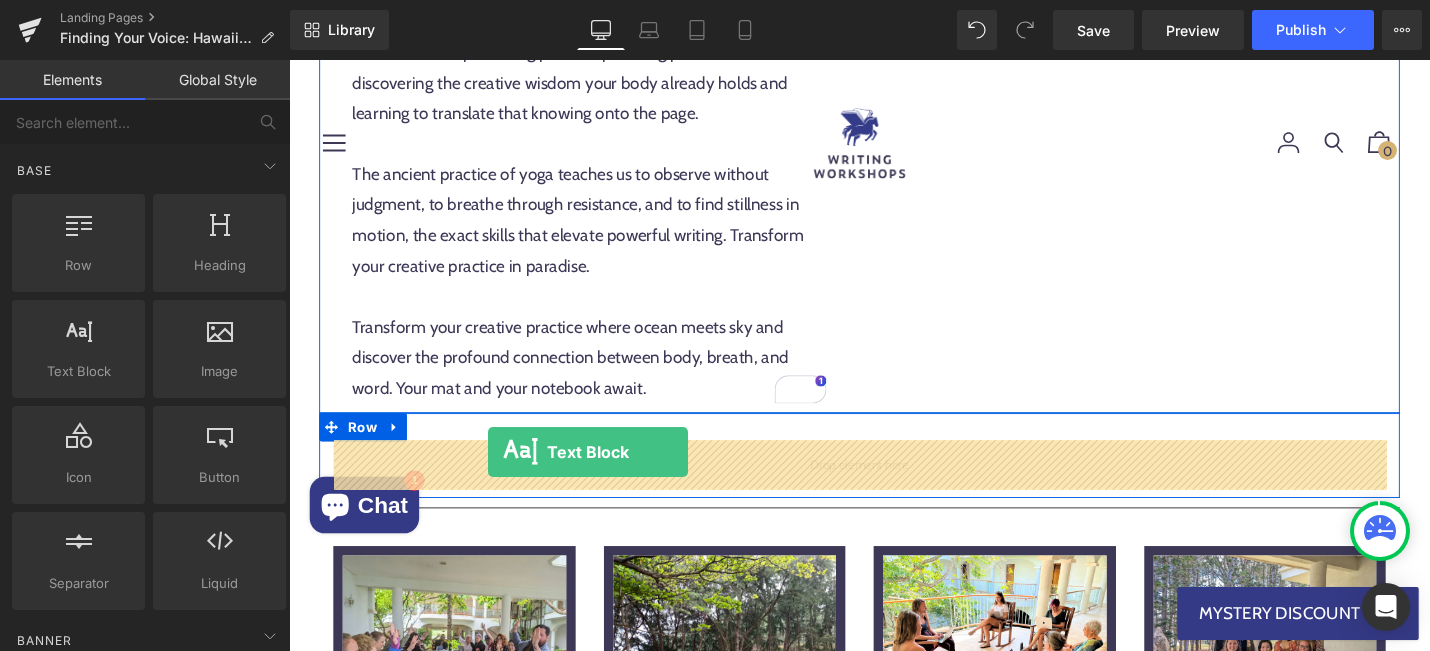 drag, startPoint x: 382, startPoint y: 400, endPoint x: 500, endPoint y: 476, distance: 140.35669 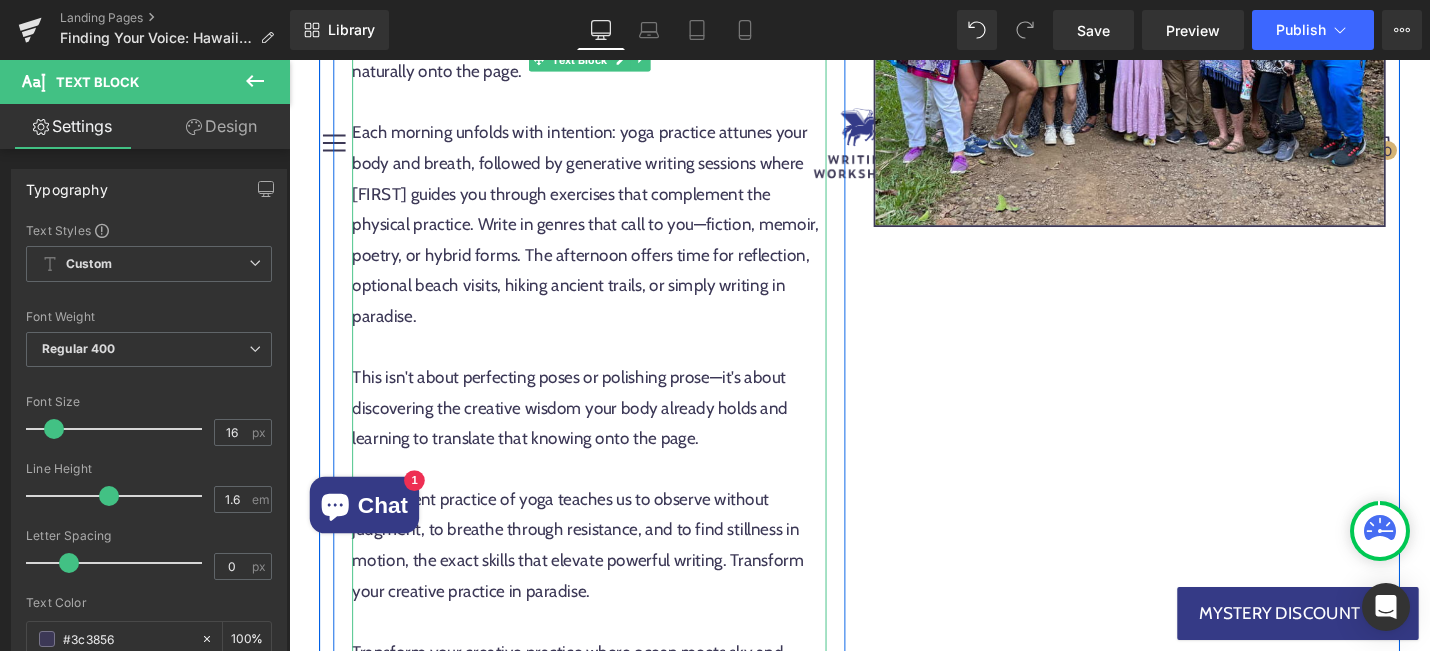 scroll, scrollTop: 1632, scrollLeft: 0, axis: vertical 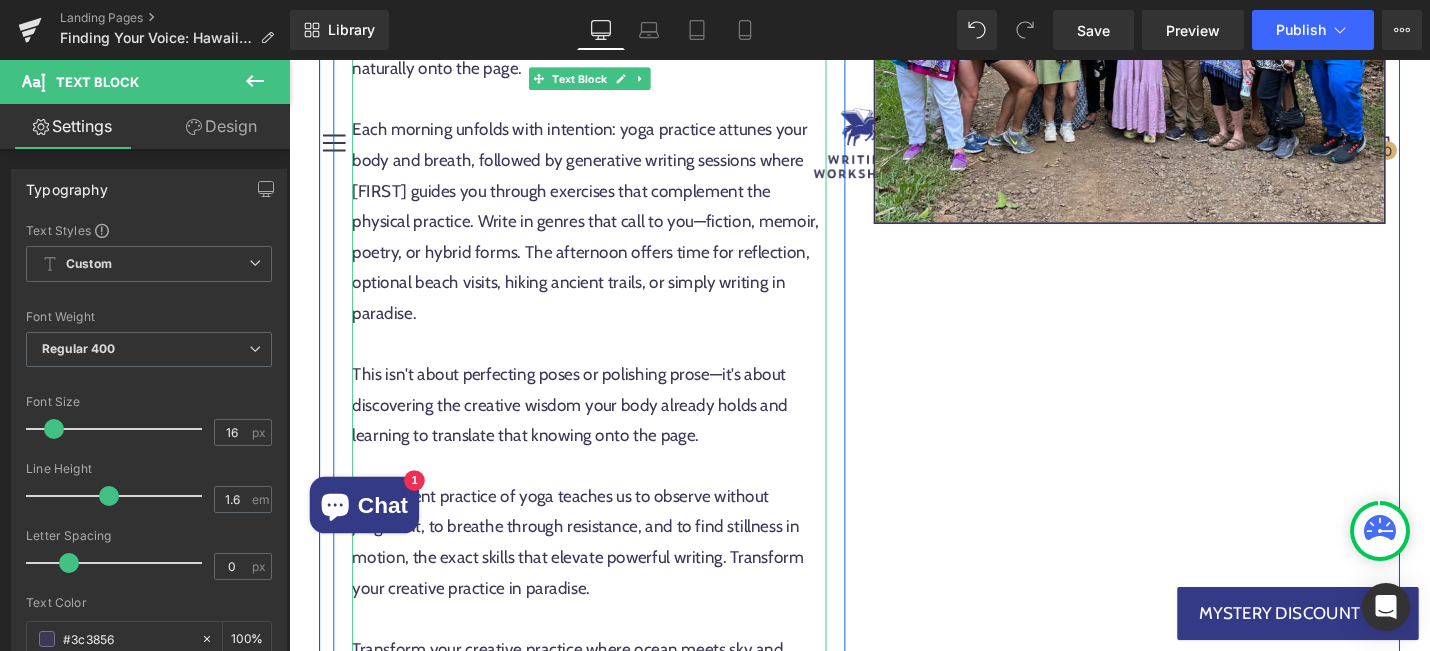 click on "Each morning unfolds with intention: yoga practice attunes your body and breath, followed by generative writing sessions where Virginia guides you through exercises that complement the physical practice. Write in genres that call to you—fiction, memoir, poetry, or hybrid forms. The afternoon offers time for reflection, optional beach visits, hiking ancient trails, or simply writing in paradise." at bounding box center [607, 231] 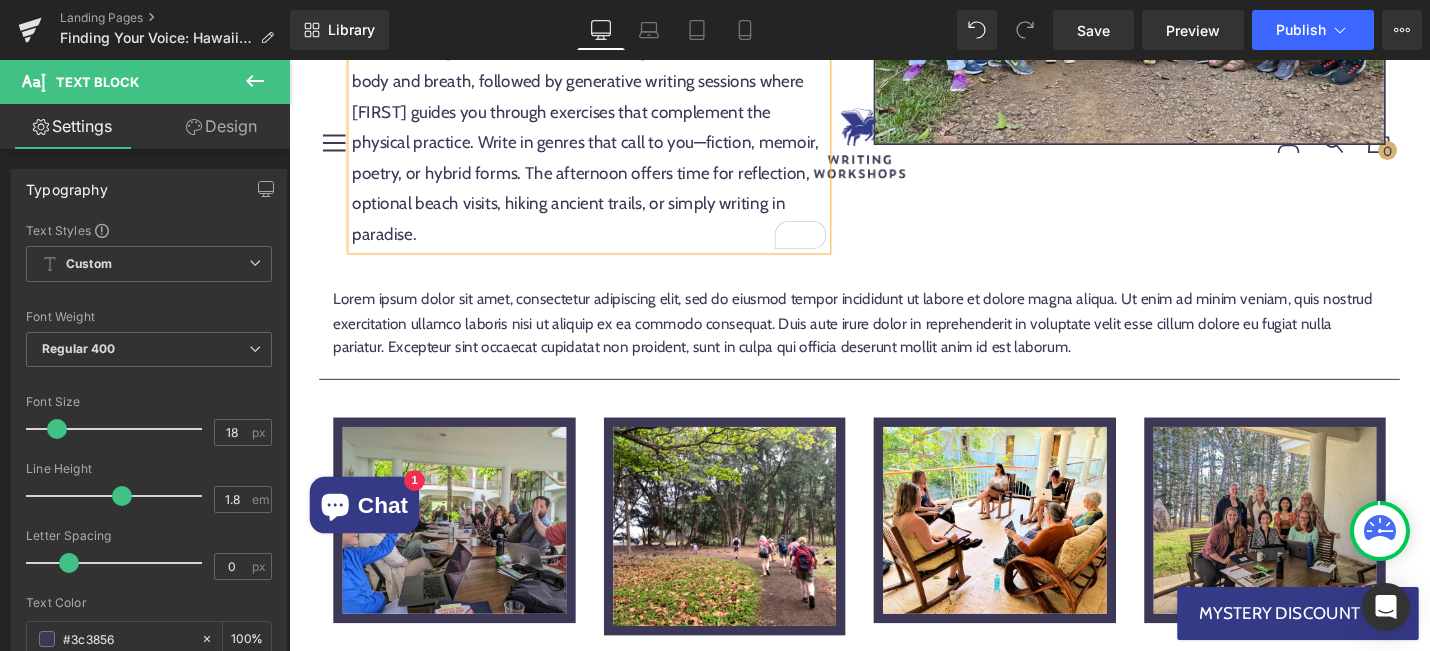scroll, scrollTop: 1713, scrollLeft: 0, axis: vertical 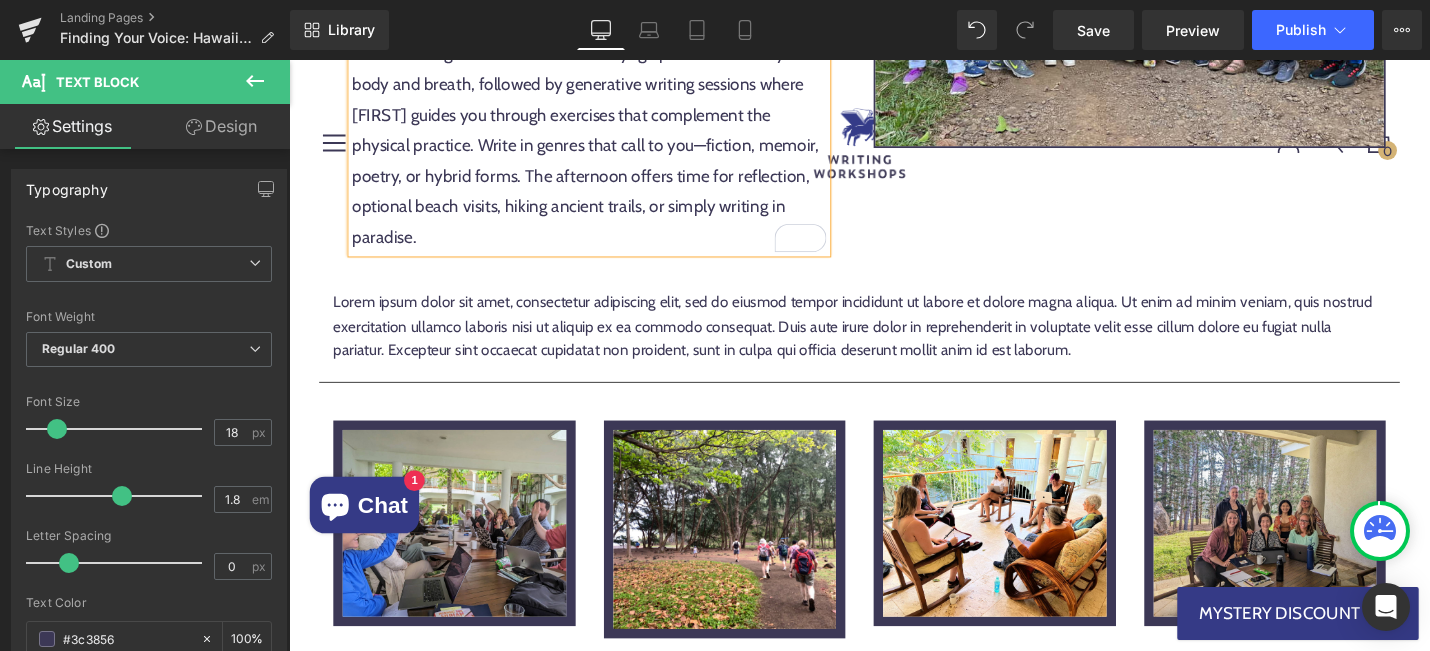 click on "Lorem ipsum dolor sit amet, consectetur adipiscing elit, sed do eiusmod tempor incididunt ut labore et dolore magna aliqua. Ut enim ad minim veniam, quis nostrud exercitation ullamco laboris nisi ut aliquip ex ea commodo consequat. Duis aute irure dolor in reprehenderit in voluptate velit esse cillum dolore eu fugiat nulla pariatur. Excepteur sint occaecat cupidatat non proident, sunt in culpa qui officia deserunt mollit anim id est laborum." at bounding box center [894, 342] 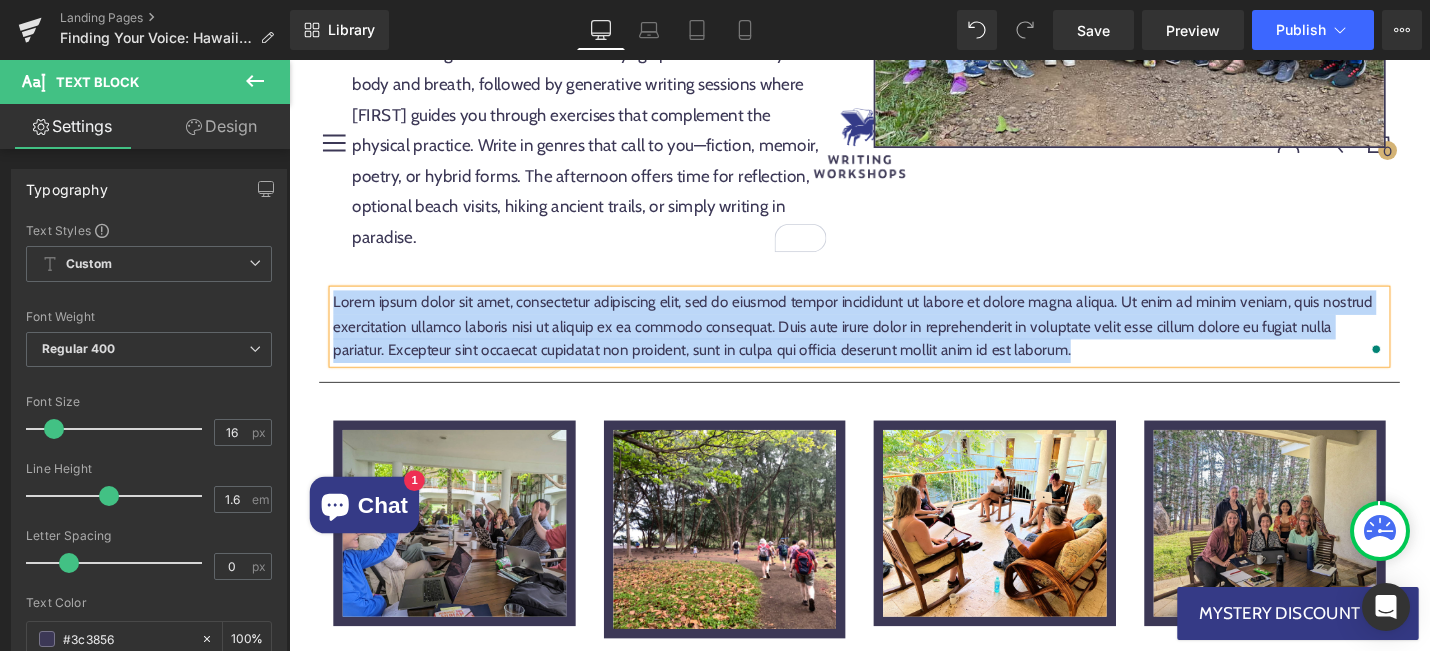 paste 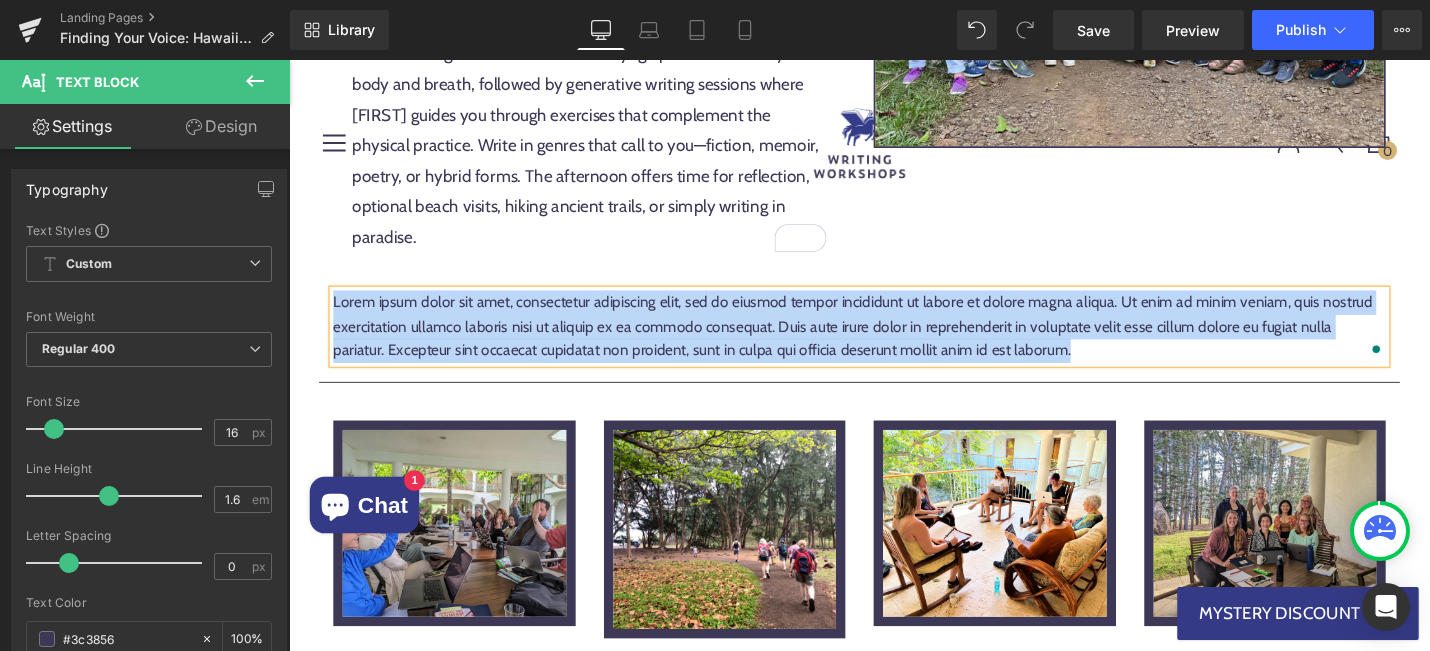 type 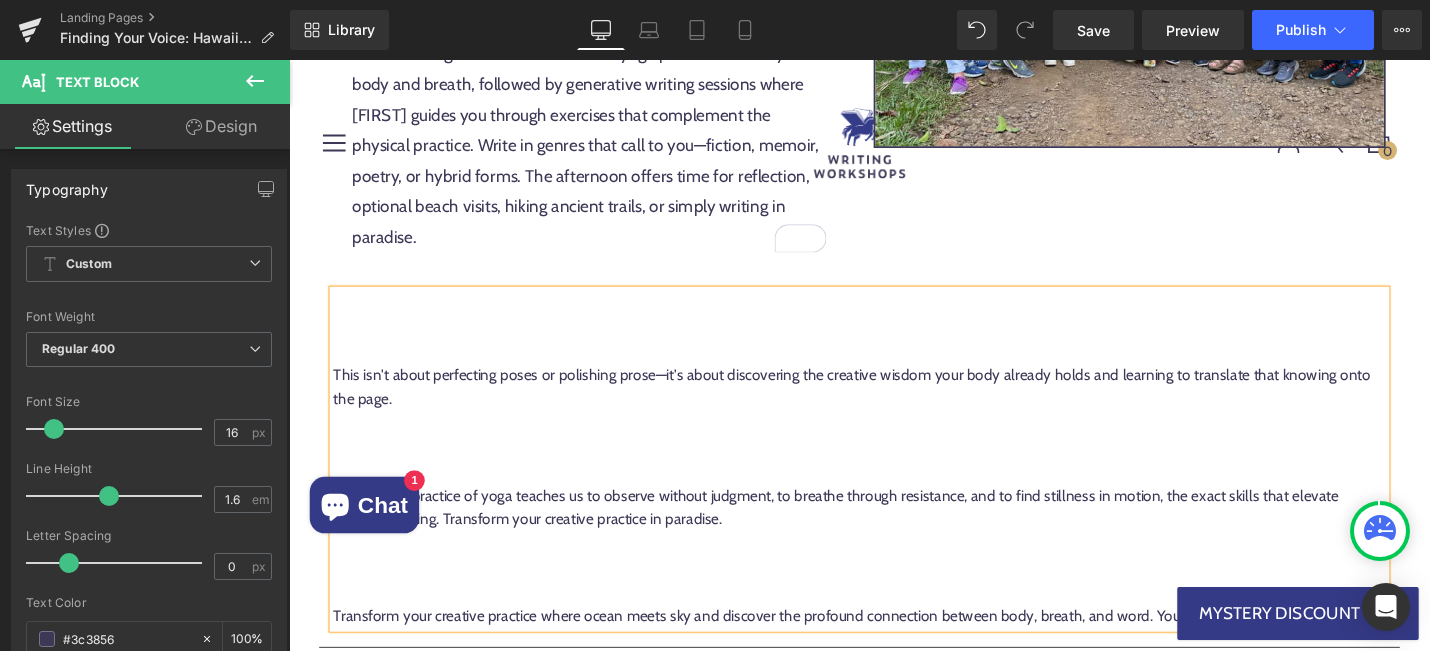 click at bounding box center (894, 368) 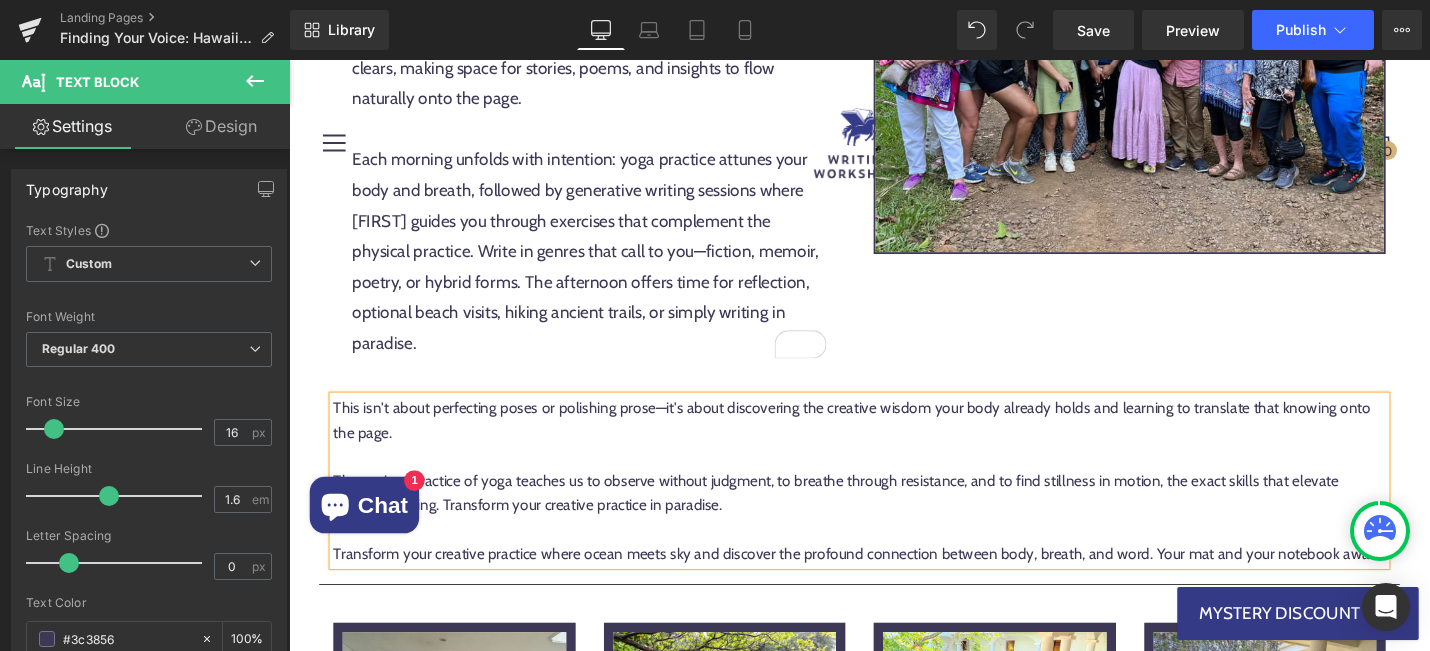 scroll, scrollTop: 1573, scrollLeft: 0, axis: vertical 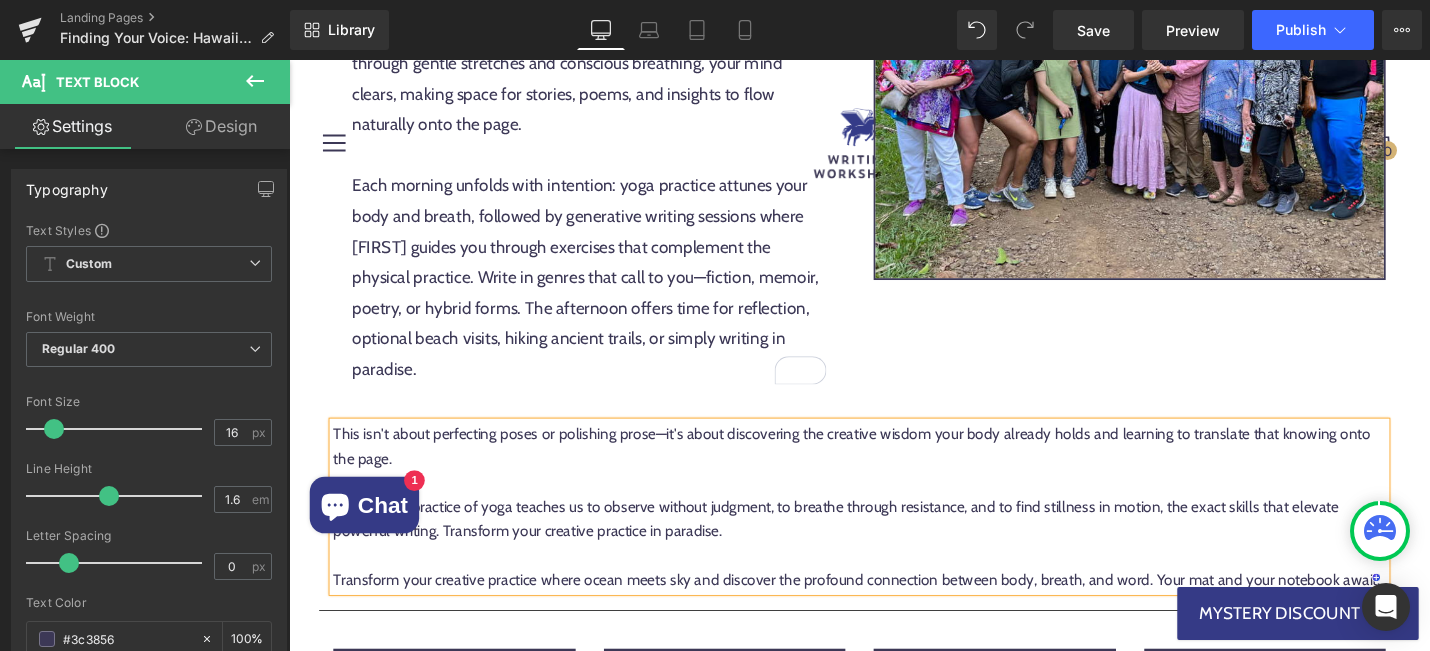 click on "Each morning unfolds with intention: yoga practice attunes your body and breath, followed by generative writing sessions where Virginia guides you through exercises that complement the physical practice. Write in genres that call to you—fiction, memoir, poetry, or hybrid forms. The afternoon offers time for reflection, optional beach visits, hiking ancient trails, or simply writing in paradise." at bounding box center (607, 290) 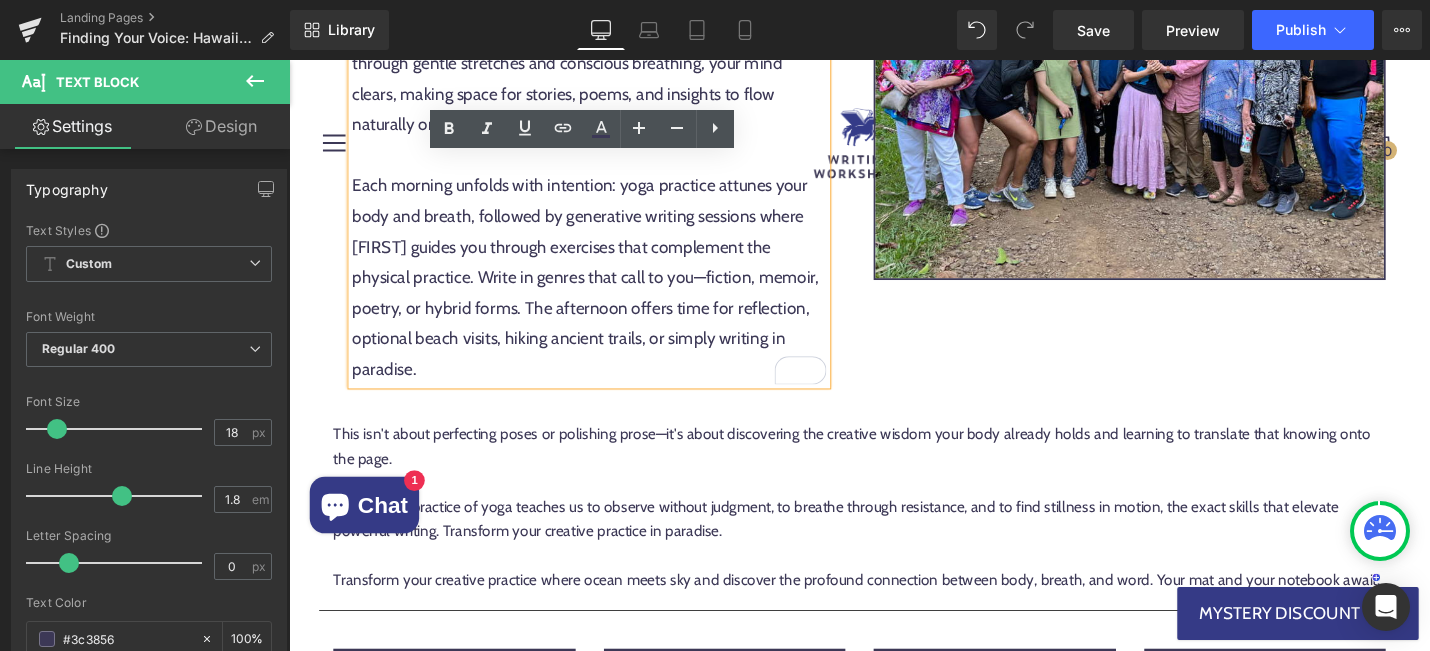 click on "The ancient practice of yoga teaches us to observe without judgment, to breathe through resistance, and to find stillness in motion, the exact skills that elevate powerful writing. Transform your creative practice in paradise." at bounding box center (894, 546) 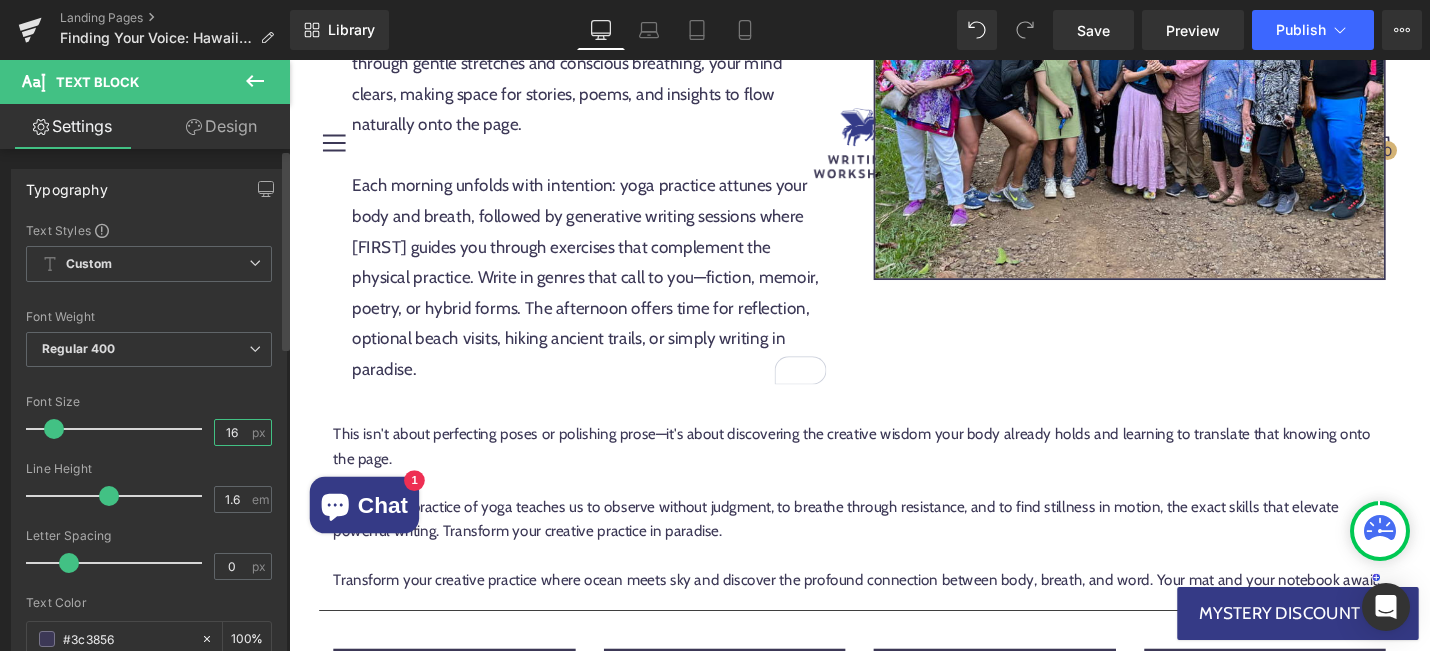 click on "16" at bounding box center (232, 432) 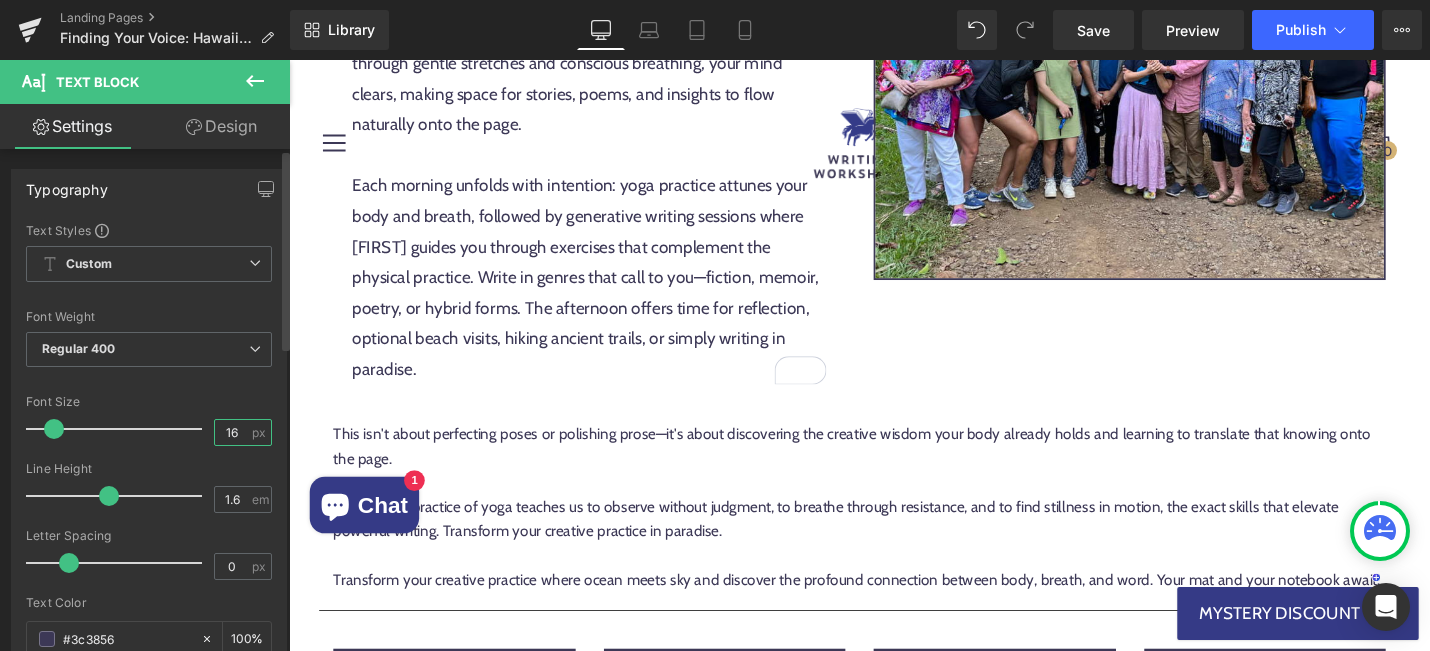 click on "16" at bounding box center (232, 432) 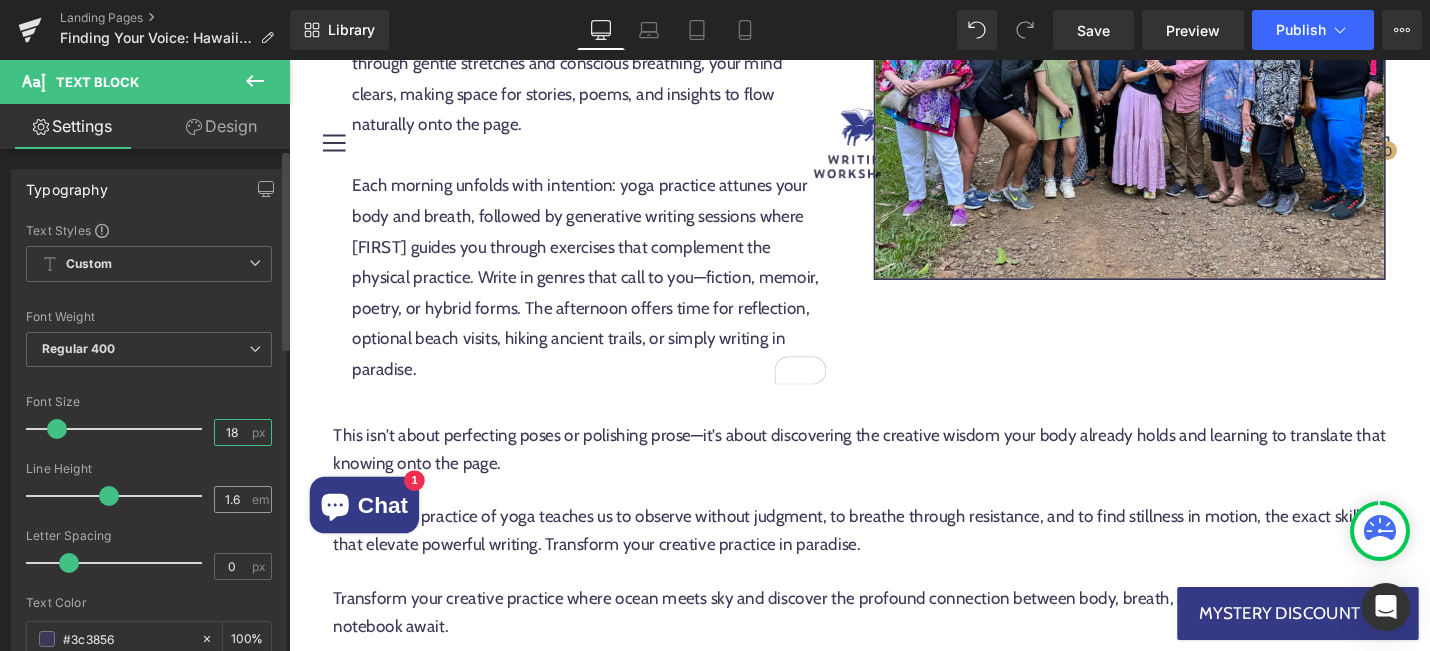 type on "18" 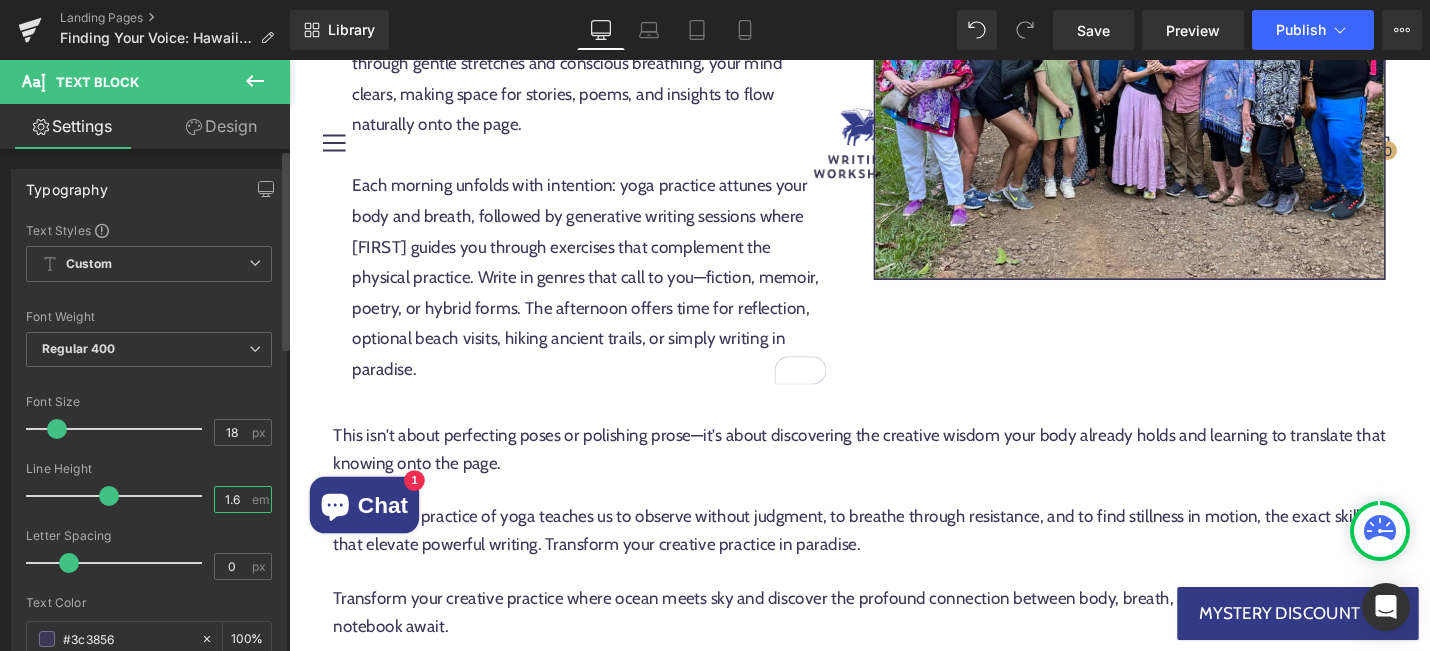 click on "1.6" at bounding box center [232, 499] 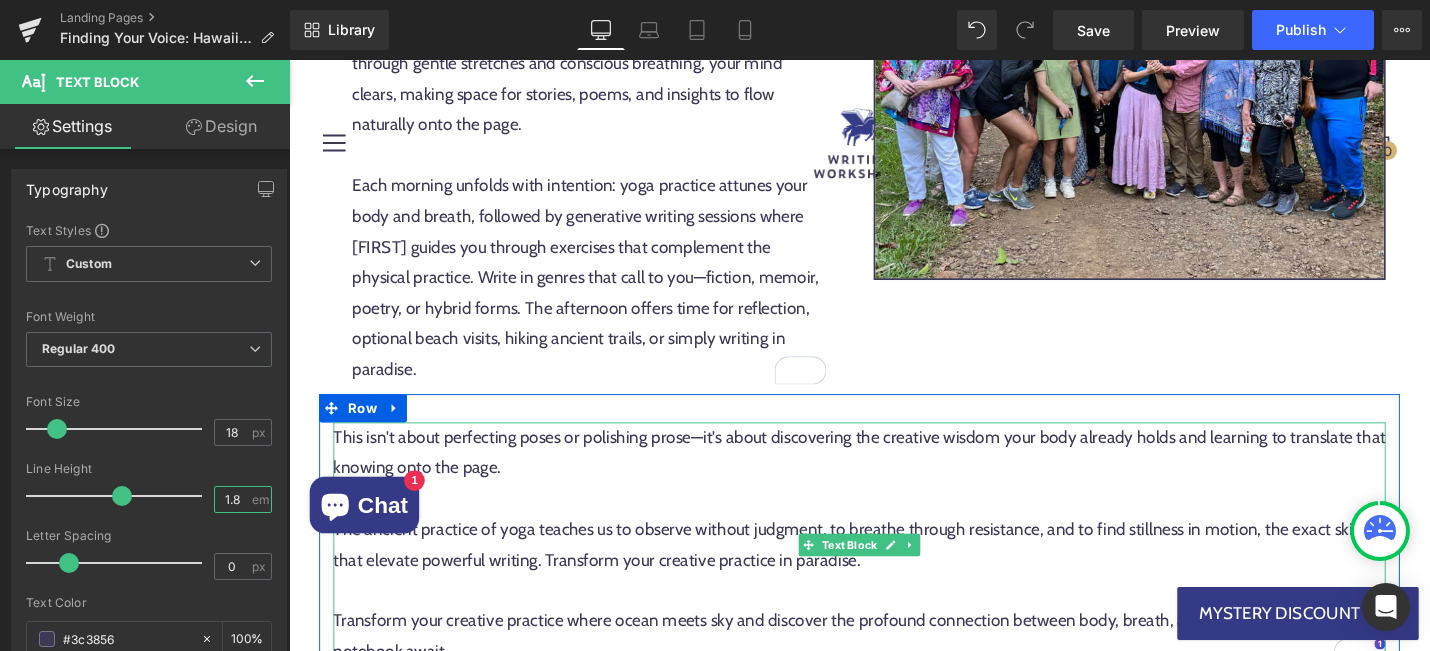 type on "1.8" 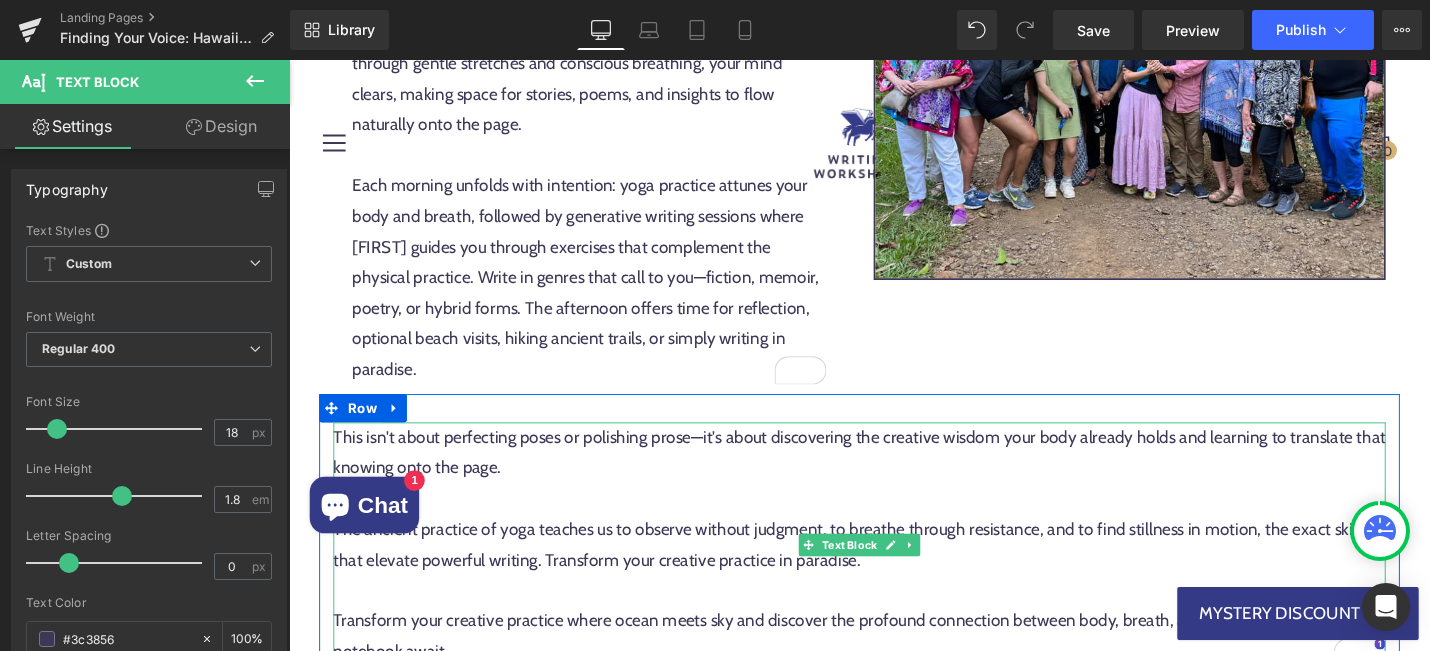 click on "The ancient practice of yoga teaches us to observe without judgment, to breathe through resistance, and to find stillness in motion, the exact skills that elevate powerful writing. Transform your creative practice in paradise." at bounding box center [894, 573] 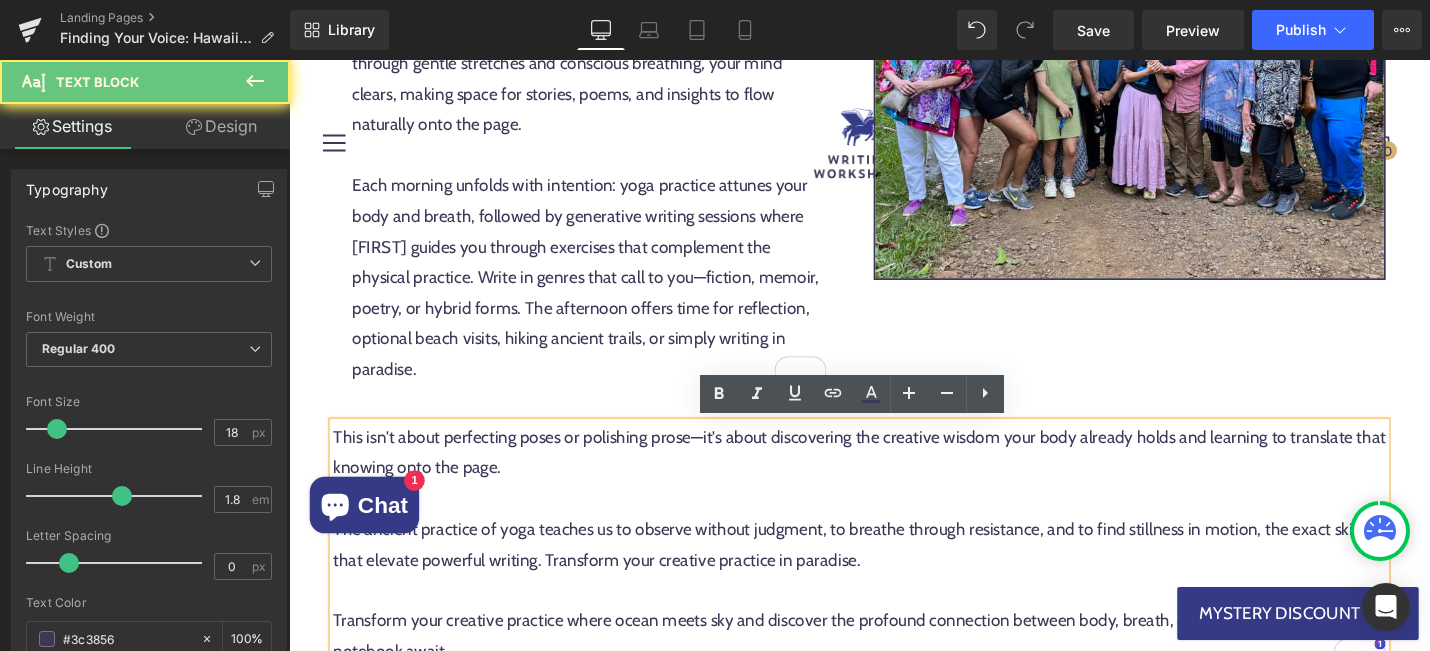 click on "This isn't about perfecting poses or polishing prose—it's about discovering the creative wisdom your body already holds and learning to translate that knowing onto the page." at bounding box center [894, 476] 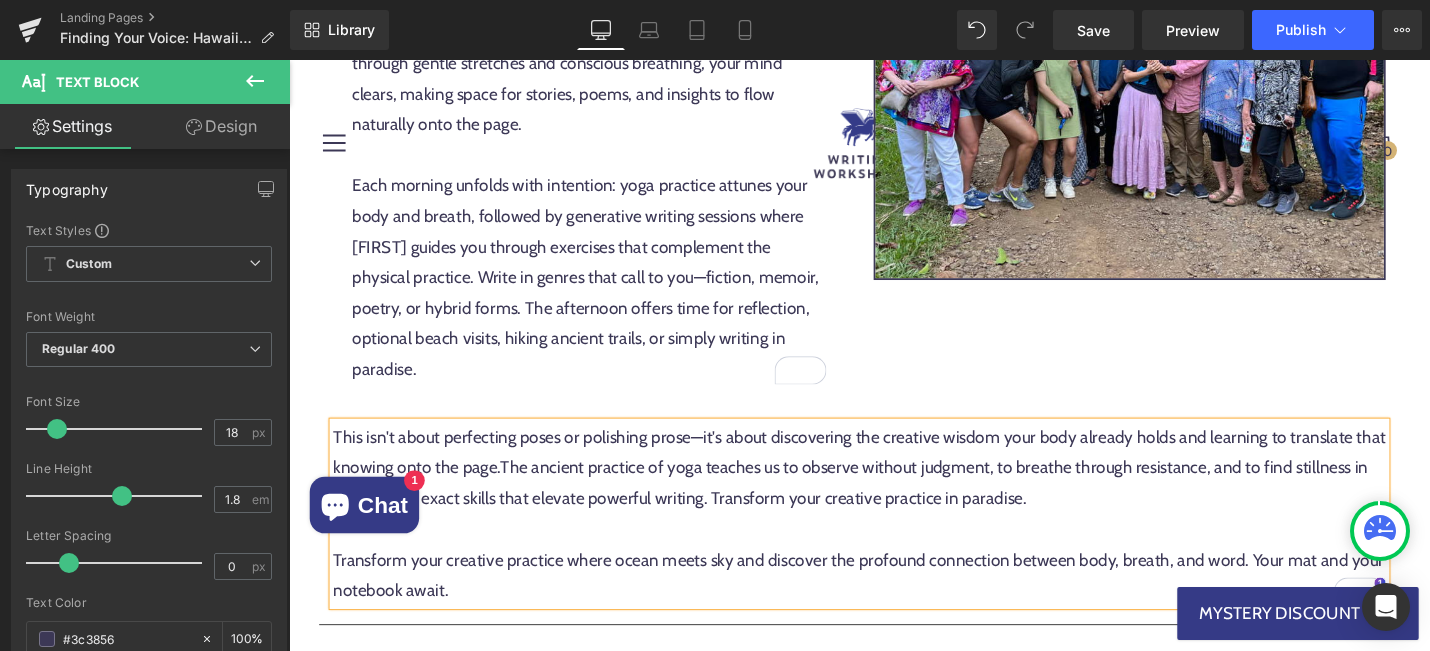 click on "This isn't about perfecting poses or polishing prose—it's about discovering the creative wisdom your body already holds and learning to translate that knowing onto the page.  The ancient practice of yoga teaches us to observe without judgment, to breathe through resistance, and to find stillness in motion, the exact skills that elevate powerful writing. Transform your creative practice in paradise." at bounding box center (894, 492) 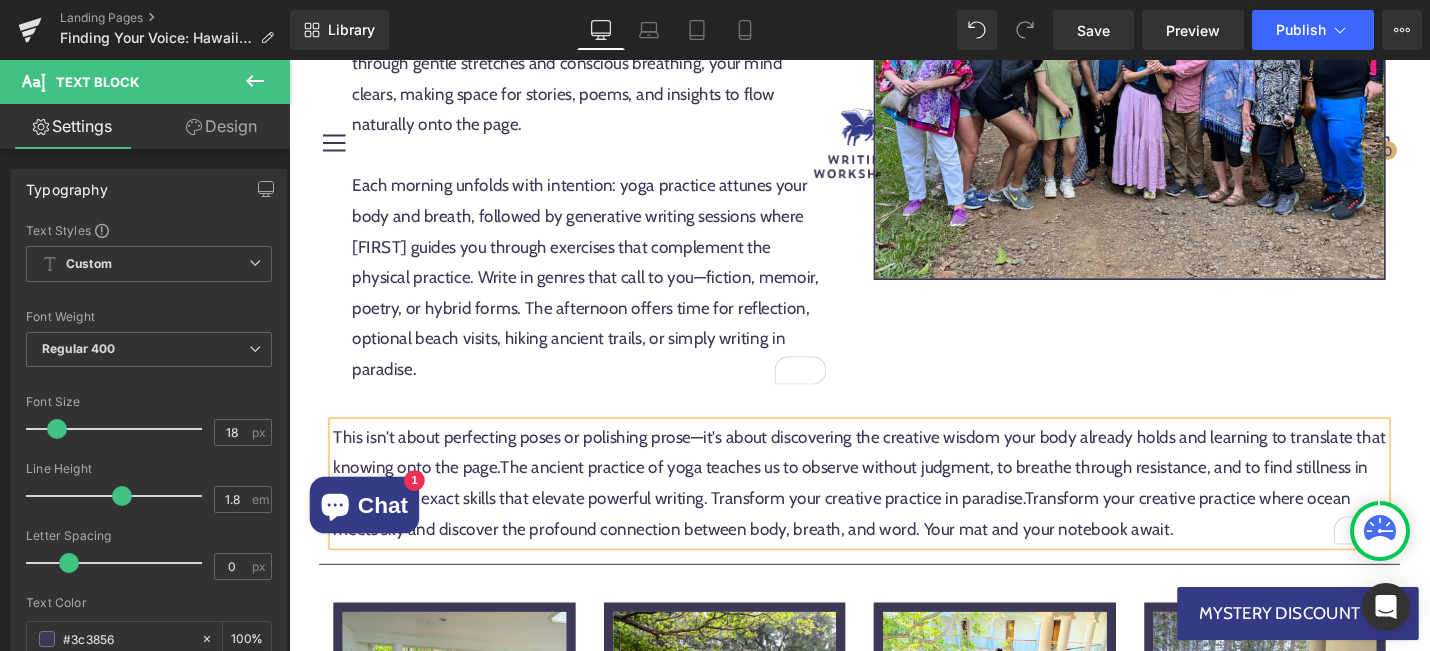 scroll, scrollTop: 1461, scrollLeft: 0, axis: vertical 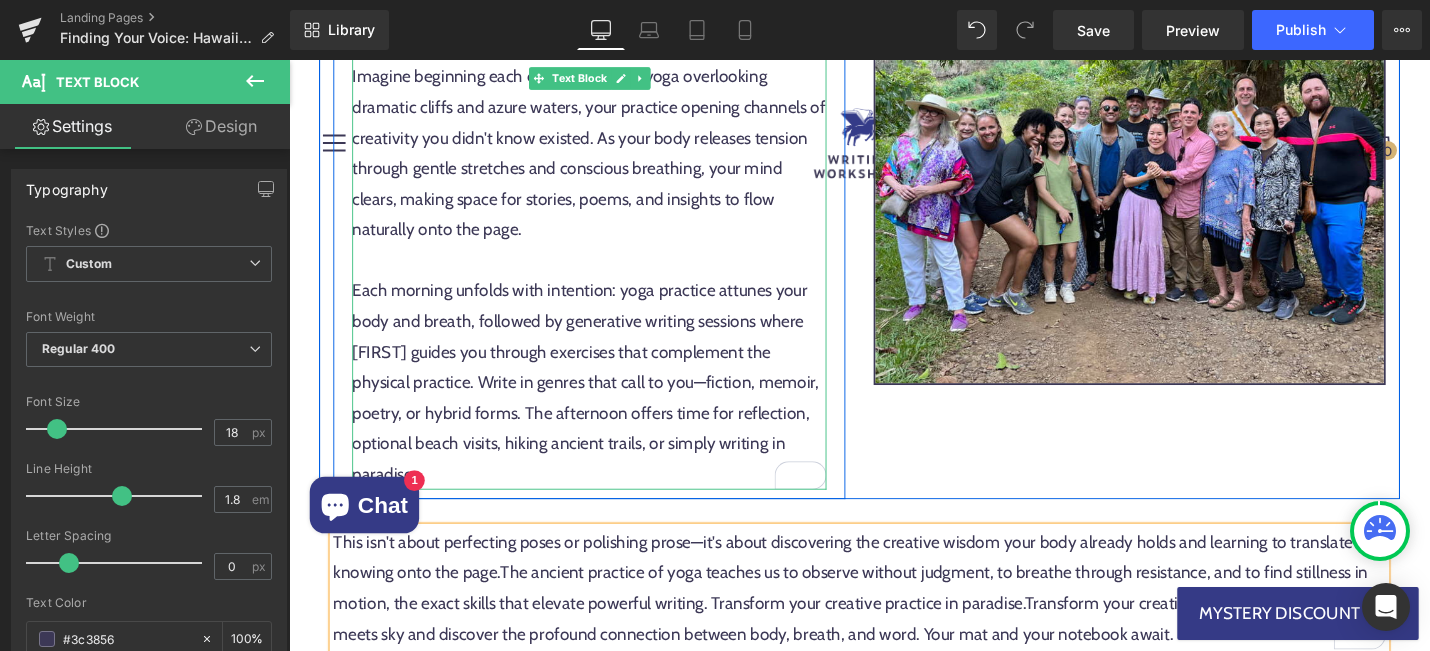 click at bounding box center [607, 273] 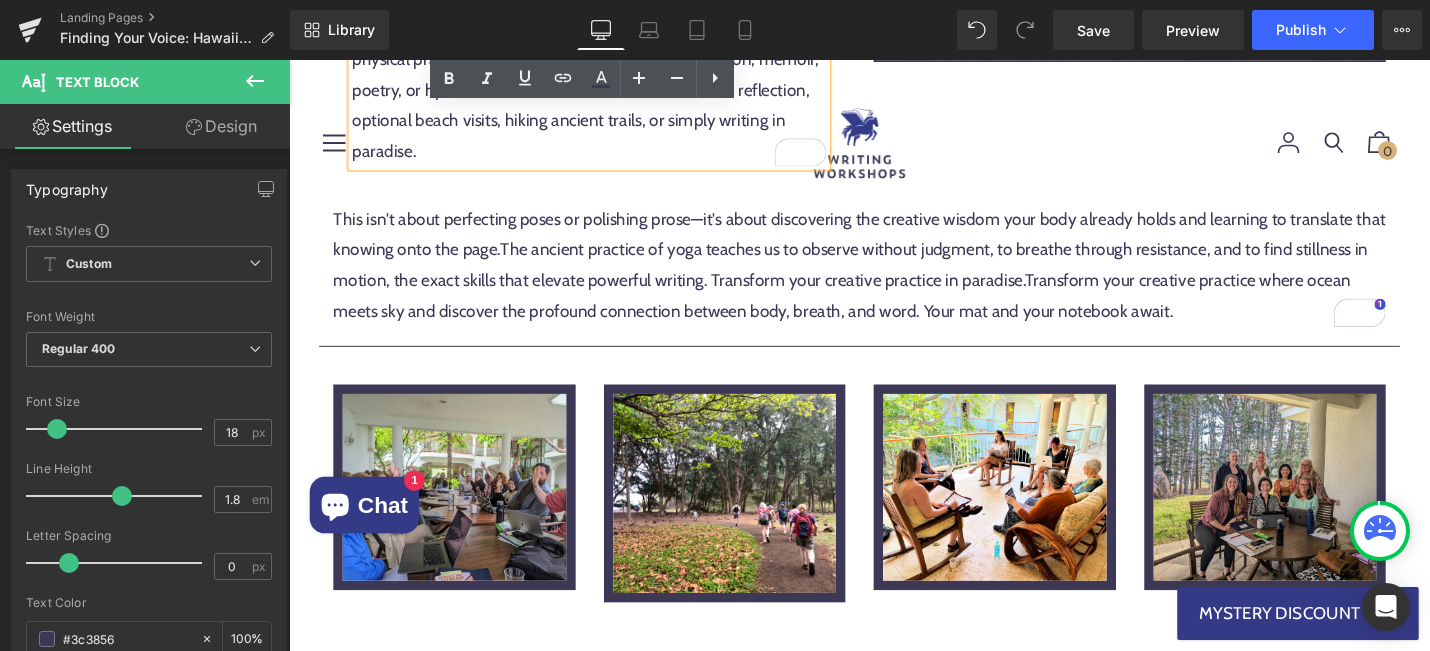 scroll, scrollTop: 1807, scrollLeft: 0, axis: vertical 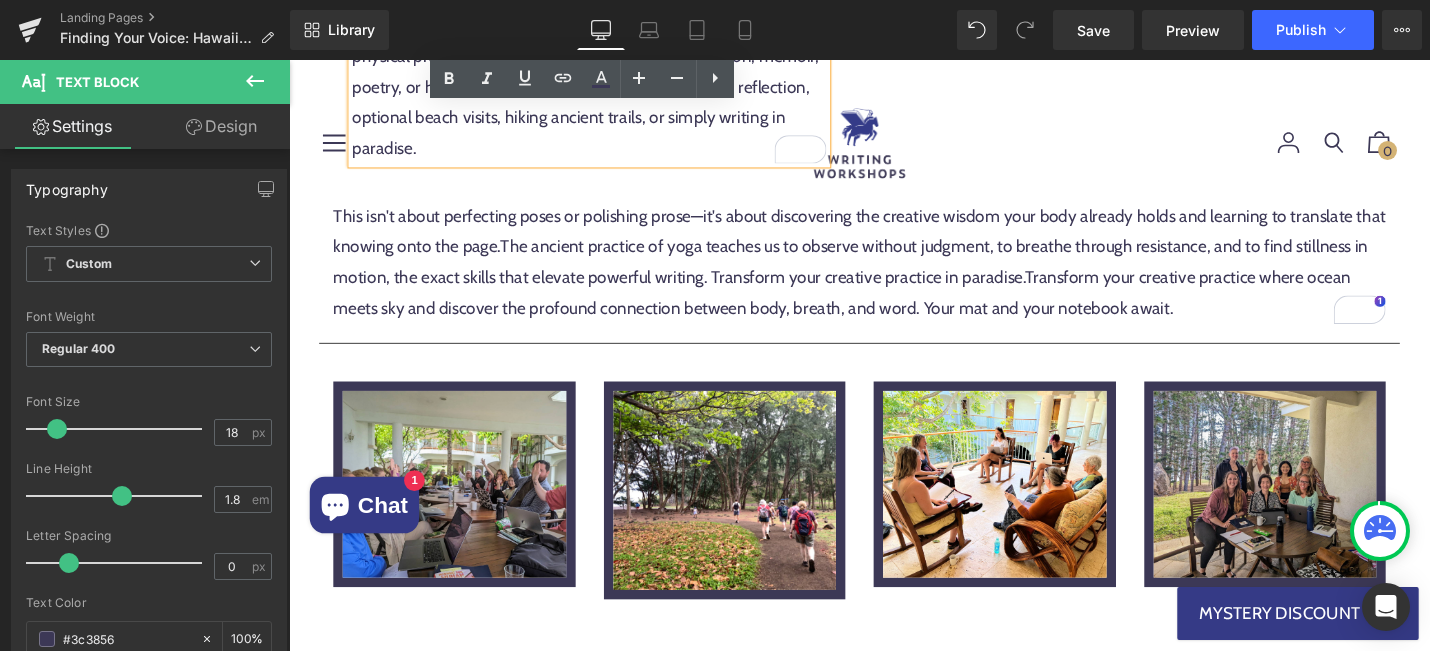 click on "The ancient practice of yoga teaches us to observe without judgment, to breathe through resistance, and to find stillness in motion, the exact skills that elevate powerful writing. Transform your creative practice in paradise." at bounding box center [884, 274] 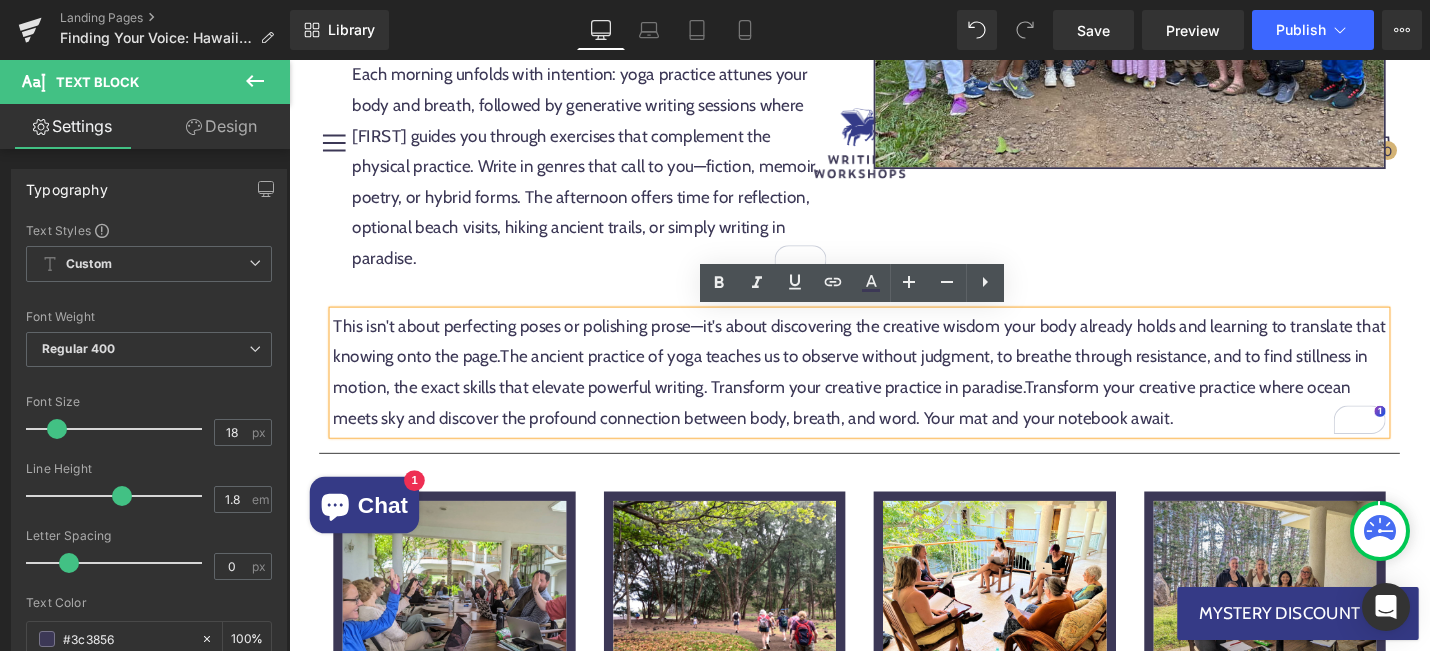 scroll, scrollTop: 1713, scrollLeft: 0, axis: vertical 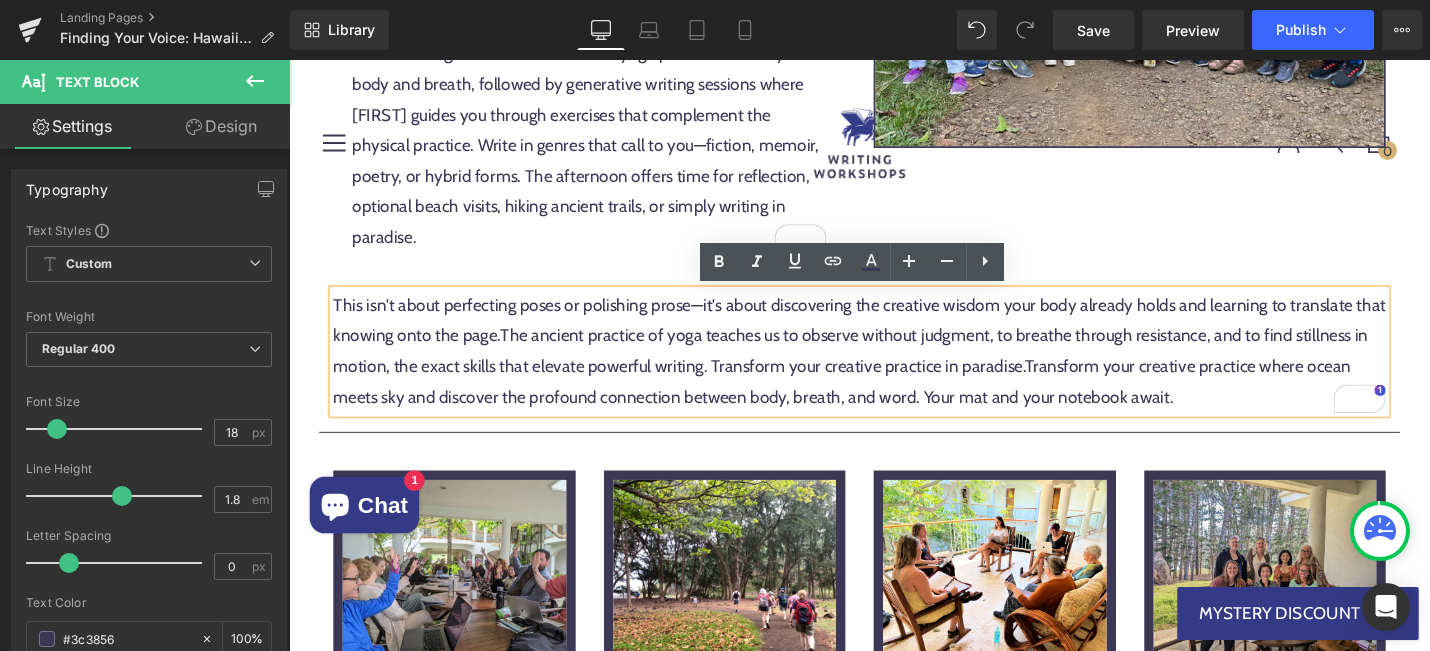 click on "This isn't about perfecting poses or polishing prose—it's about discovering the creative wisdom your body already holds and learning to translate that knowing onto the page." at bounding box center (894, 336) 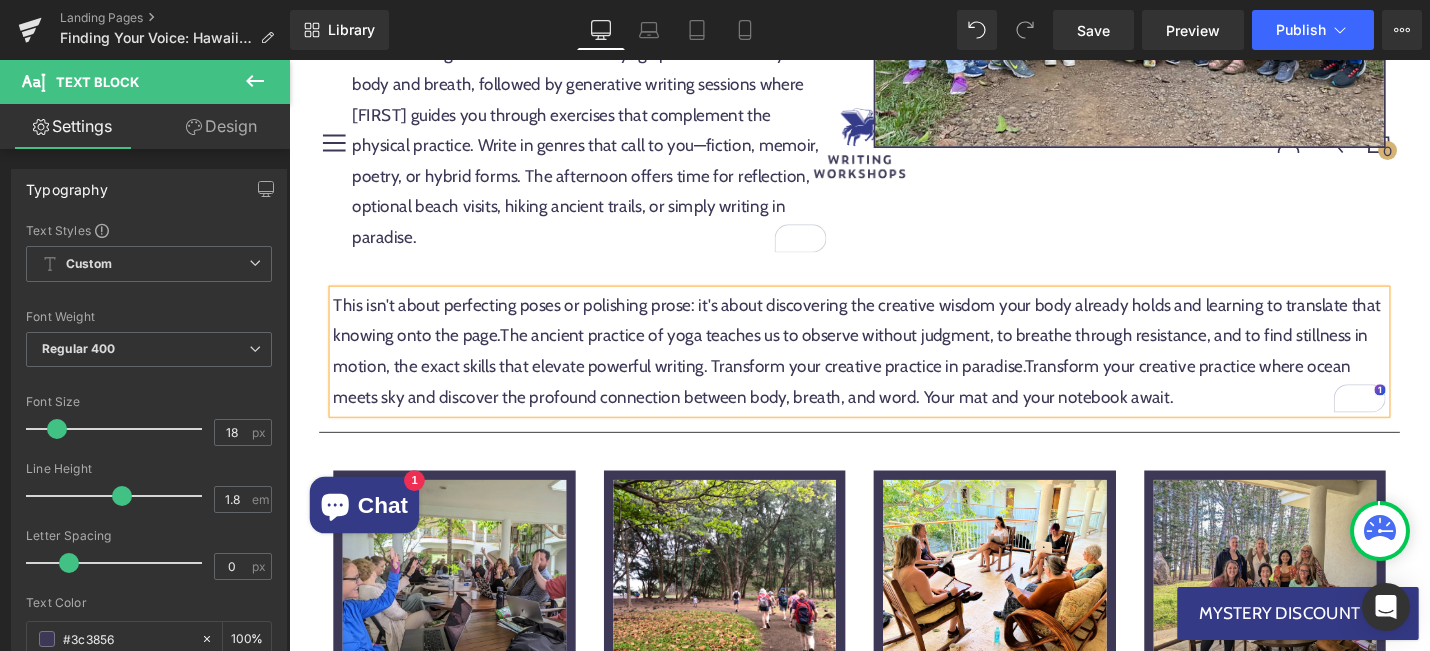 click on "The ancient practice of yoga teaches us to observe without judgment, to breathe through resistance, and to find stillness in motion, the exact skills that elevate powerful writing. Transform your creative practice in paradise." at bounding box center [884, 368] 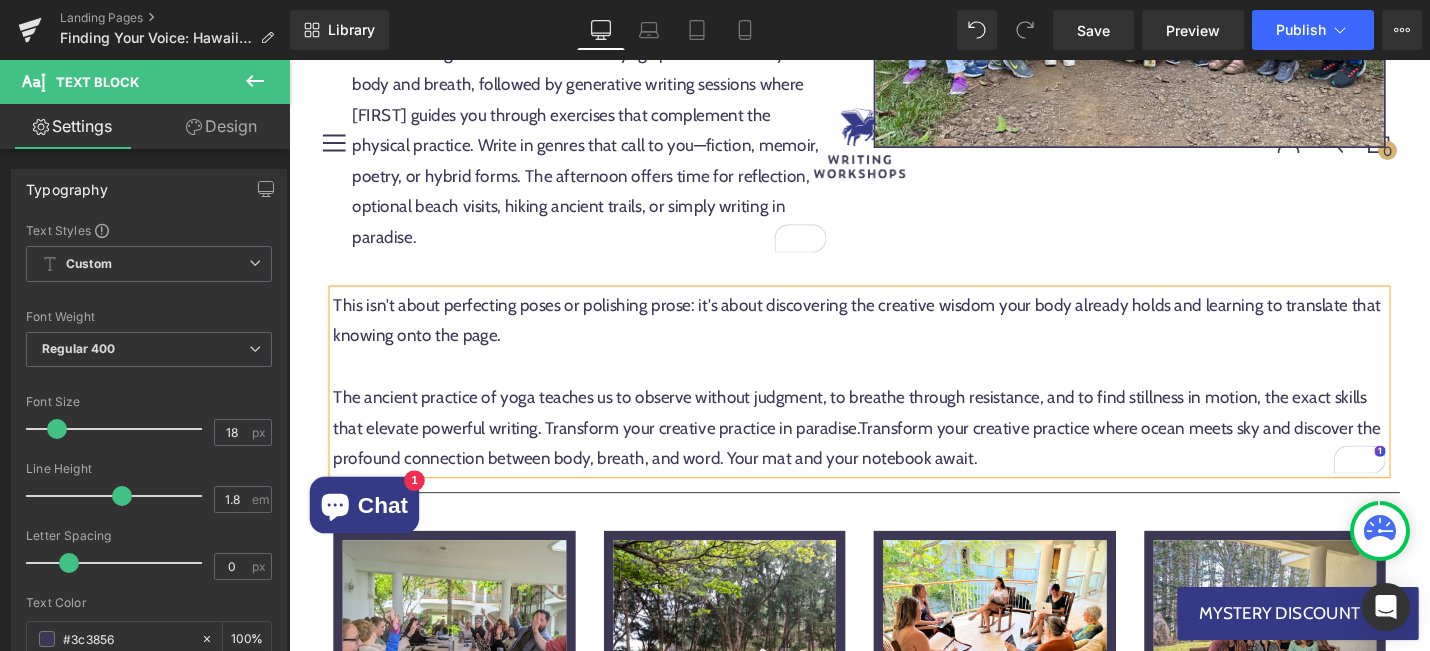 click on "Transform your creative practice where ocean meets sky and discover the profound connection between body, breath, and word. Your mat and your notebook await." at bounding box center [891, 466] 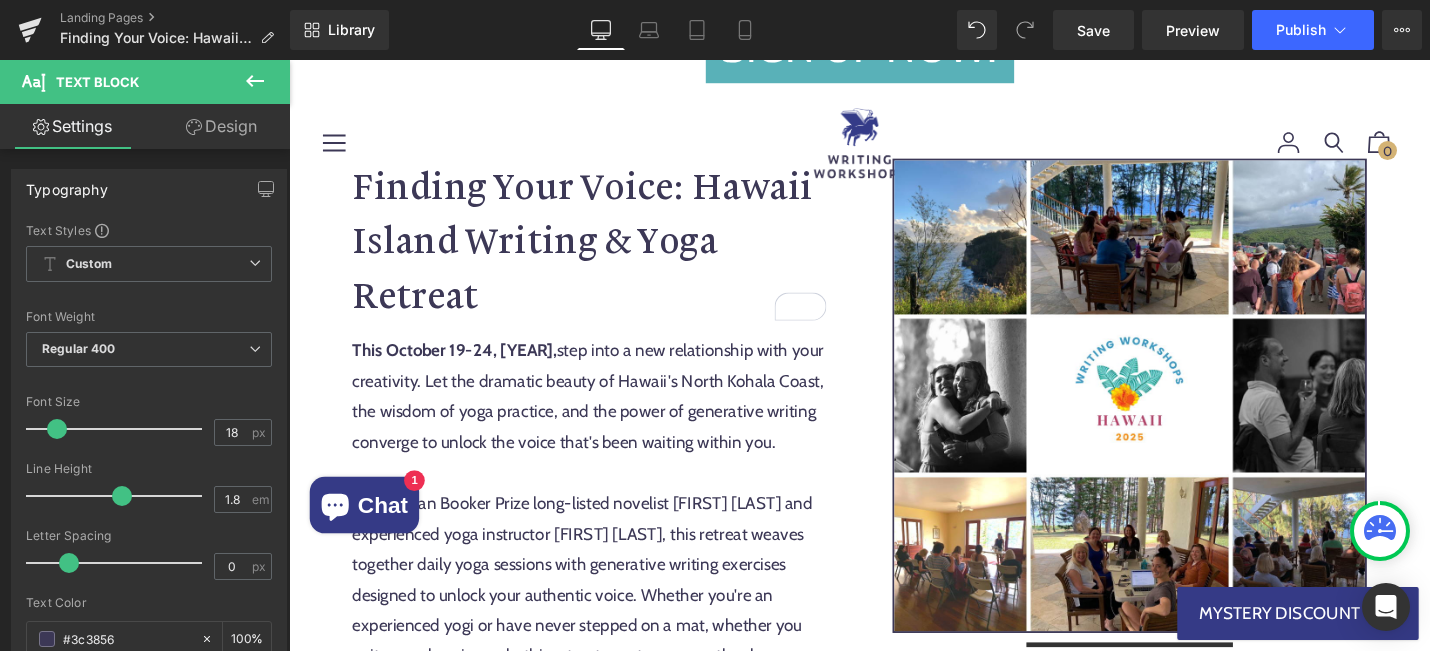 scroll, scrollTop: 616, scrollLeft: 0, axis: vertical 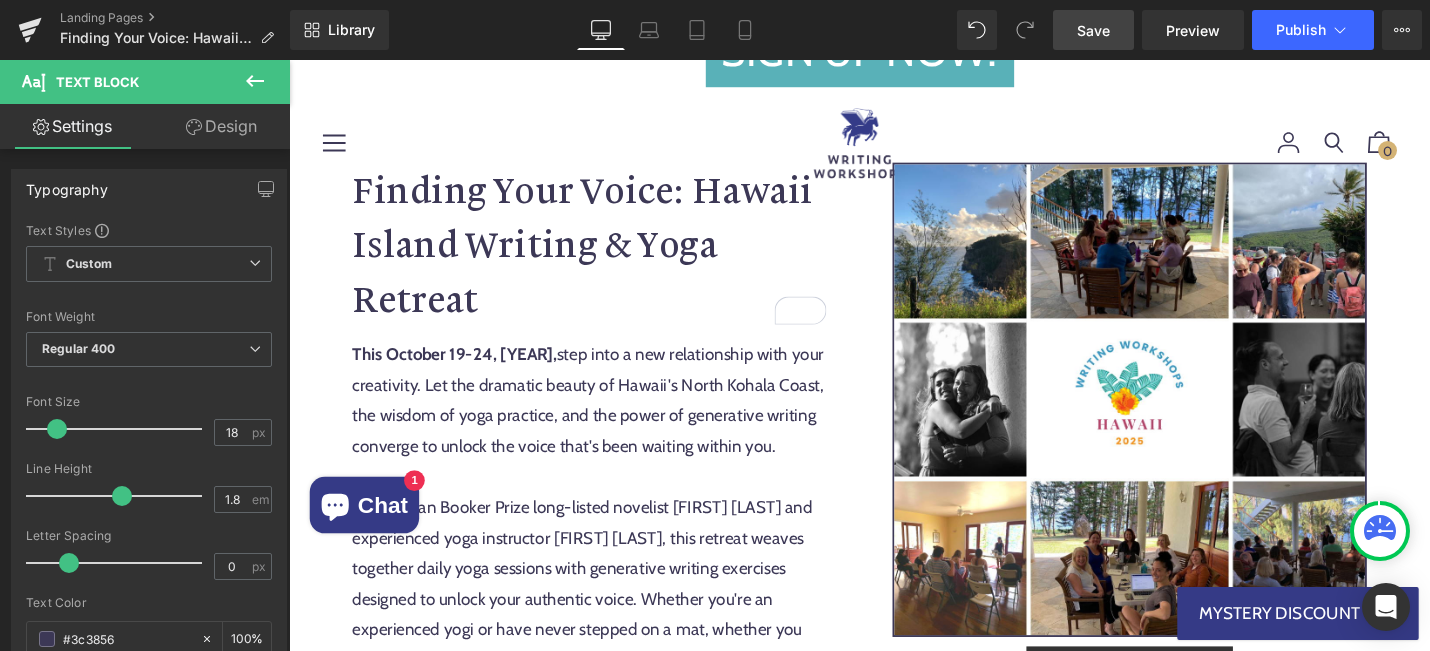 click on "Save" at bounding box center [1093, 30] 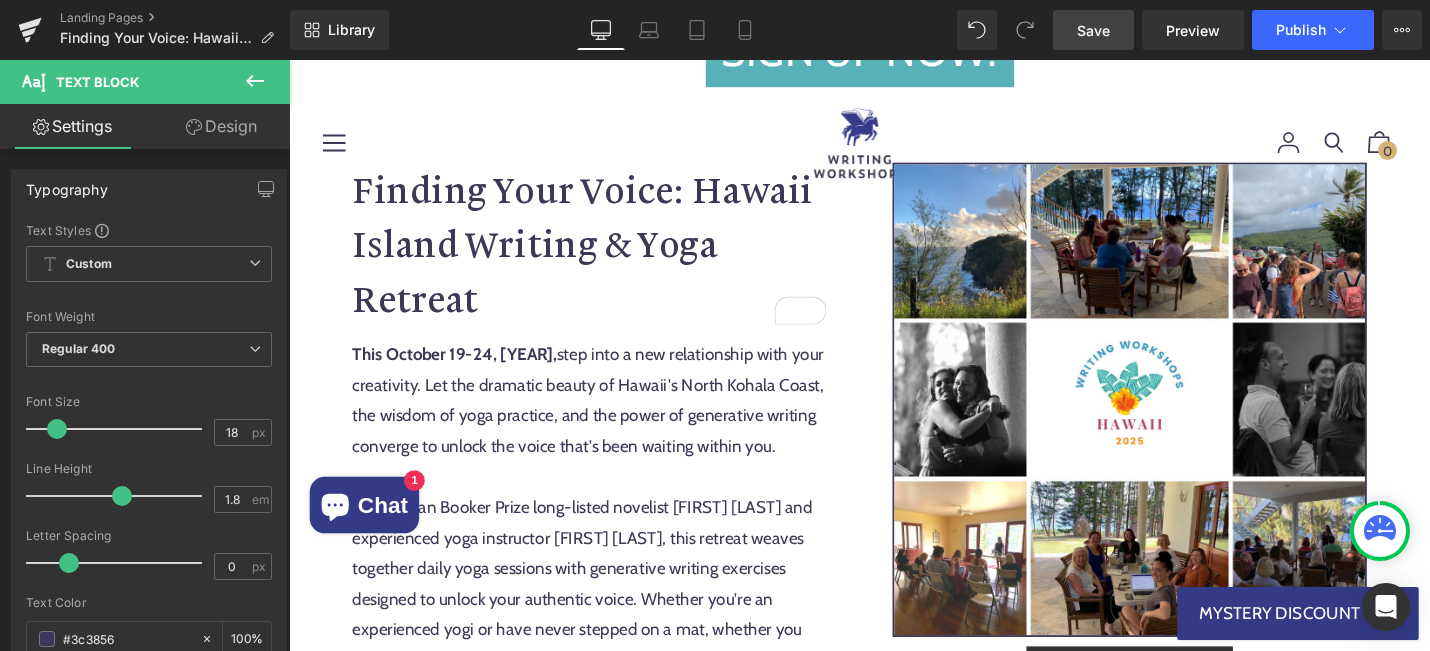 click on "Save" at bounding box center (1093, 30) 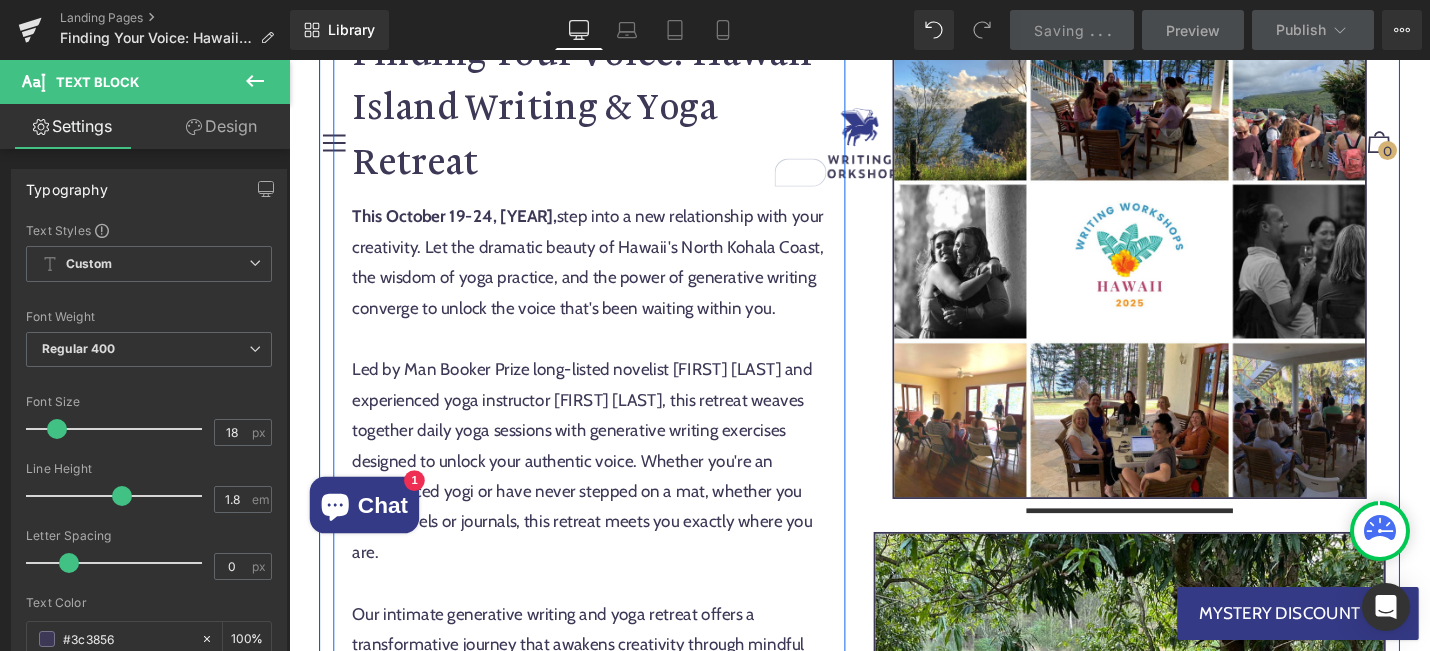 scroll, scrollTop: 769, scrollLeft: 0, axis: vertical 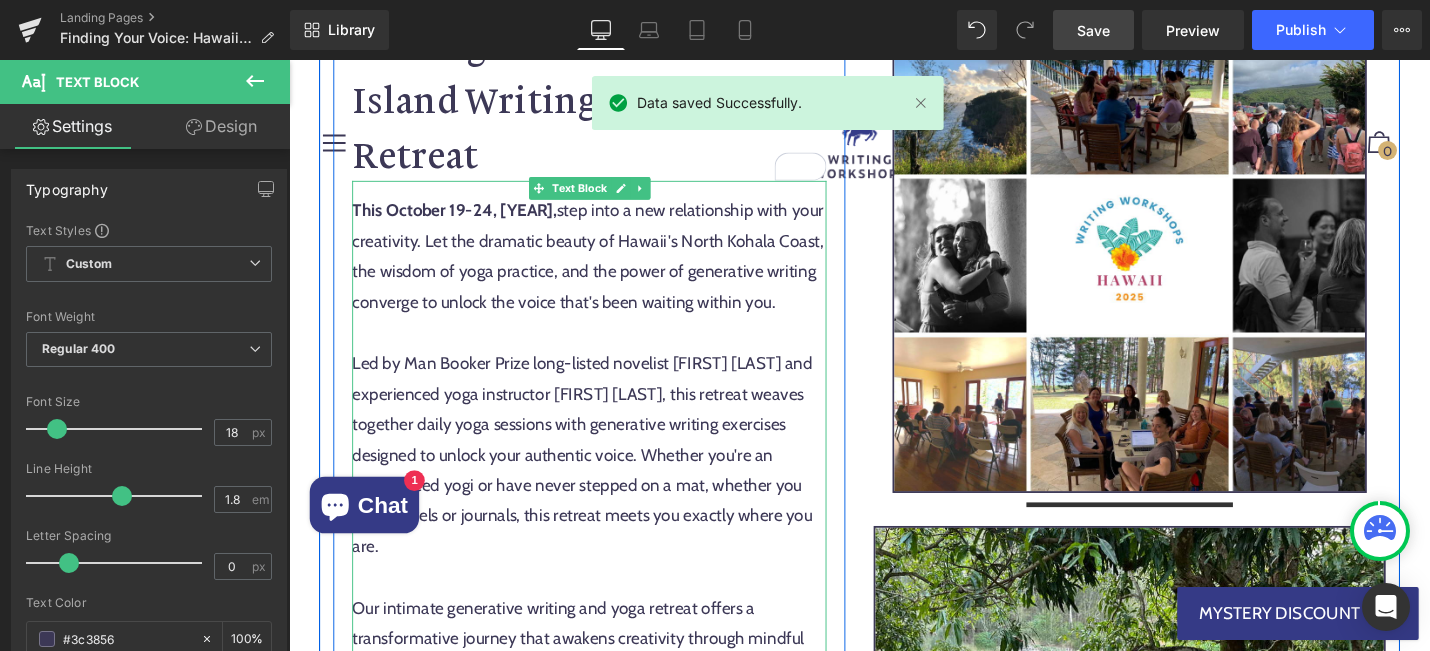 click on "Led by Man Booker Prize long-listed novelist Virginia Reeves and experienced yoga instructor Michele Zentz, this retreat weaves together daily yoga sessions with generative writing exercises designed to unlock your authentic voice. Whether you're an experienced yogi or have never stepped on a mat, whether you write novels or journals, this retreat meets you exactly where you are." at bounding box center [607, 478] 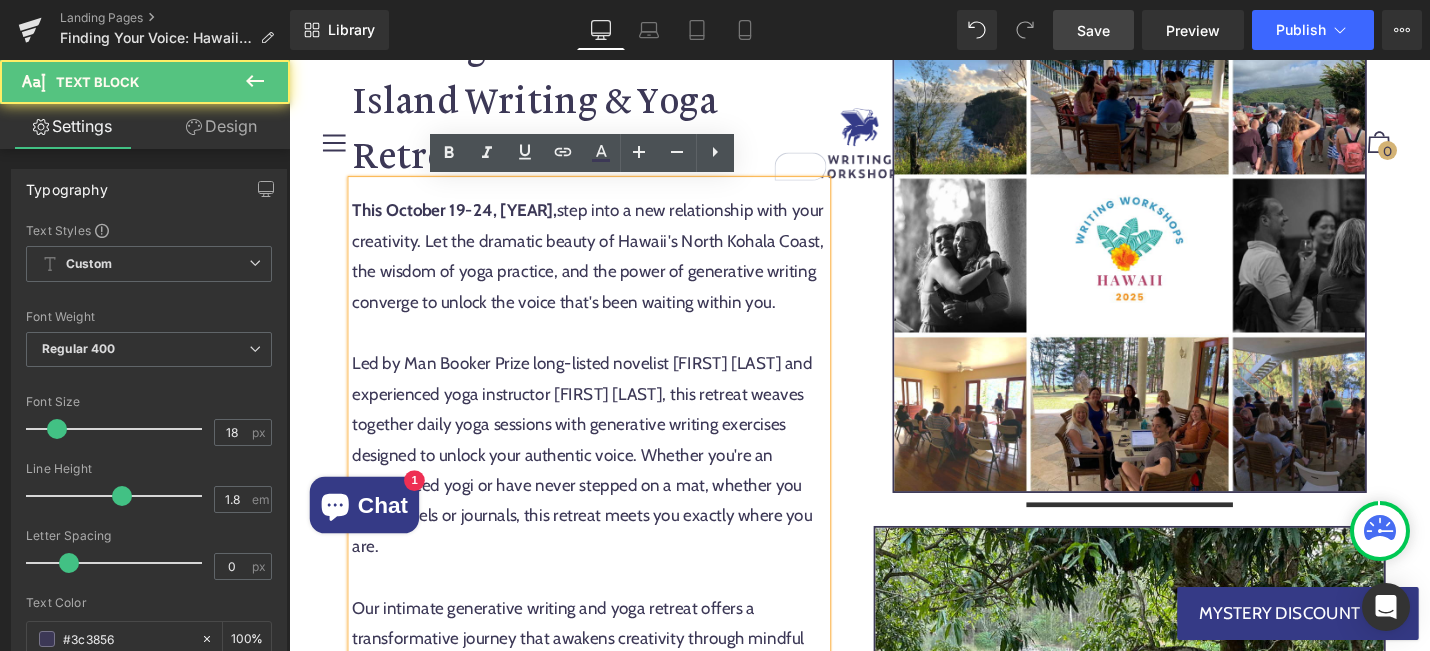 click on "Led by Man Booker Prize long-listed novelist Virginia Reeves and experienced yoga instructor Michele Zentz, this retreat weaves together daily yoga sessions with generative writing exercises designed to unlock your authentic voice. Whether you're an experienced yogi or have never stepped on a mat, whether you write novels or journals, this retreat meets you exactly where you are." at bounding box center (607, 478) 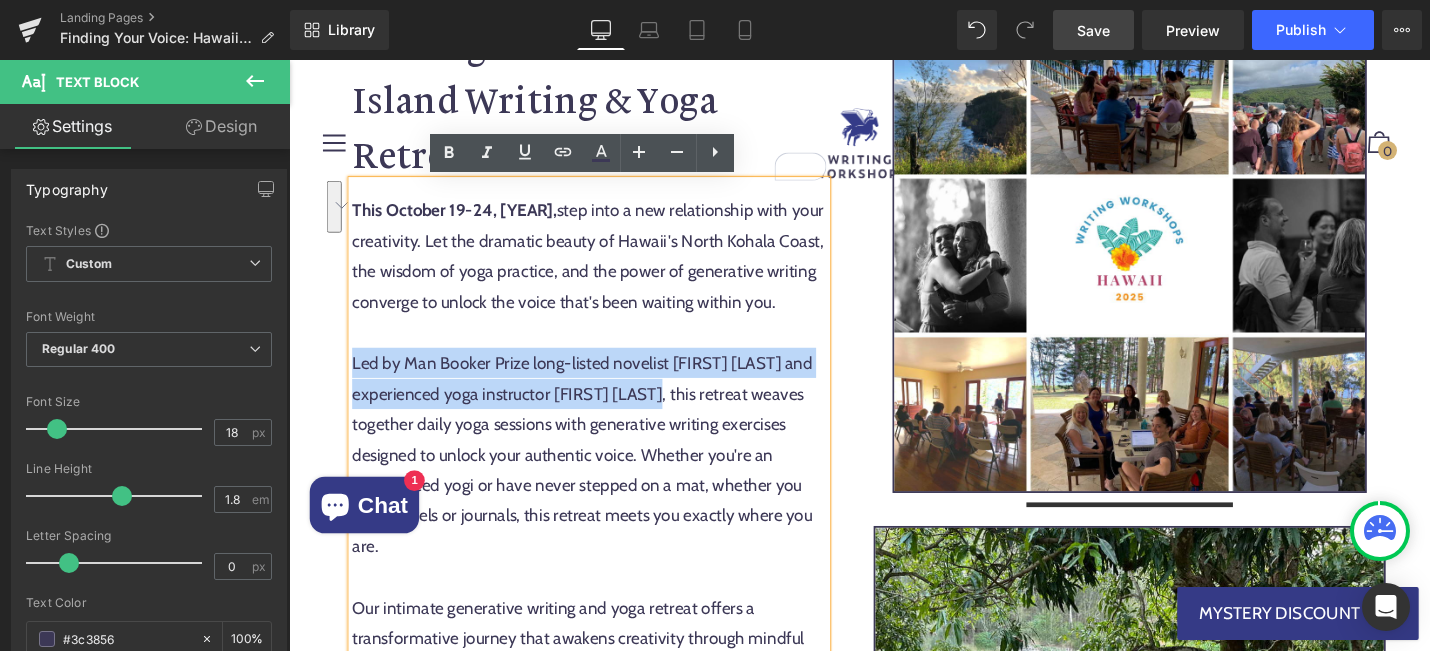 drag, startPoint x: 675, startPoint y: 416, endPoint x: 357, endPoint y: 391, distance: 318.9812 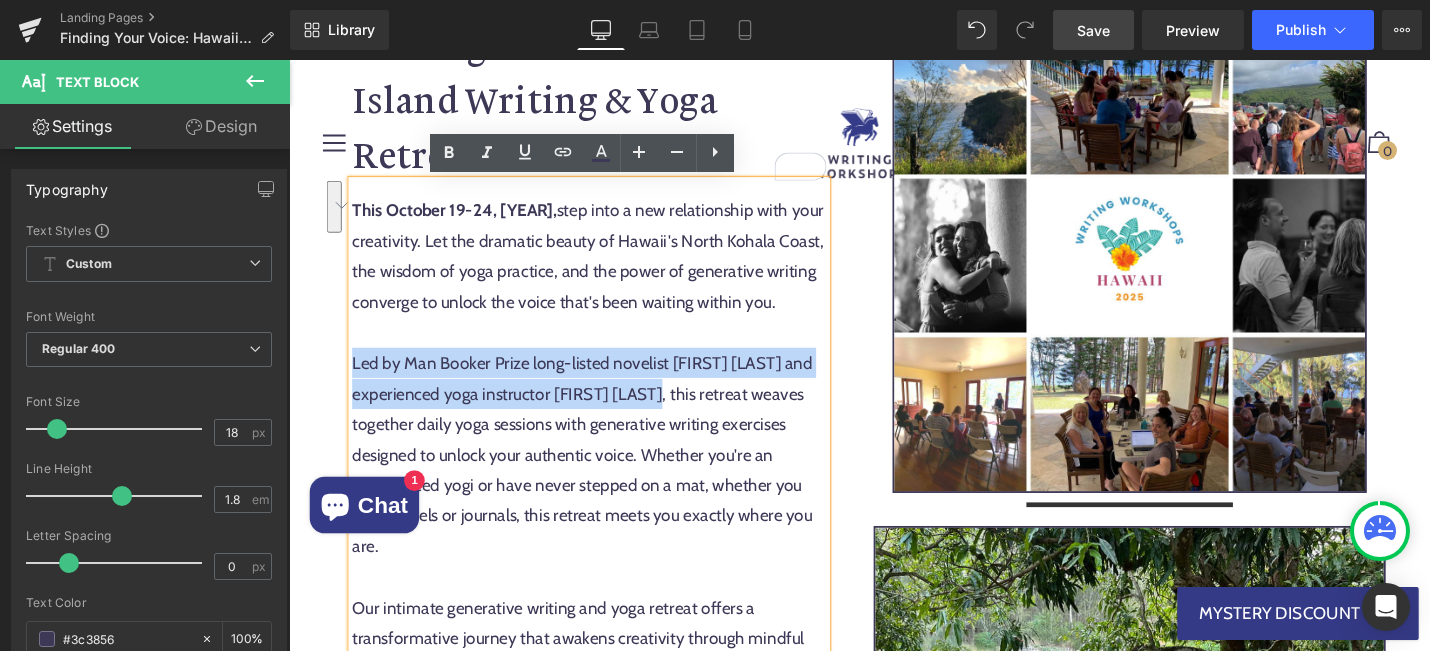 click on "Led by Man Booker Prize long-listed novelist Virginia Reeves and experienced yoga instructor Michele Zentz, this retreat weaves together daily yoga sessions with generative writing exercises designed to unlock your authentic voice. Whether you're an experienced yogi or have never stepped on a mat, whether you write novels or journals, this retreat meets you exactly where you are." at bounding box center [607, 478] 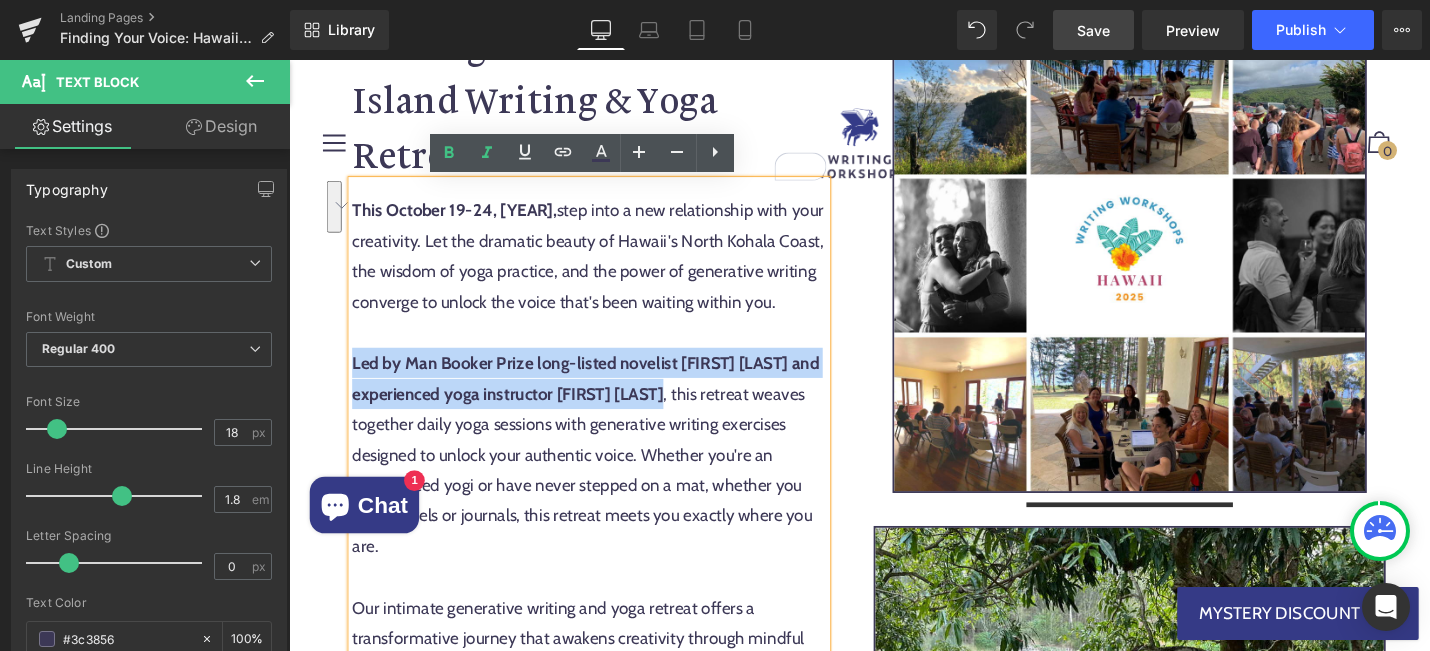 drag, startPoint x: 357, startPoint y: 389, endPoint x: 681, endPoint y: 419, distance: 325.38593 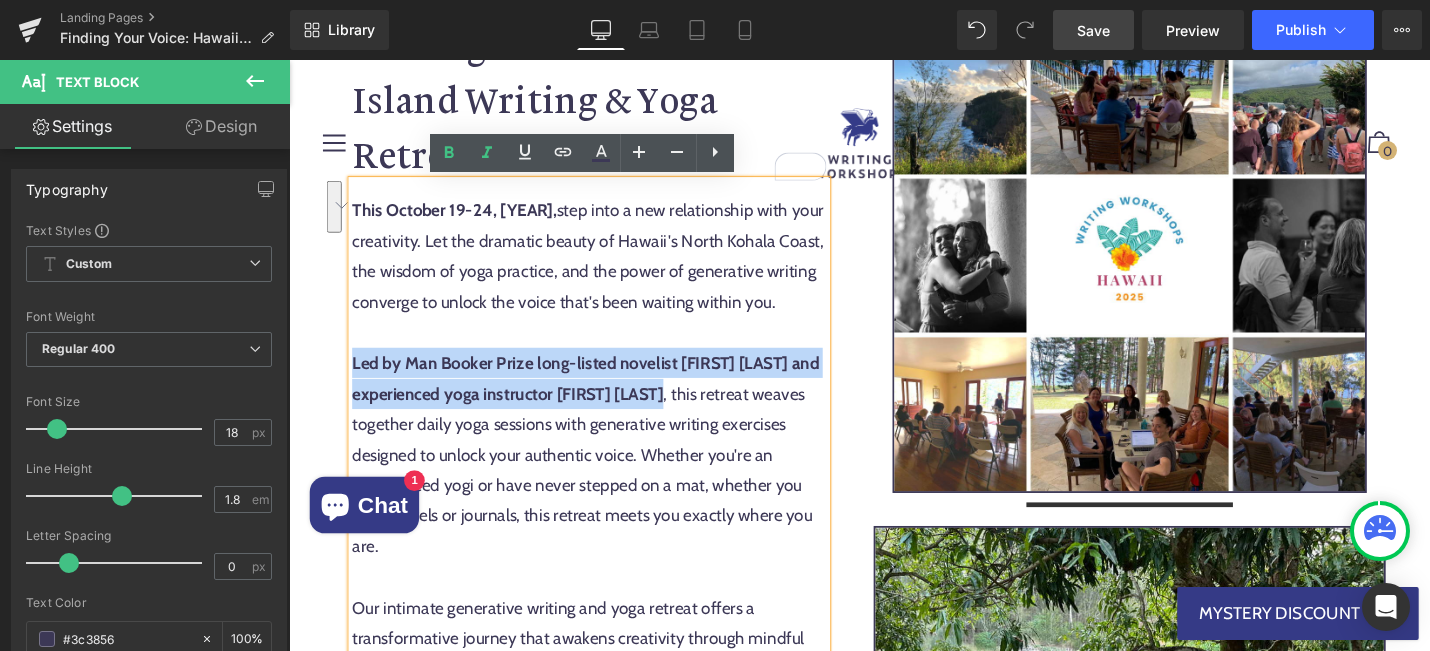 click on "Led by Man Booker Prize long-listed novelist [FIRST] [LAST] and experienced yoga instructor [FIRST] [LAST]" at bounding box center (603, 397) 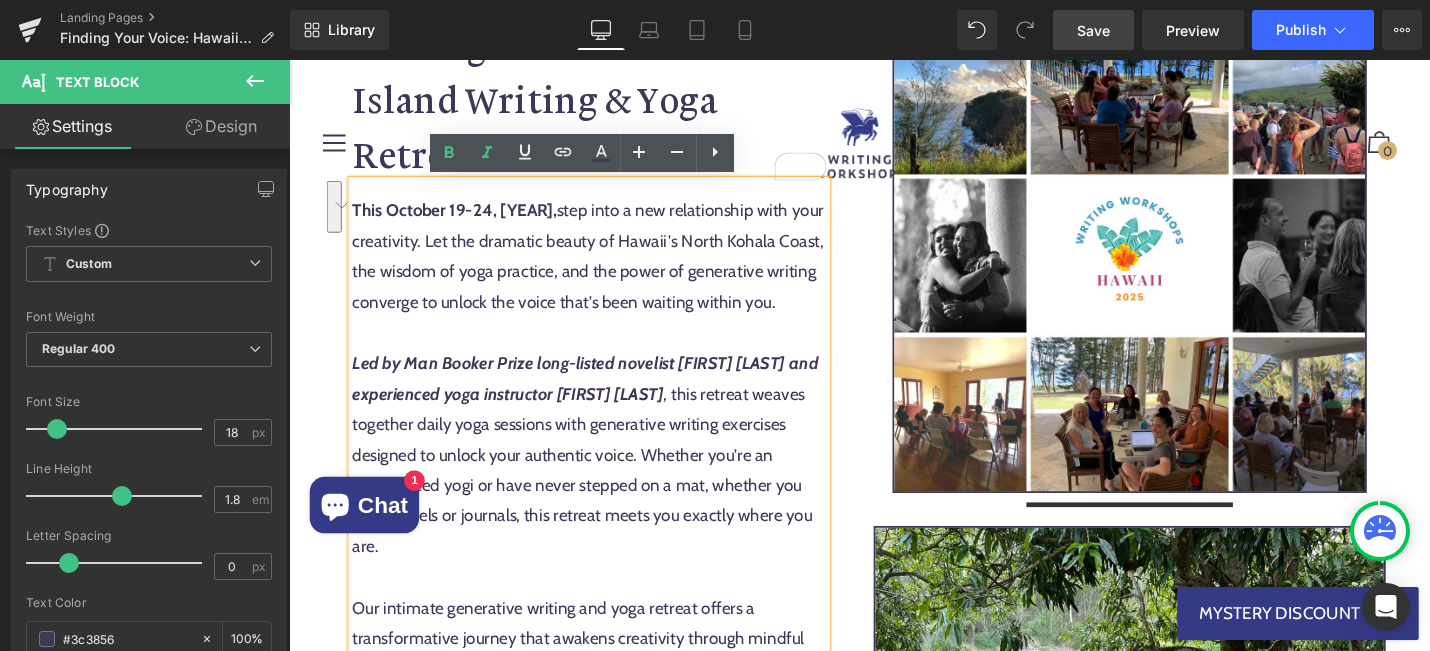 click on "Led by Man Booker Prize long-listed novelist Virginia Reeves and experienced yoga instructor Michele Zentz , this retreat weaves together daily yoga sessions with generative writing exercises designed to unlock your authentic voice. Whether you're an experienced yogi or have never stepped on a mat, whether you write novels or journals, this retreat meets you exactly where you are." at bounding box center (607, 478) 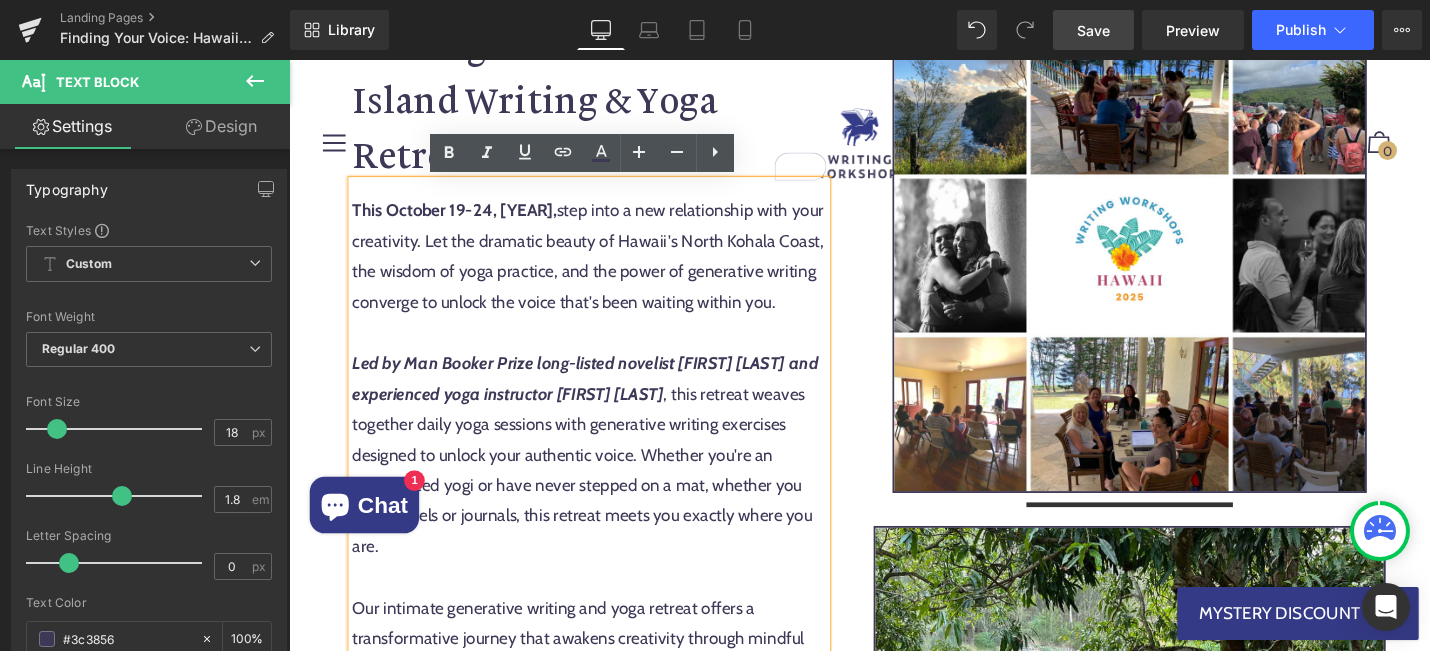 click on "Save" at bounding box center [1093, 30] 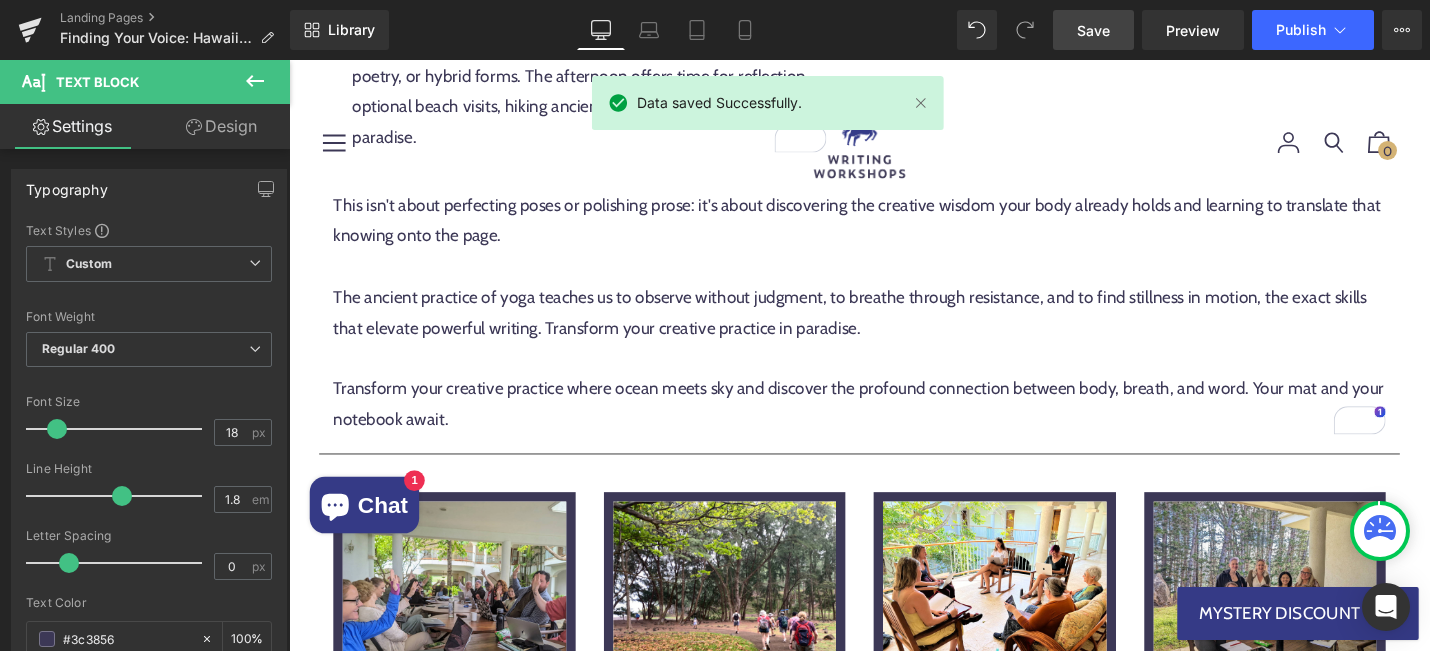 scroll, scrollTop: 1820, scrollLeft: 0, axis: vertical 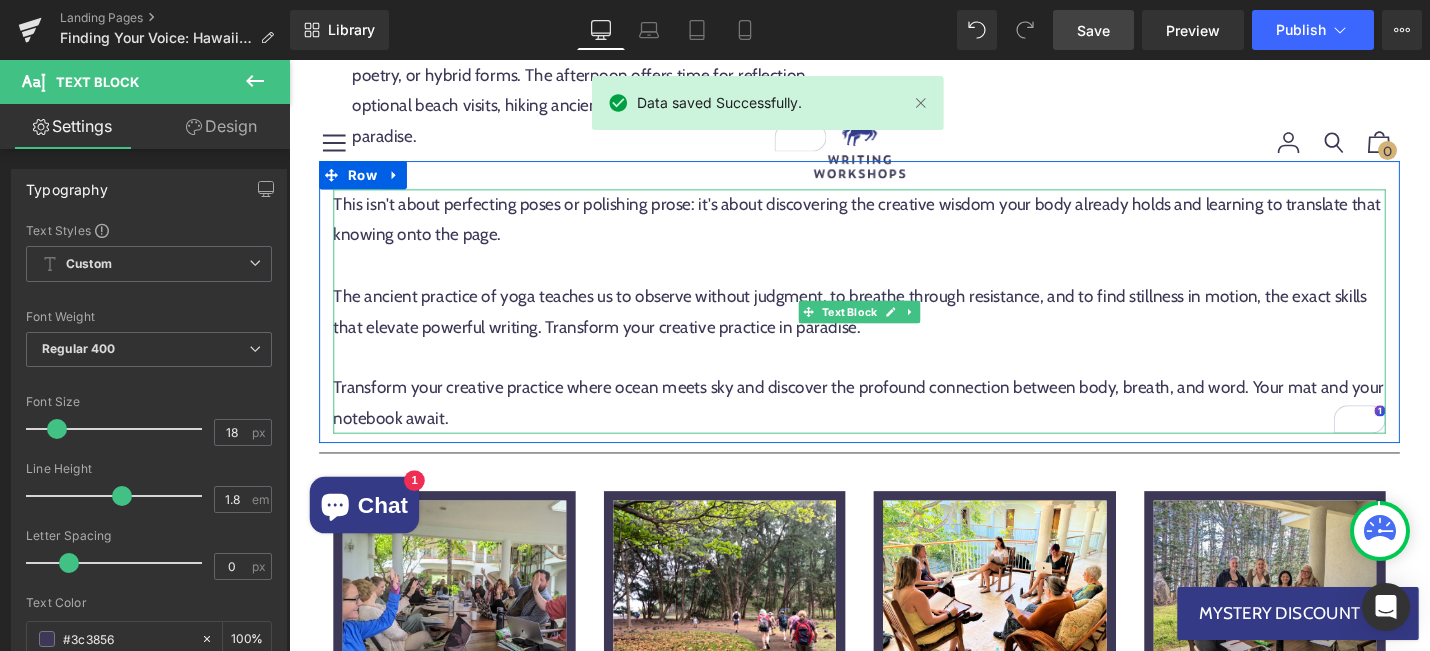click on "This isn't about perfecting poses or polishing prose: it's about discovering the creative wisdom your body already holds and learning to translate that knowing onto the page." at bounding box center [894, 229] 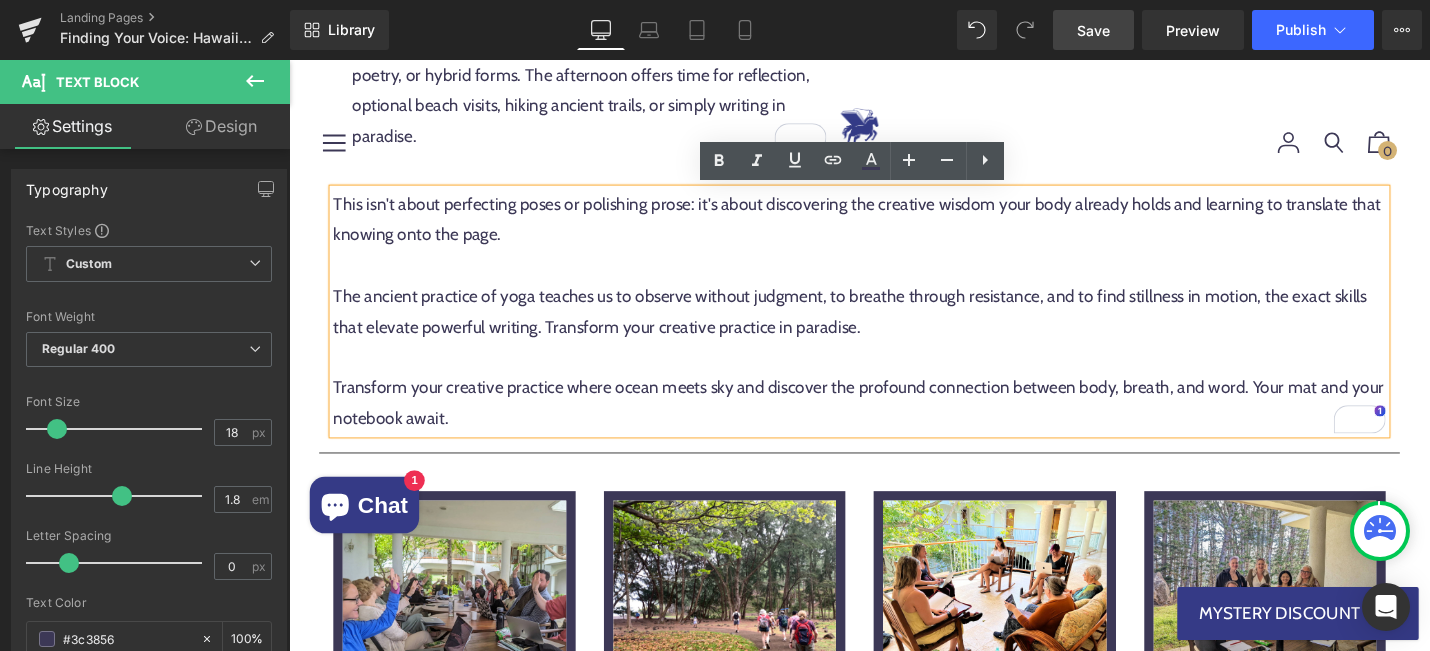 click on "The ancient practice of yoga teaches us to observe without judgment, to breathe through resistance, and to find stillness in motion, the exact skills that elevate powerful writing. Transform your creative practice in paradise." at bounding box center (884, 326) 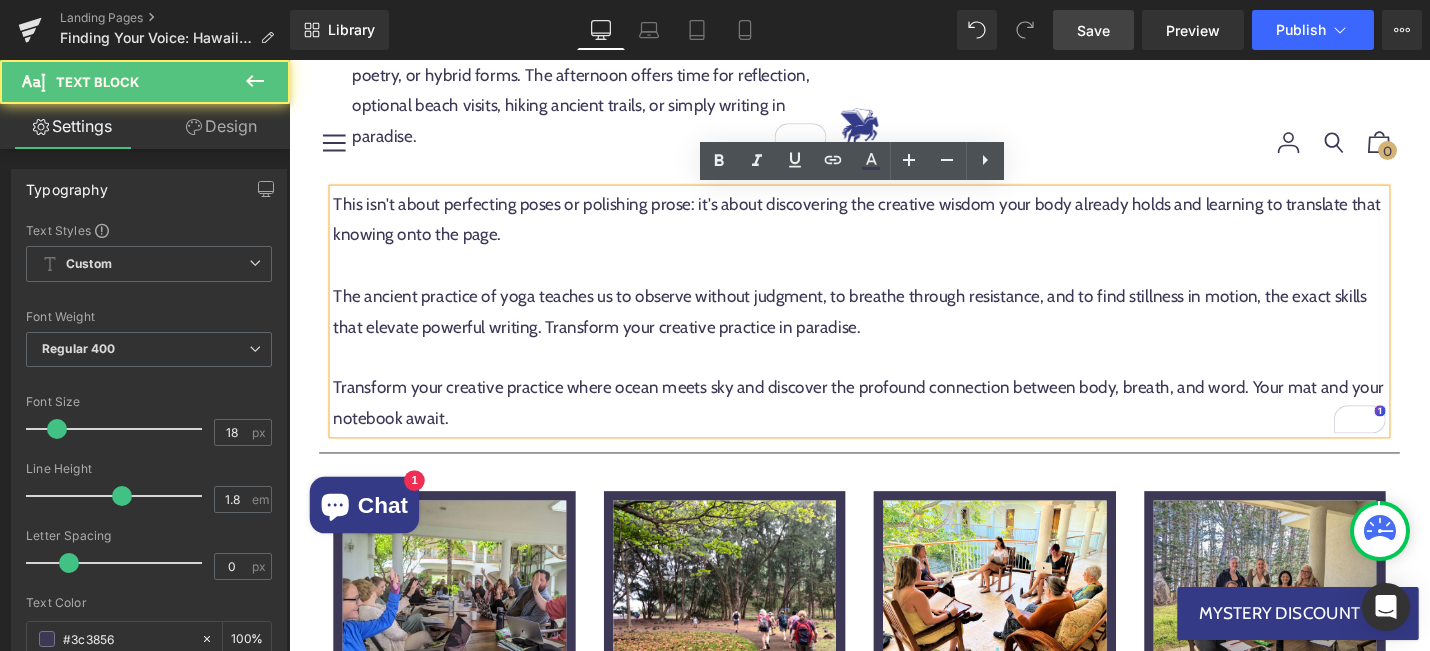 click on "The ancient practice of yoga teaches us to observe without judgment, to breathe through resistance, and to find stillness in motion, the exact skills that elevate powerful writing. Transform your creative practice in paradise." at bounding box center (884, 326) 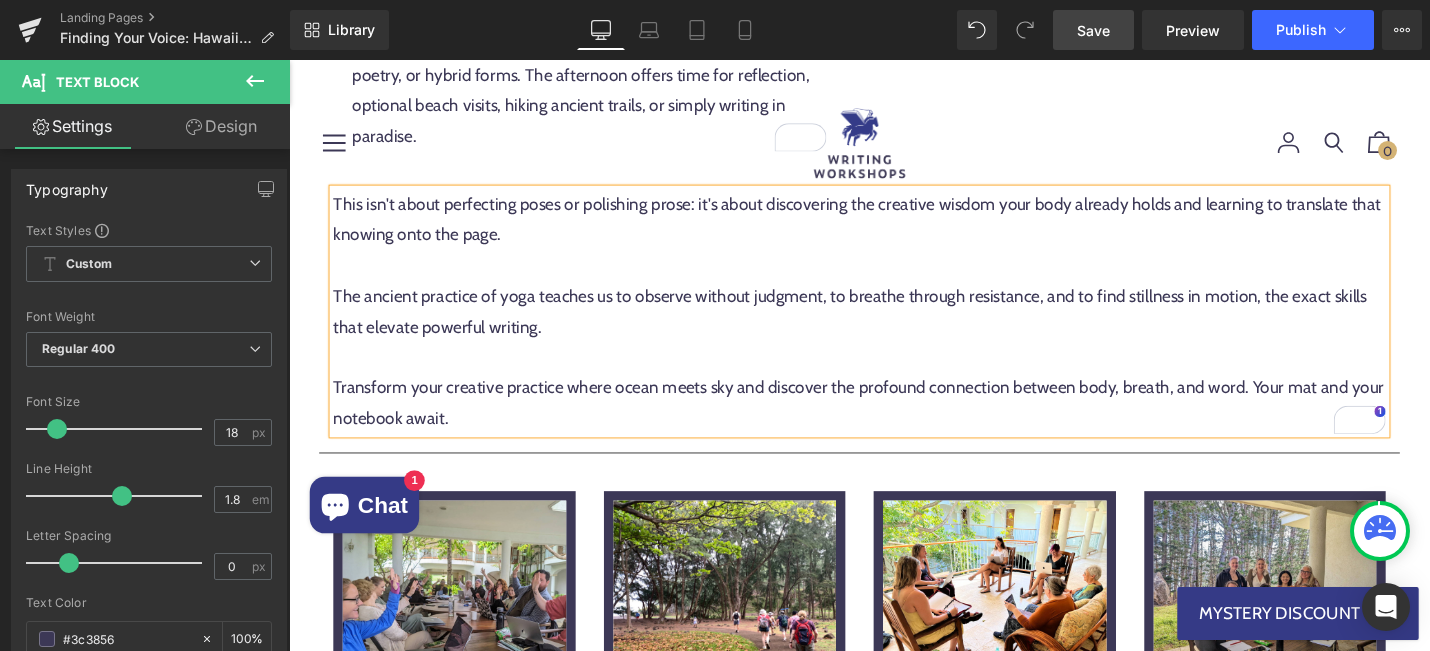 click on "This isn't about perfecting poses or polishing prose: it's about discovering the creative wisdom your body already holds and learning to translate that knowing onto the page." at bounding box center [894, 229] 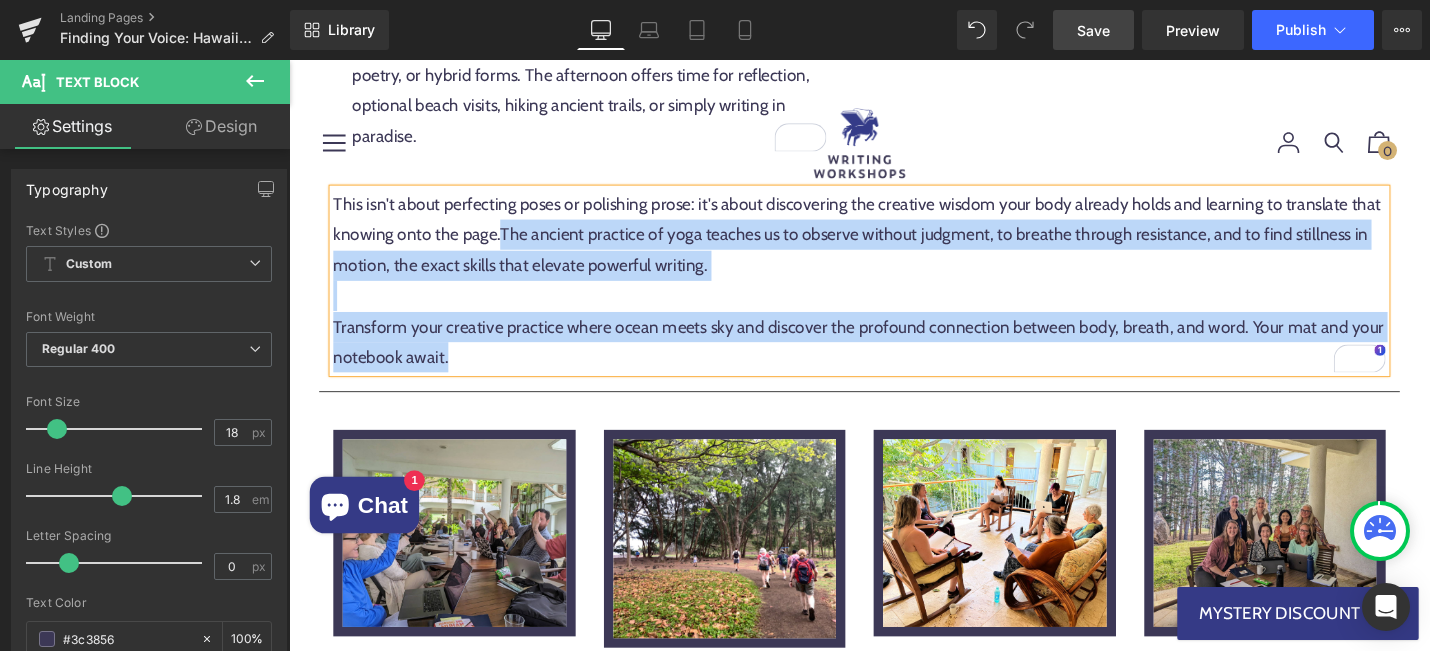 click on "This isn't about perfecting poses or polishing prose: it's about discovering the creative wisdom your body already holds and learning to translate that knowing onto the page.  The ancient practice of yoga teaches us to observe without judgment, to breathe through resistance, and to find stillness in motion, the exact skills that elevate powerful writing." at bounding box center (894, 245) 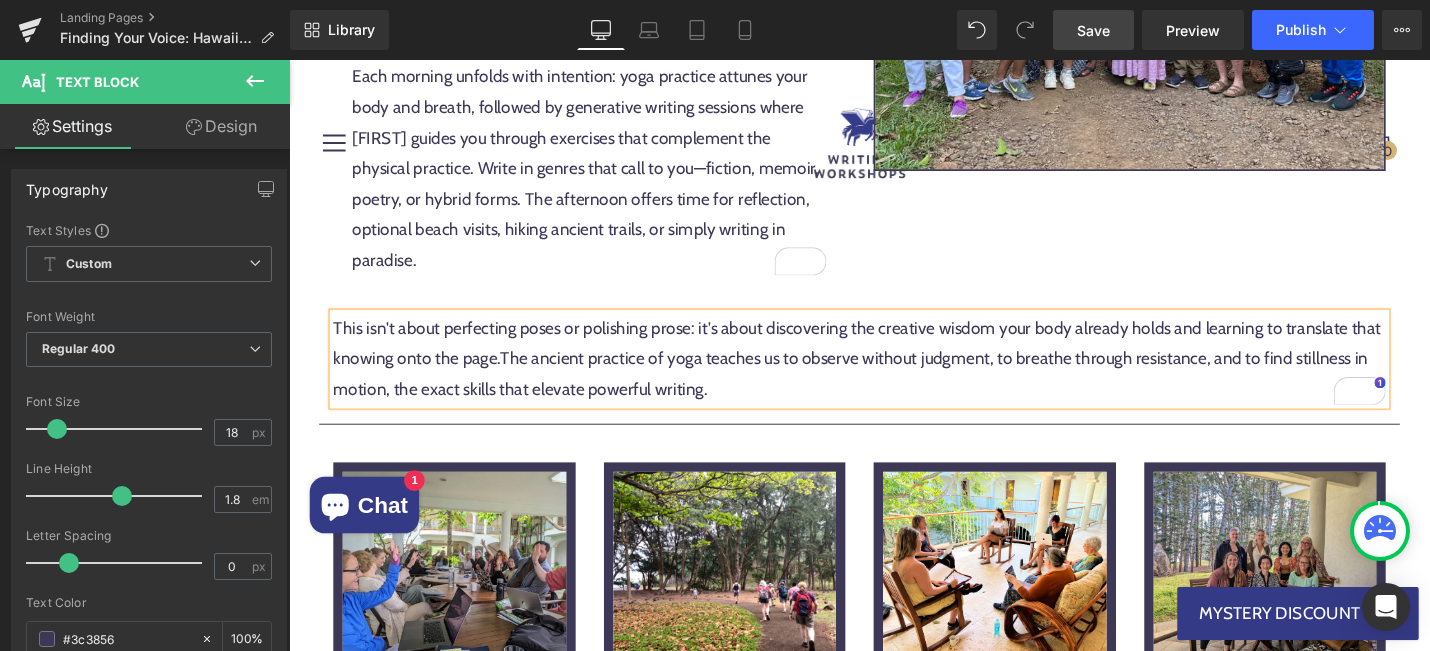scroll, scrollTop: 1689, scrollLeft: 0, axis: vertical 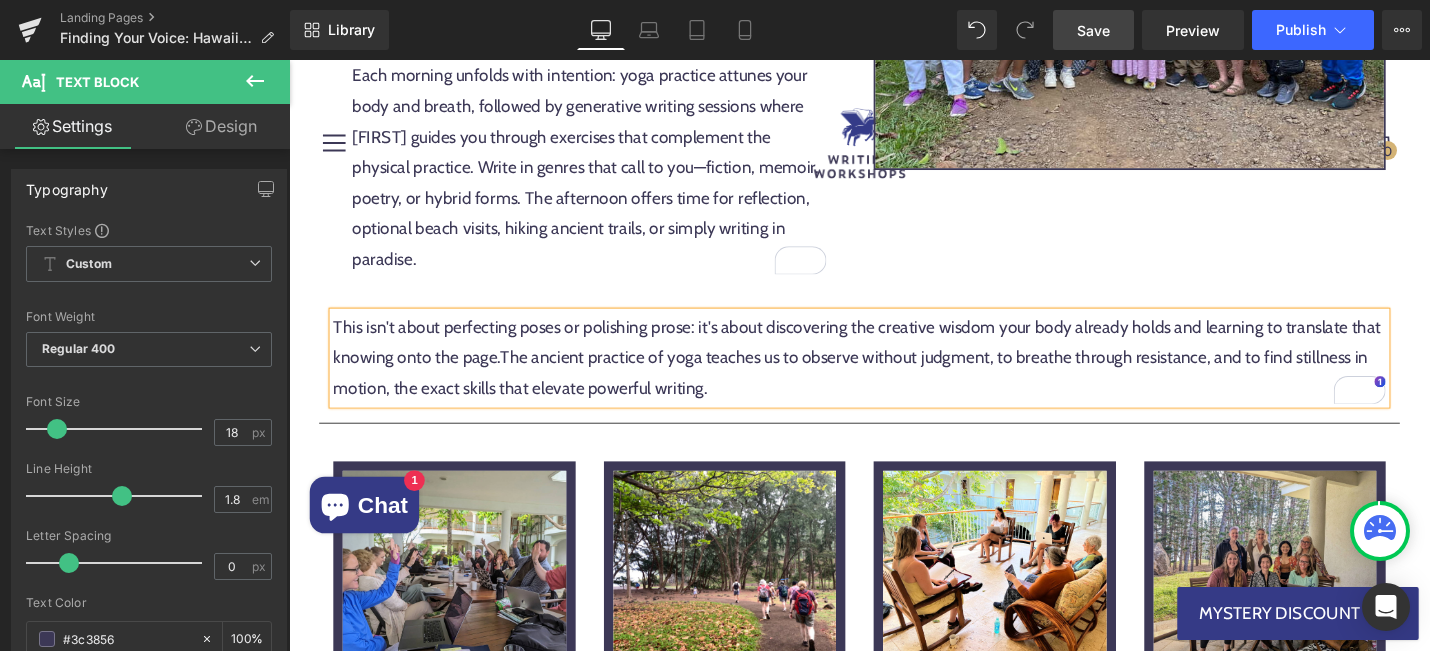click on "Finding Your Voice: Hawaii Island Writing & Yoga Retreat Heading         This October 19-24, 2025,  step into a new relationship with your creativity. Let the dramatic beauty of Hawaii's North Kohala Coast, the wisdom of yoga practice, and the power of generative writing converge to unlock the voice that's been waiting within you.  Led by Man Booker Prize long-listed novelist Virginia Reeves and experienced yoga instructor Michele Zentz , this retreat weaves together daily yoga sessions with generative writing exercises designed to unlock your authentic voice. Whether you're an experienced yogi or have never stepped on a mat, whether you write novels or journals, this retreat meets you exactly where you are. Our intimate generative writing and yoga retreat offers a transformative journey that awakens creativity through mindful movement and inspired writing. Text Block         Row" at bounding box center [607, -318] 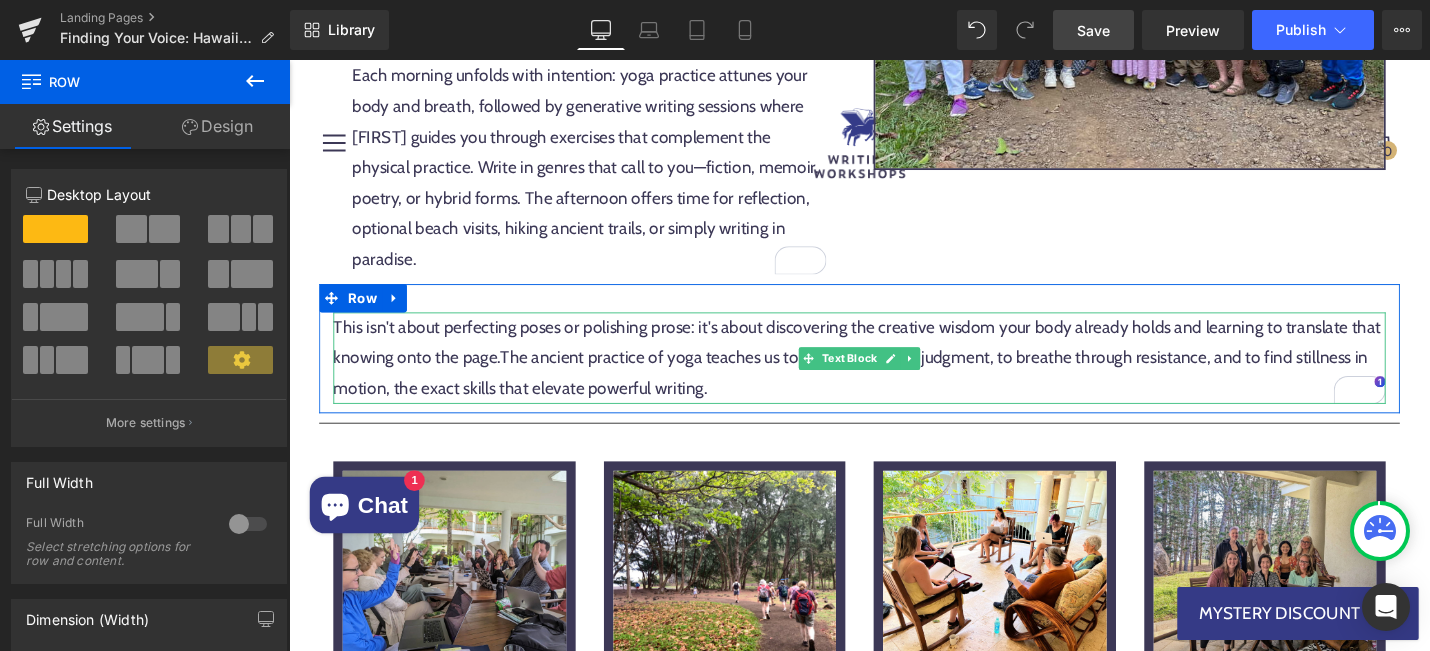 click on "This isn't about perfecting poses or polishing prose: it's about discovering the creative wisdom your body already holds and learning to translate that knowing onto the page.  The ancient practice of yoga teaches us to observe without judgment, to breathe through resistance, and to find stillness in motion, the exact skills that elevate powerful writing." at bounding box center (894, 376) 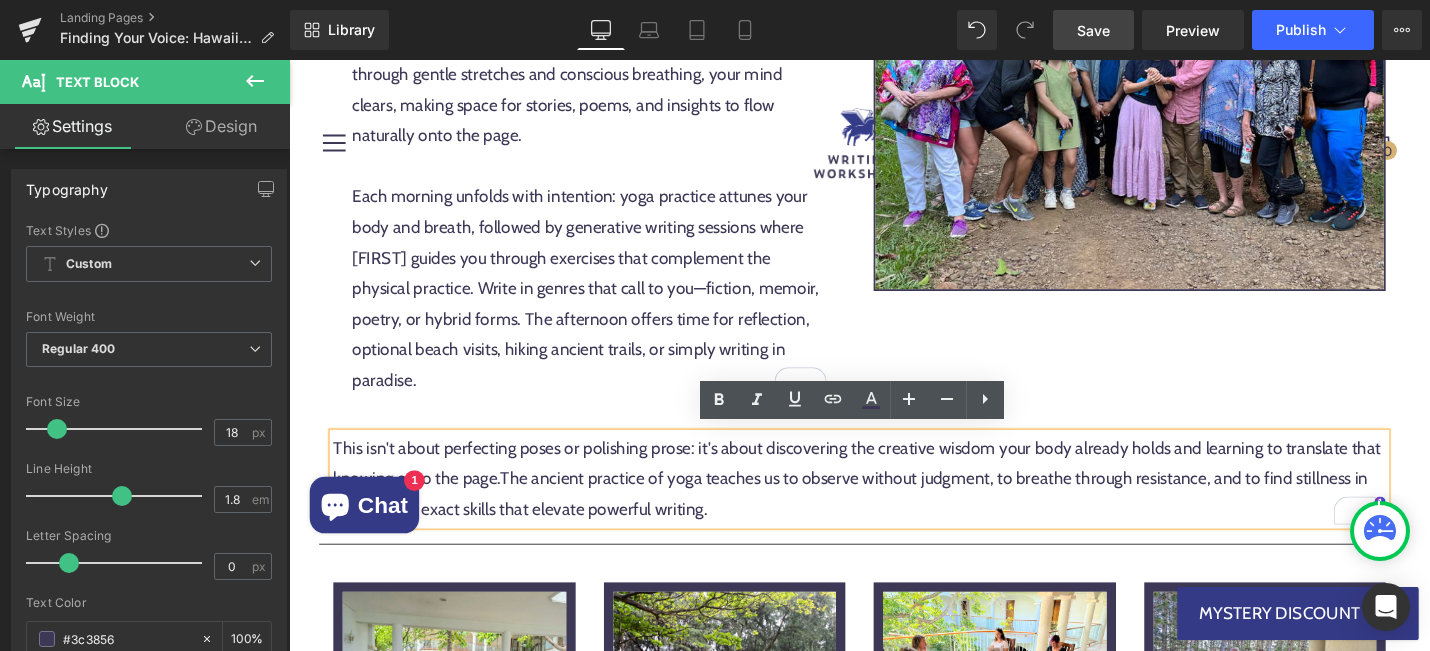 scroll, scrollTop: 1570, scrollLeft: 0, axis: vertical 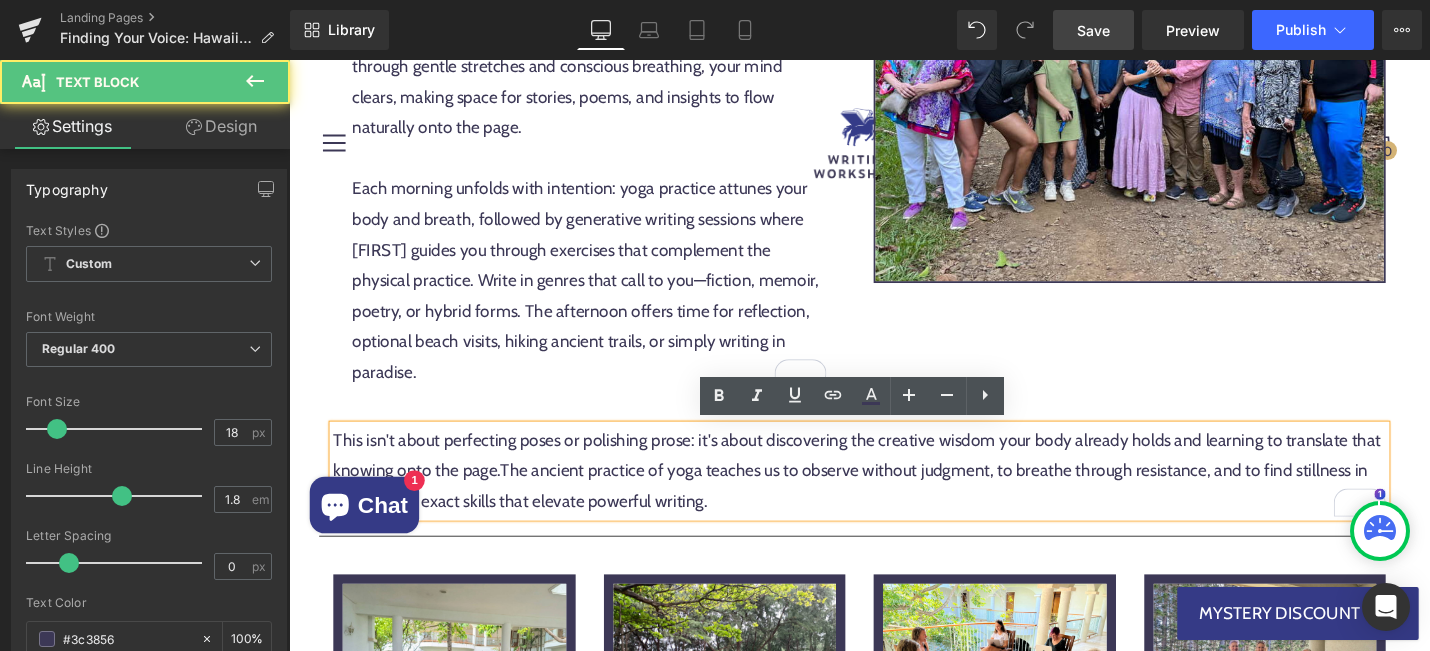 click on "The ancient practice of yoga teaches us to observe without judgment, to breathe through resistance, and to find stillness in motion, the exact skills that elevate powerful writing." at bounding box center (884, 511) 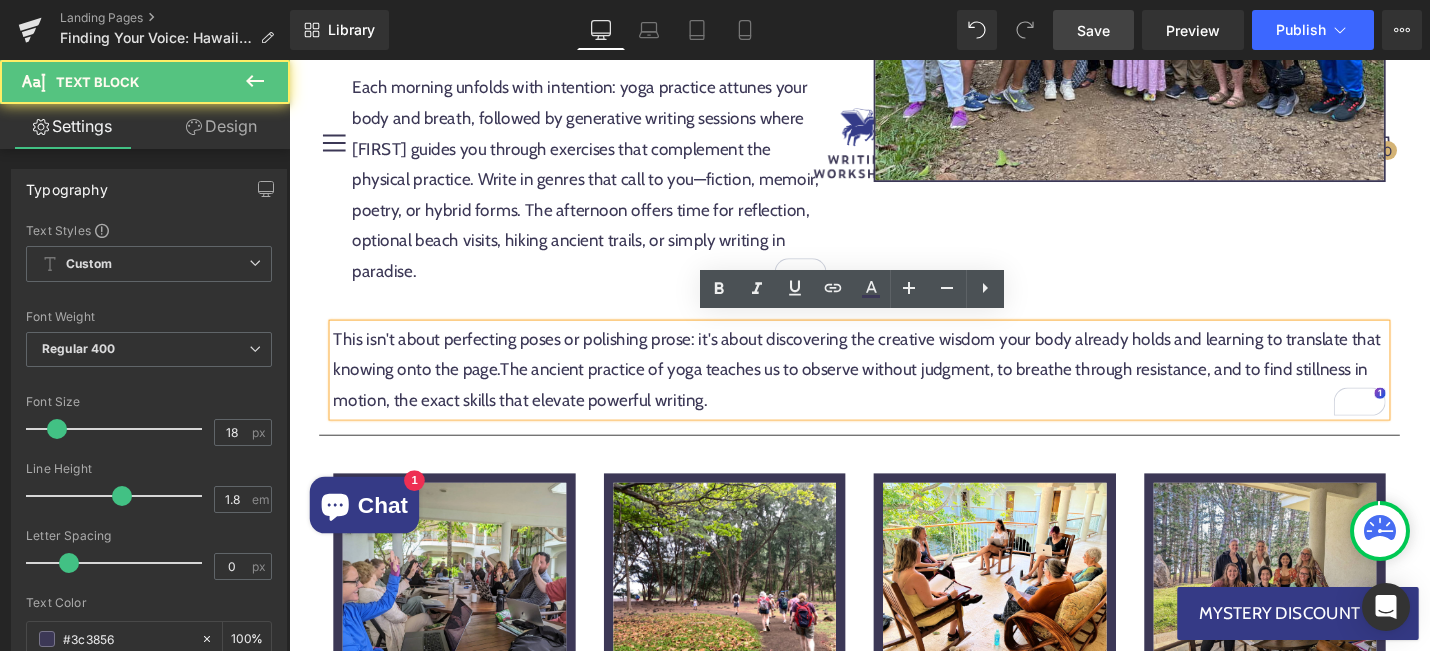 scroll, scrollTop: 1691, scrollLeft: 0, axis: vertical 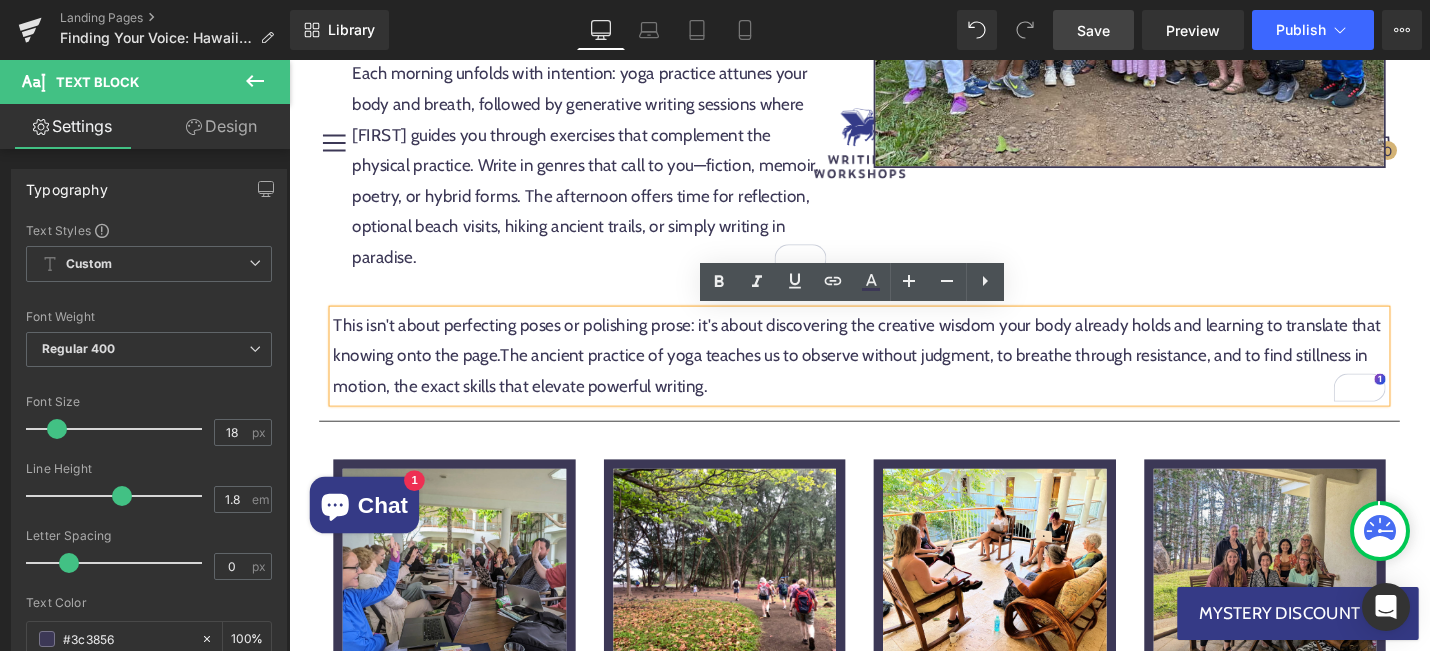 click on "This isn't about perfecting poses or polishing prose: it's about discovering the creative wisdom your body already holds and learning to translate that knowing onto the page.  The ancient practice of yoga teaches us to observe without judgment, to breathe through resistance, and to find stillness in motion, the exact skills that elevate powerful writing." at bounding box center (894, 374) 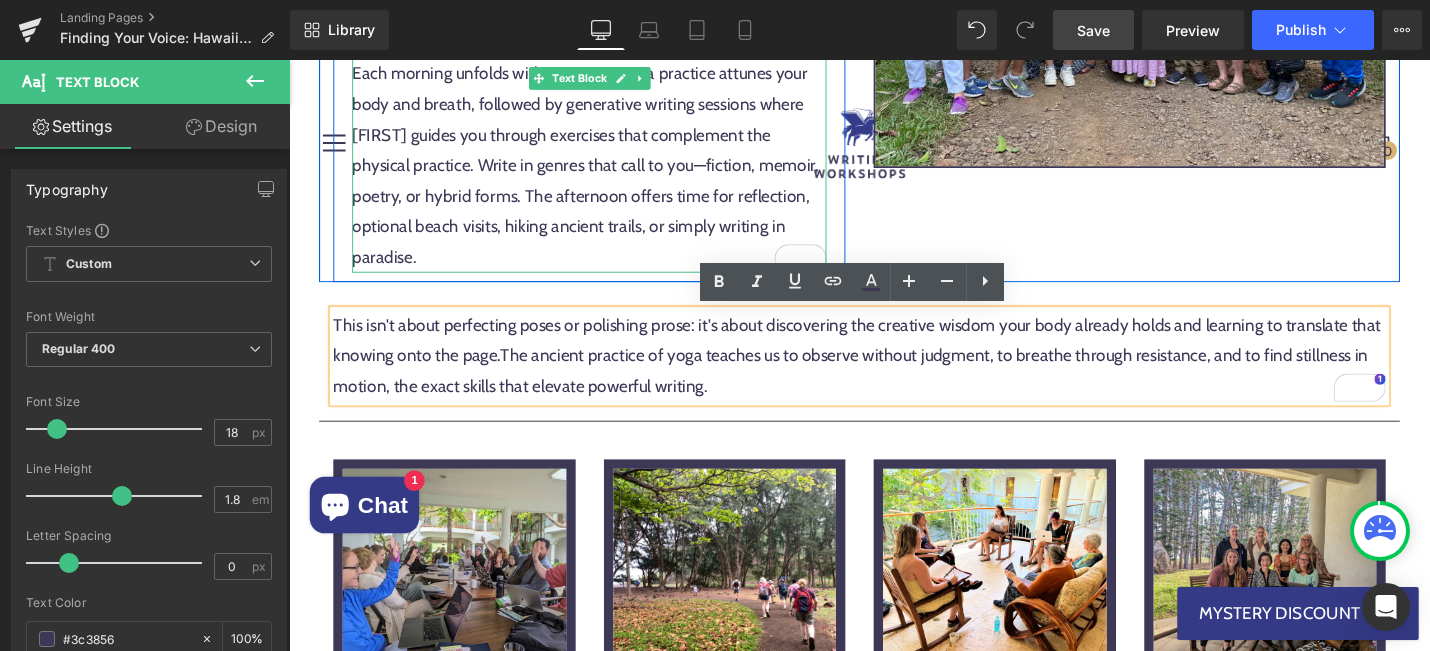 click on "Each morning unfolds with intention: yoga practice attunes your body and breath, followed by generative writing sessions where Virginia guides you through exercises that complement the physical practice. Write in genres that call to you—fiction, memoir, poetry, or hybrid forms. The afternoon offers time for reflection, optional beach visits, hiking ancient trails, or simply writing in paradise." at bounding box center [607, 172] 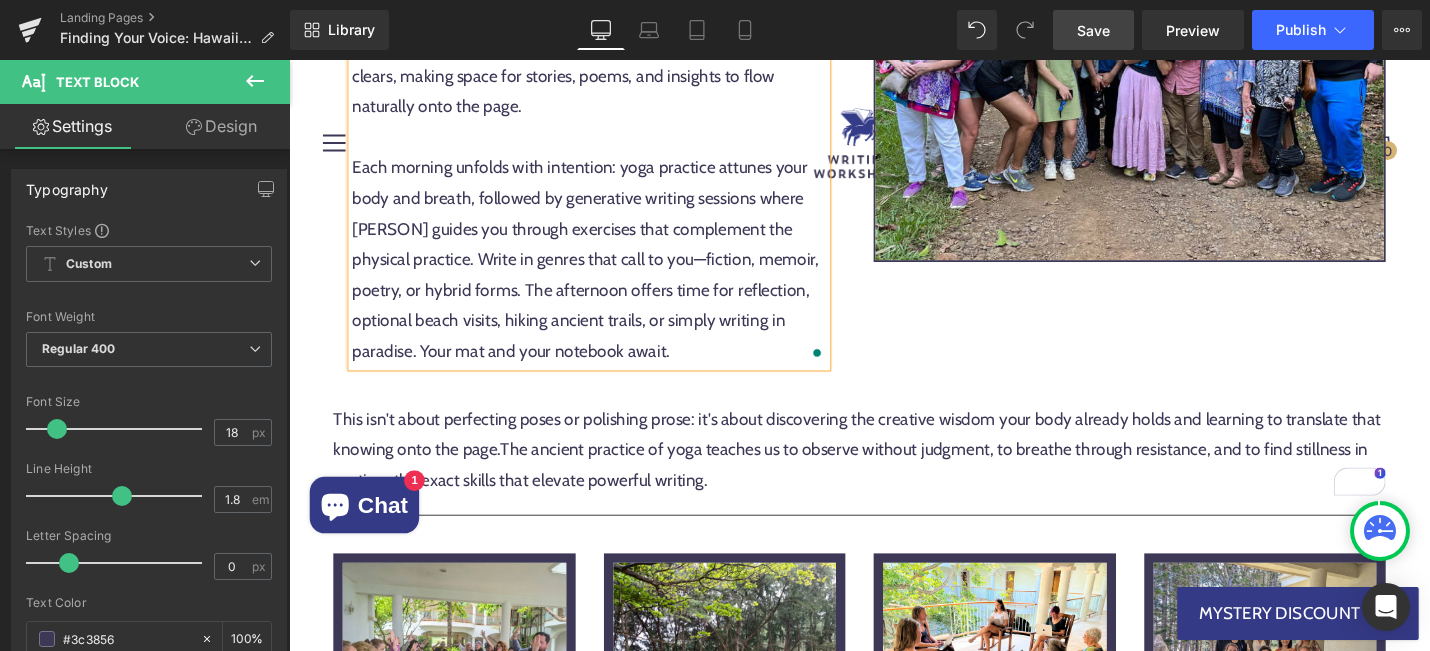 scroll, scrollTop: 1593, scrollLeft: 0, axis: vertical 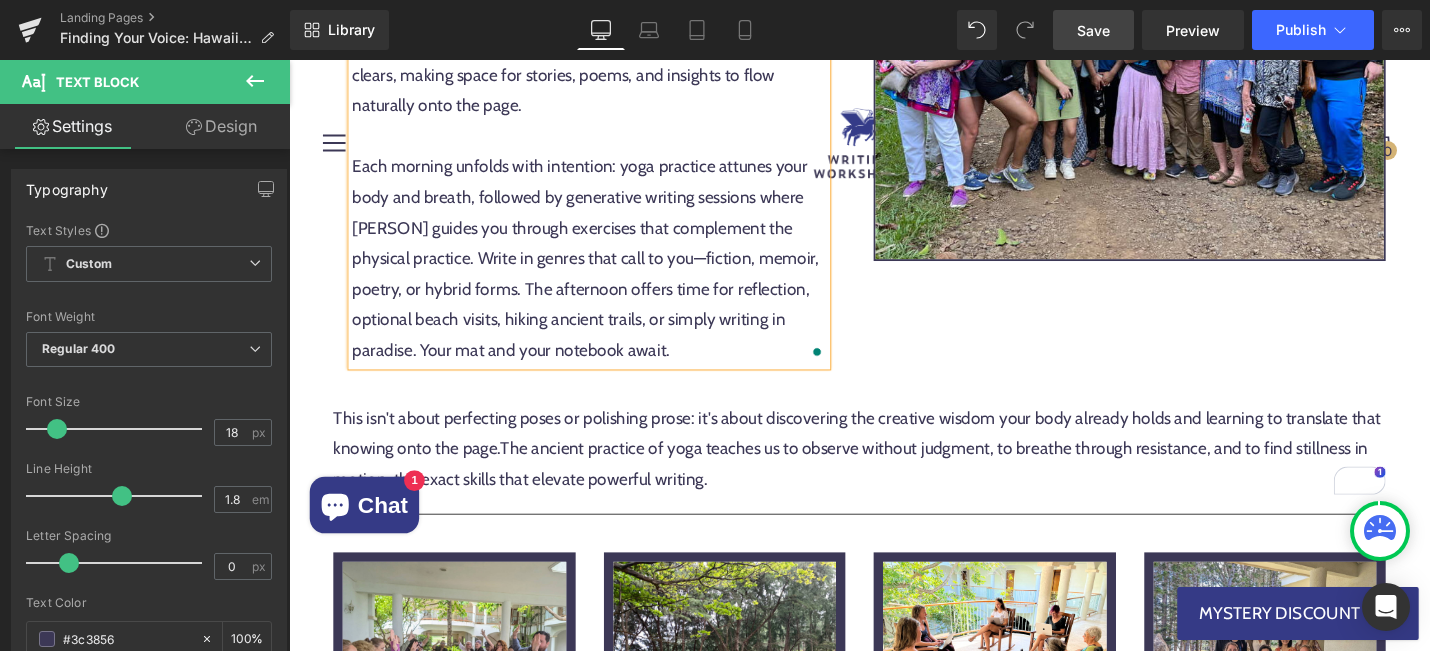 click on "Each morning unfolds with intention: yoga practice attunes your body and breath, followed by generative writing sessions where Virginia guides you through exercises that complement the physical practice. Write in genres that call to you—fiction, memoir, poetry, or hybrid forms. The afternoon offers time for reflection, optional beach visits, hiking ancient trails, or simply writing in paradise. Your mat and your notebook await." at bounding box center [607, 270] 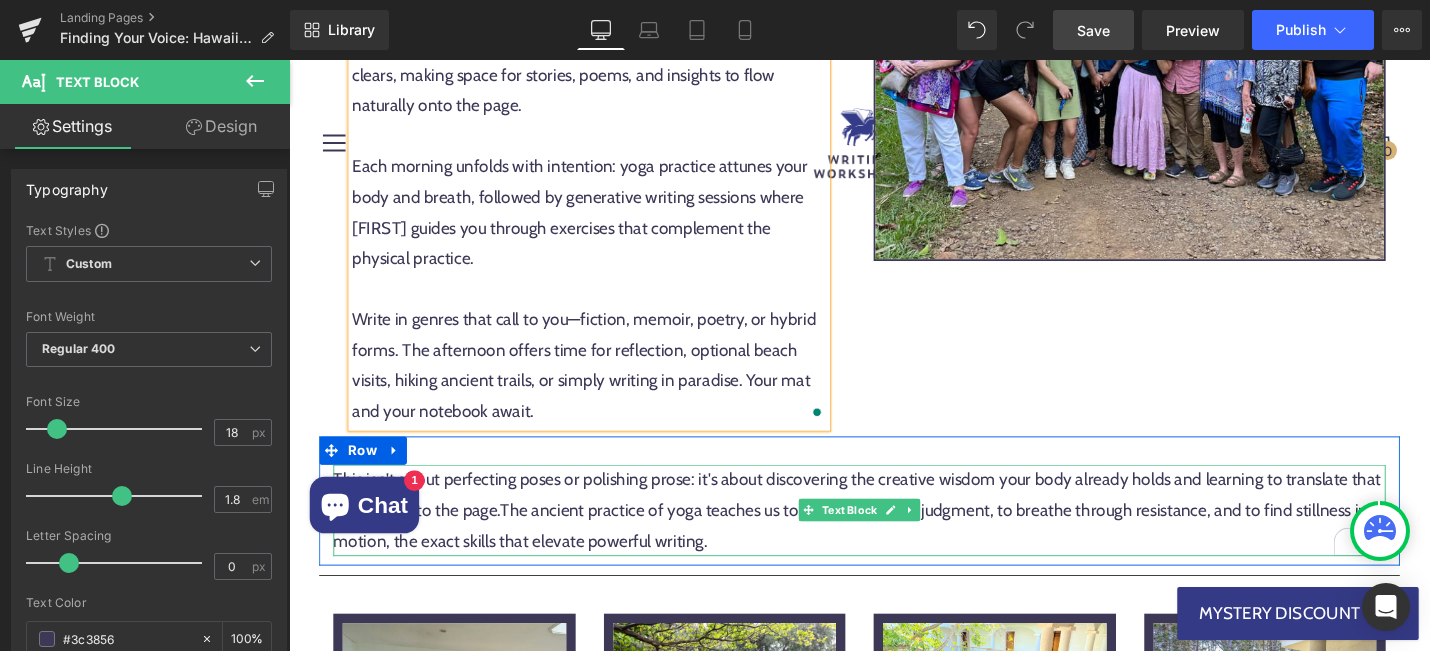 click on "This isn't about perfecting poses or polishing prose: it's about discovering the creative wisdom your body already holds and learning to translate that knowing onto the page." at bounding box center [891, 521] 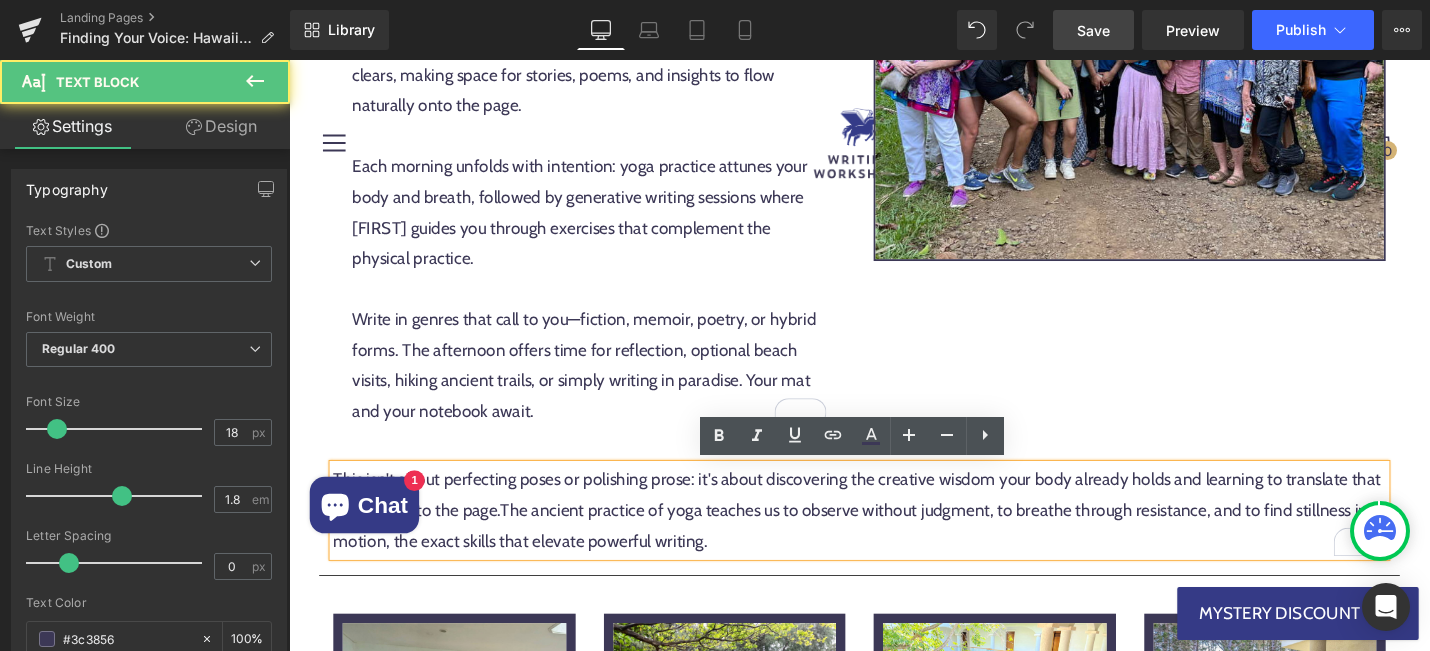 click on "The ancient practice of yoga teaches us to observe without judgment, to breathe through resistance, and to find stillness in motion, the exact skills that elevate powerful writing." at bounding box center [884, 553] 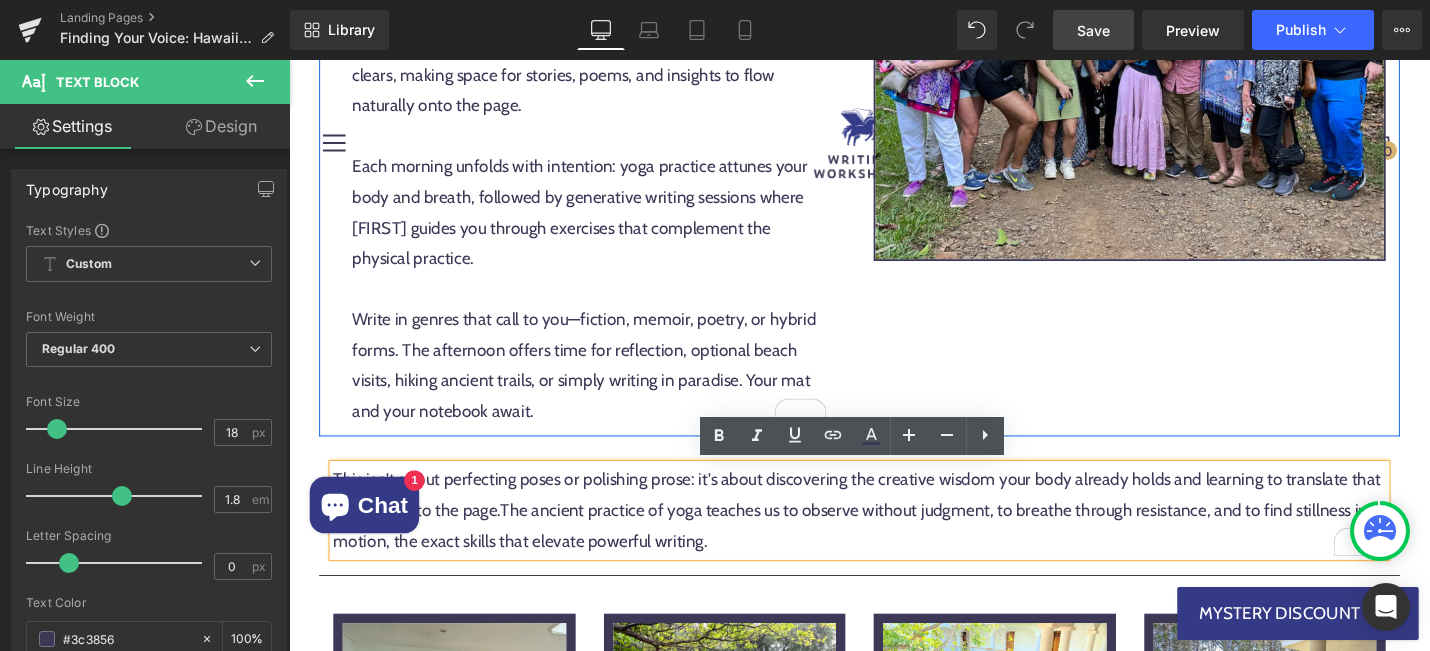 click on "Finding Your Voice: Hawaii Island Writing & Yoga Retreat Heading         This October 19-24, 2025,  step into a new relationship with your creativity. Let the dramatic beauty of Hawaii's North Kohala Coast, the wisdom of yoga practice, and the power of generative writing converge to unlock the voice that's been waiting within you.  Led by Man Booker Prize long-listed novelist Virginia Reeves and experienced yoga instructor Michele Zentz , this retreat weaves together daily yoga sessions with generative writing exercises designed to unlock your authentic voice. Whether you're an experienced yogi or have never stepped on a mat, whether you write novels or journals, this retreat meets you exactly where you are. Our intimate generative writing and yoga retreat offers a transformative journey that awakens creativity through mindful movement and inspired writing. Text Block         Row         Image         Separator         Row         Image         Row" at bounding box center [894, -190] 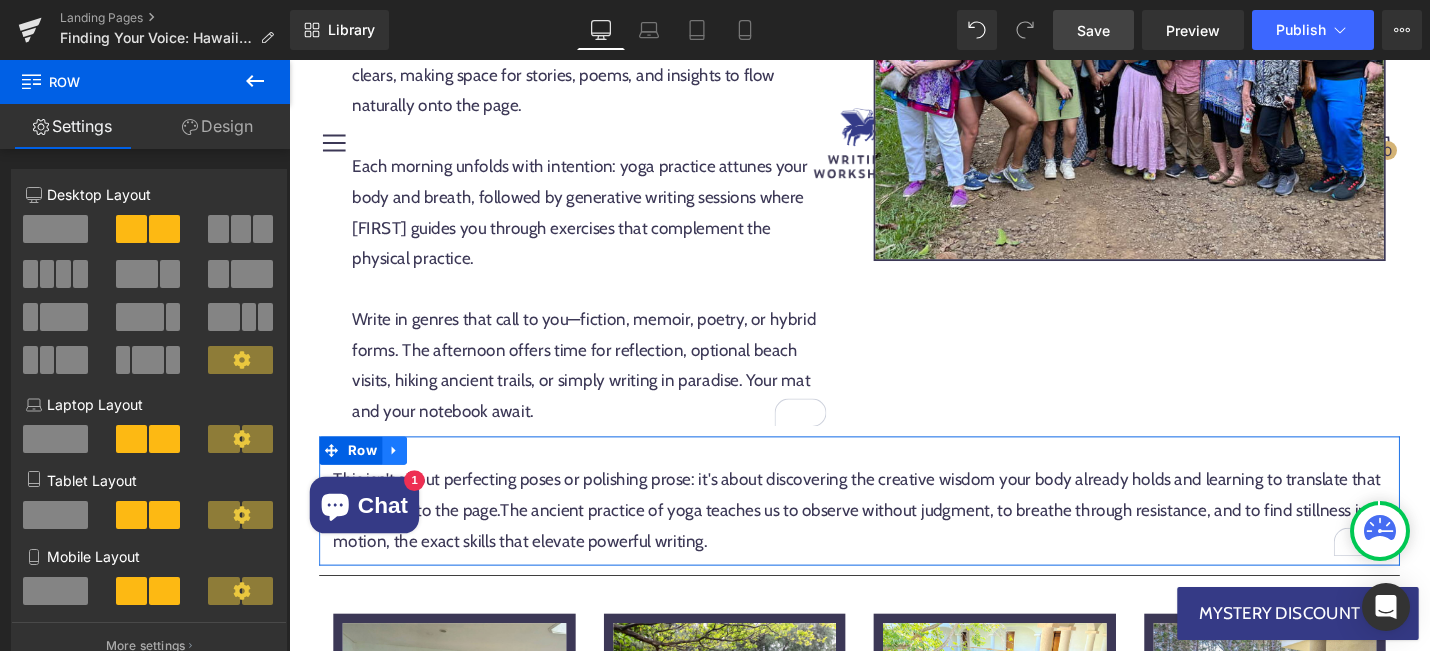 click 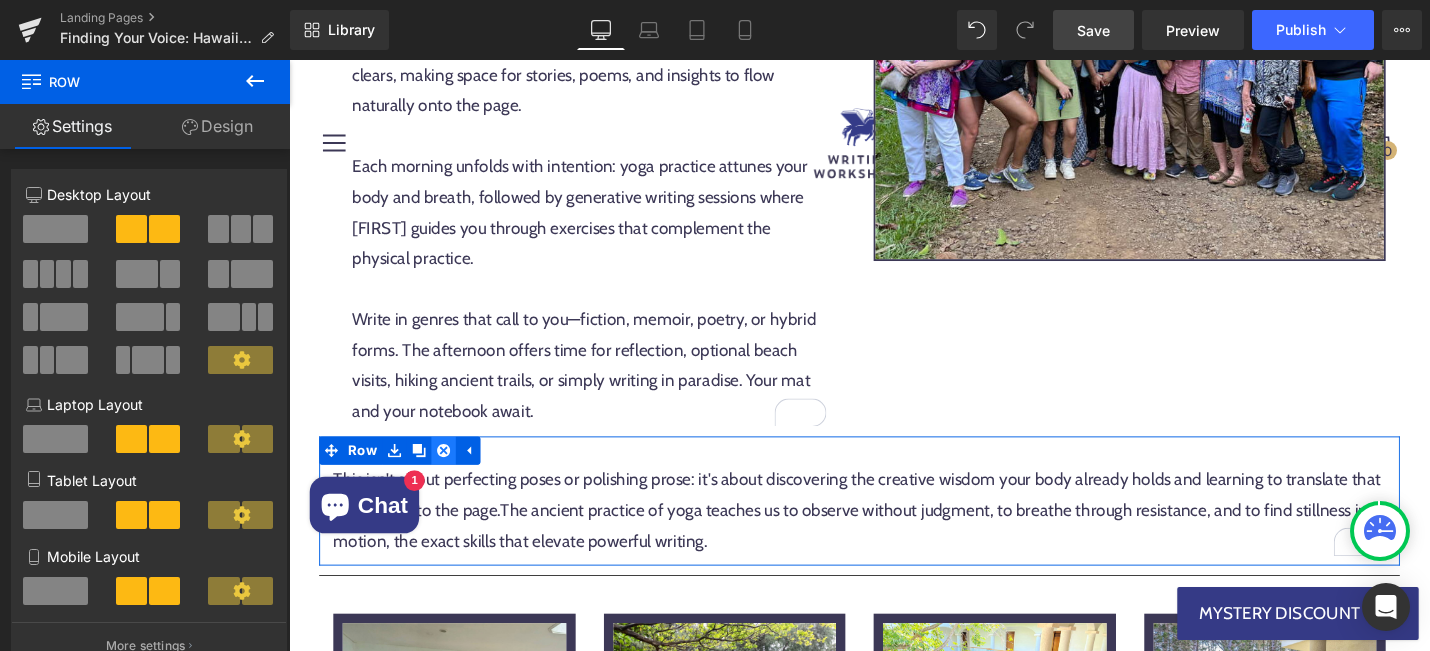 click 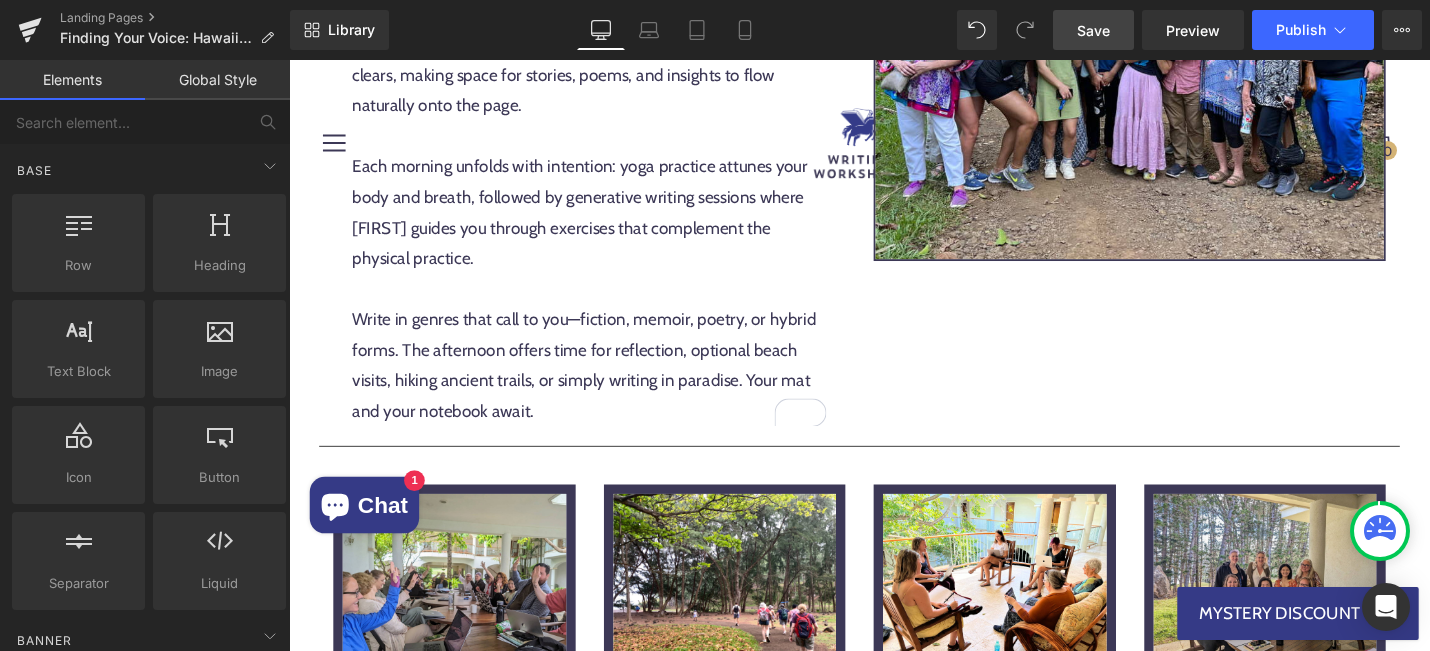 click on "Save" at bounding box center (1093, 30) 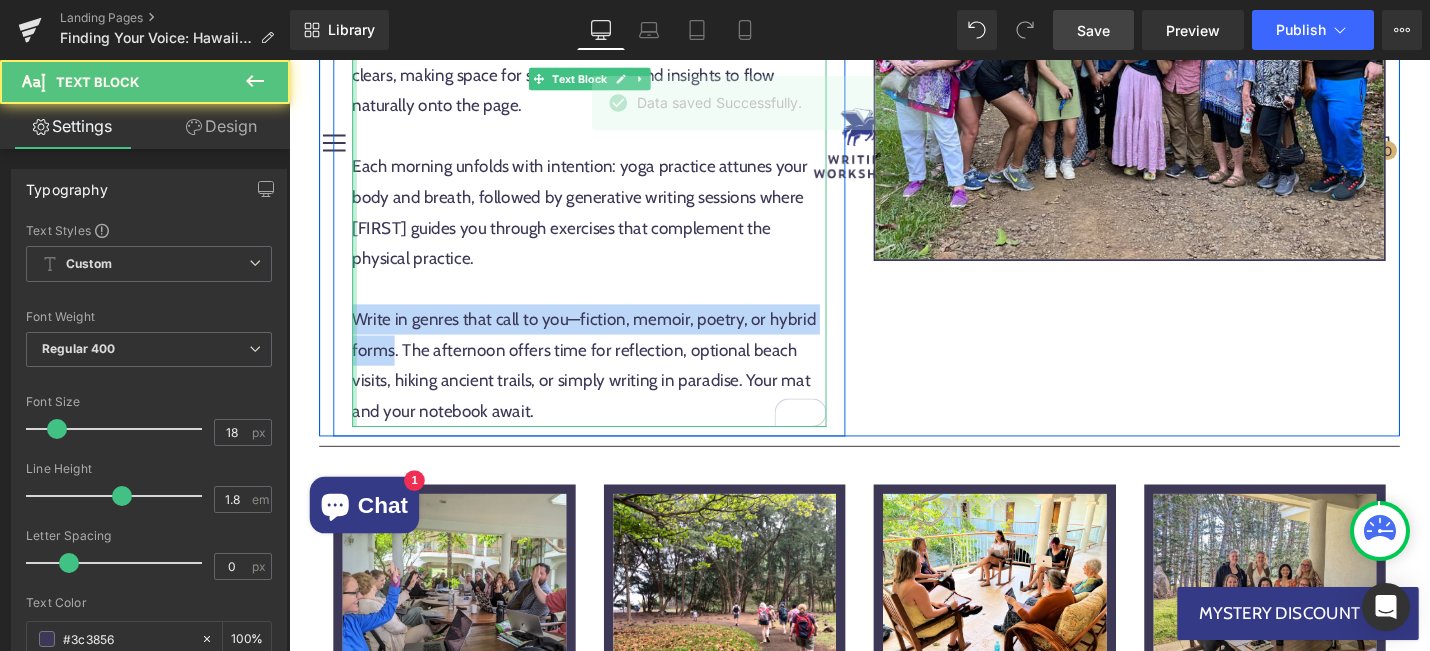 drag, startPoint x: 398, startPoint y: 373, endPoint x: 359, endPoint y: 340, distance: 51.088158 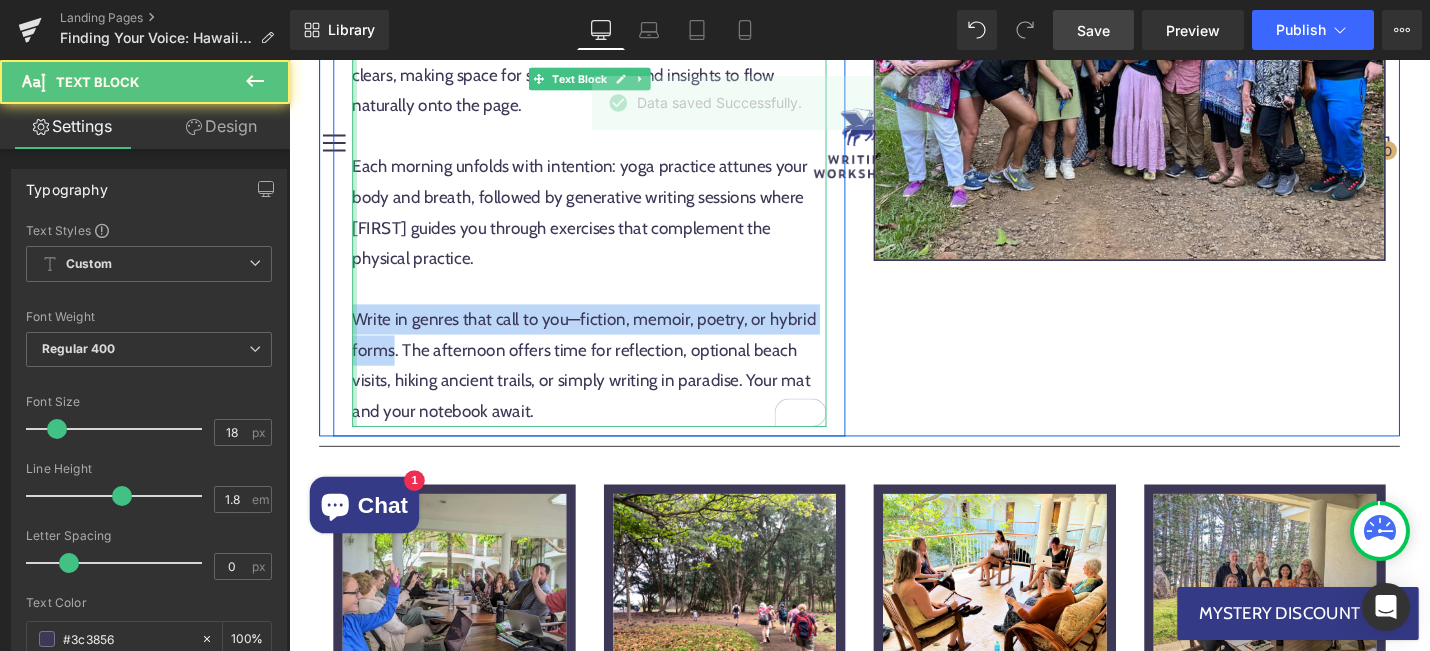 click on "This October 19-24, 2025,  step into a new relationship with your creativity. Let the dramatic beauty of Hawaii's North Kohala Coast, the wisdom of yoga practice, and the power of generative writing converge to unlock the voice that's been waiting within you.  Led by Man Booker Prize long-listed novelist Virginia Reeves and experienced yoga instructor Michele Zentz , this retreat weaves together daily yoga sessions with generative writing exercises designed to unlock your authentic voice. Whether you're an experienced yogi or have never stepped on a mat, whether you write novels or journals, this retreat meets you exactly where you are. Our intimate generative writing and yoga retreat offers a transformative journey that awakens creativity through mindful movement and inspired writing. Each morning unfolds with intention: yoga practice attunes your body and breath, followed by generative writing sessions where Virginia guides you through exercises that complement the physical practice.  Text Block" at bounding box center [607, -94] 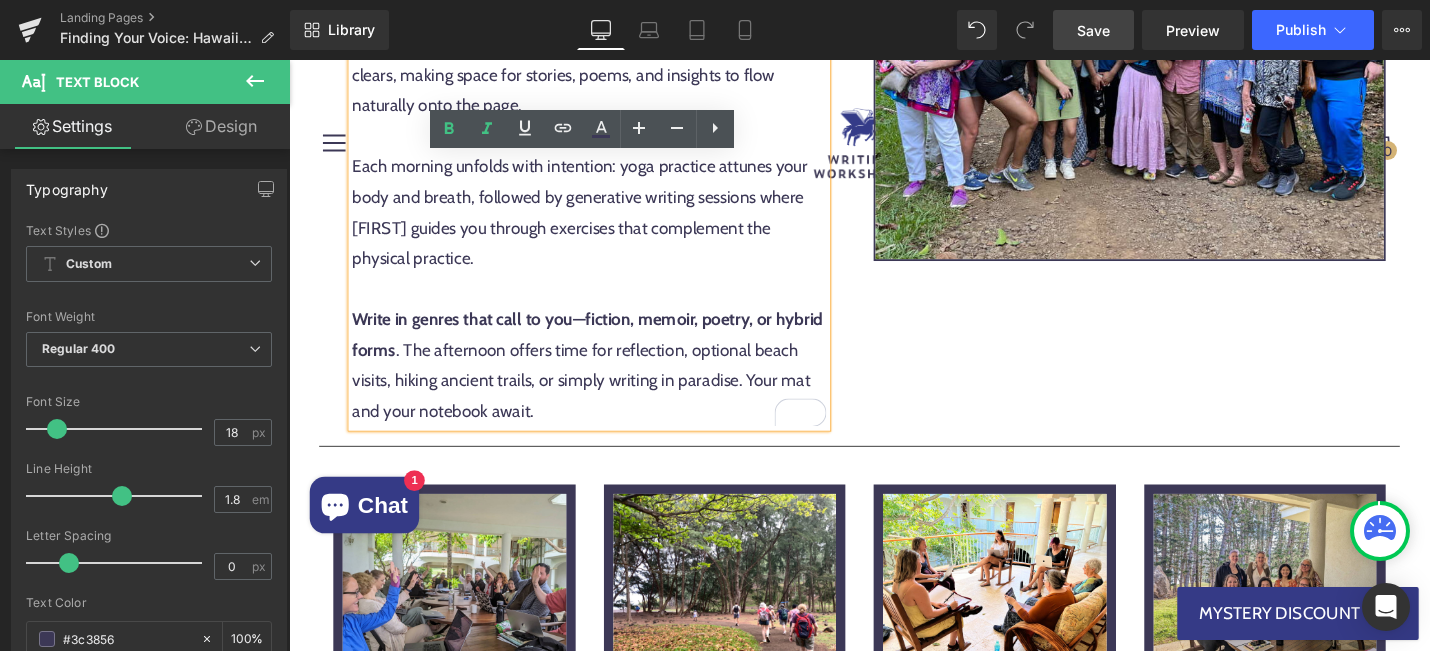 click on "Write in genres that call to you—fiction, memoir, poetry, or hybrid forms" at bounding box center (605, 351) 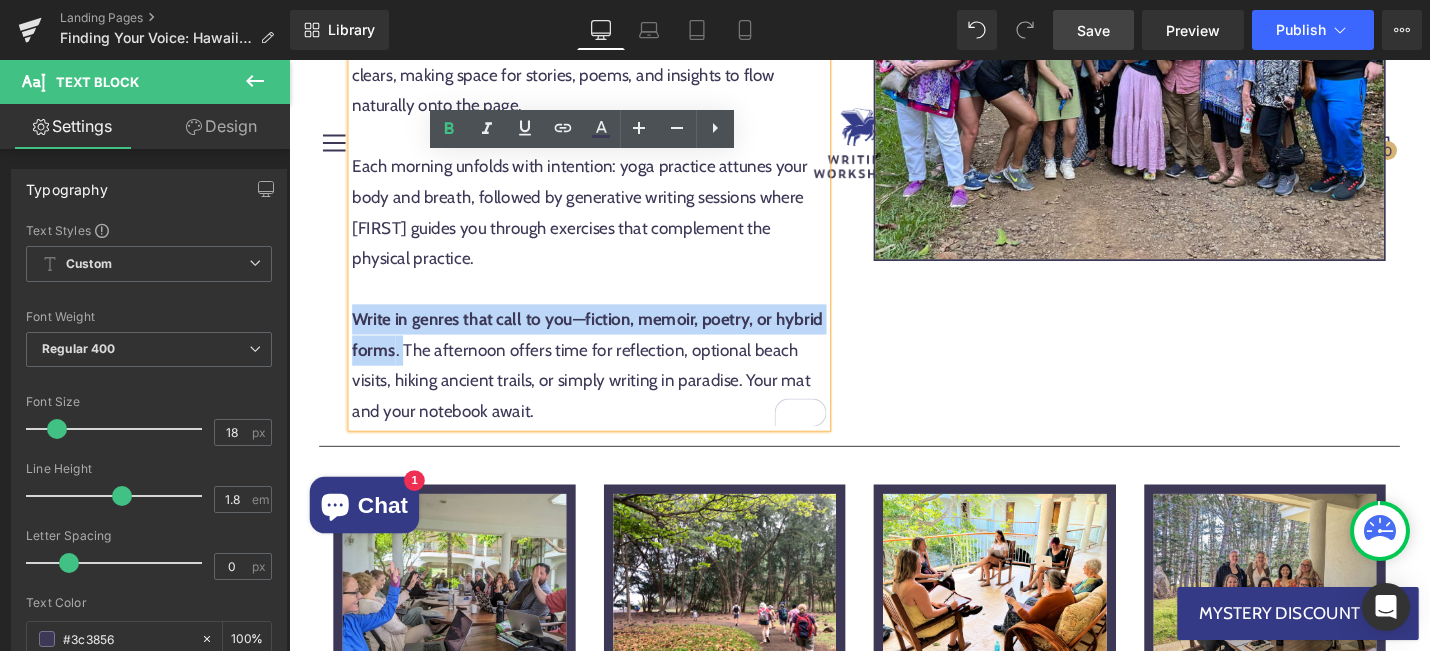 drag, startPoint x: 356, startPoint y: 335, endPoint x: 461, endPoint y: 360, distance: 107.935165 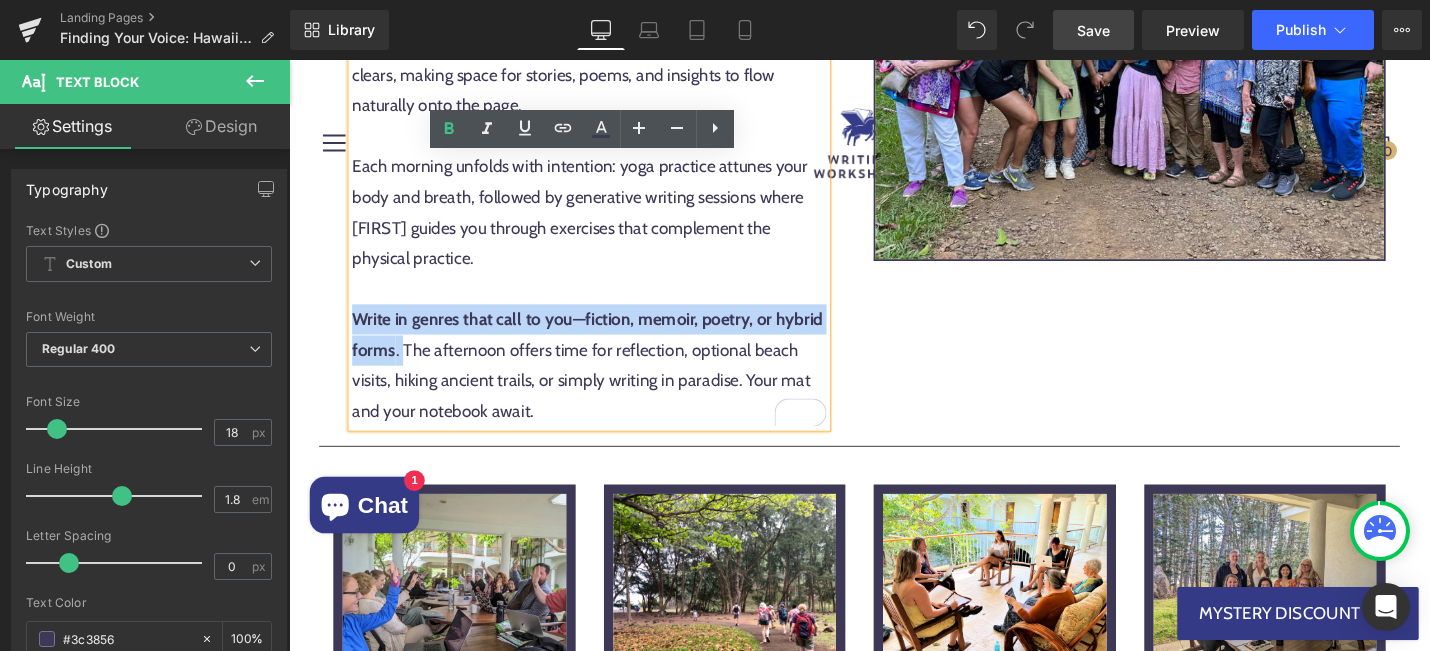 click on "Write in genres that call to you—fiction, memoir, poetry, or hybrid forms . The afternoon offers time for reflection, optional beach visits, hiking ancient trails, or simply writing in paradise. Your mat and your notebook await." at bounding box center (607, 384) 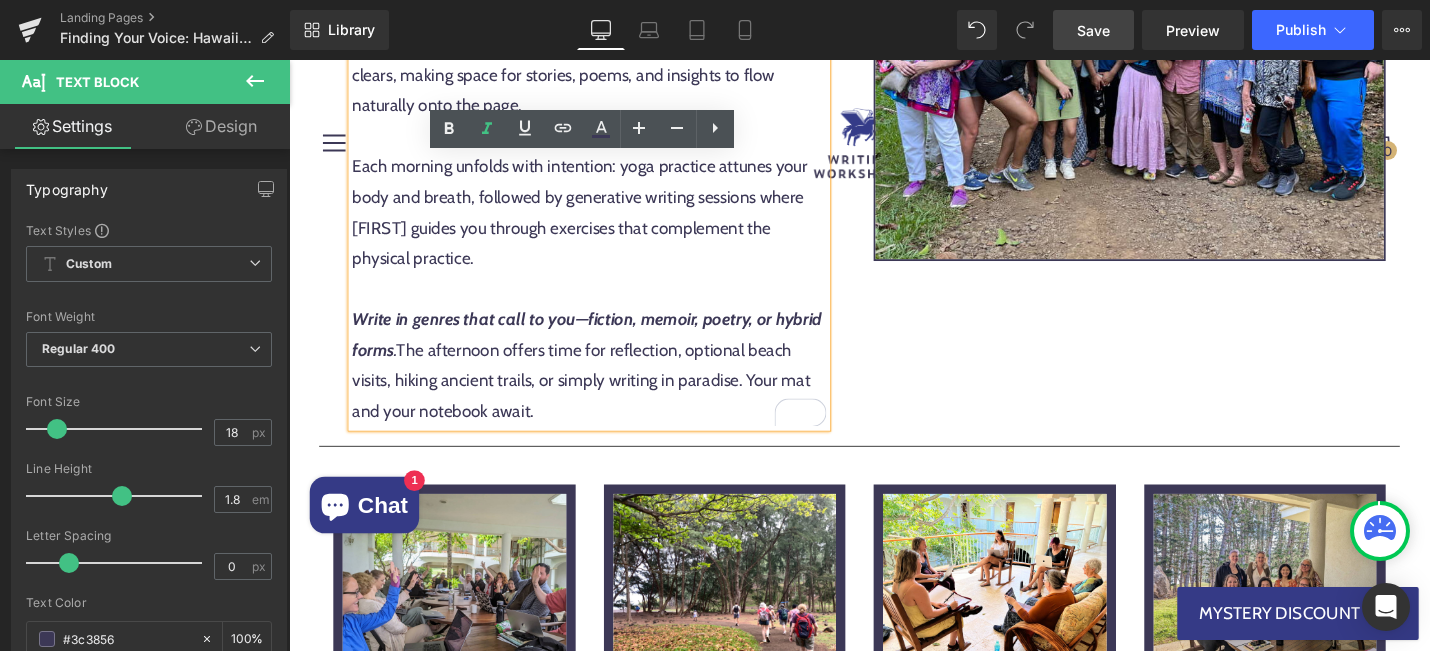 click on "Write in genres that call to you—fiction, memoir, poetry, or hybrid forms .  The afternoon offers time for reflection, optional beach visits, hiking ancient trails, or simply writing in paradise. Your mat and your notebook await." at bounding box center [607, 384] 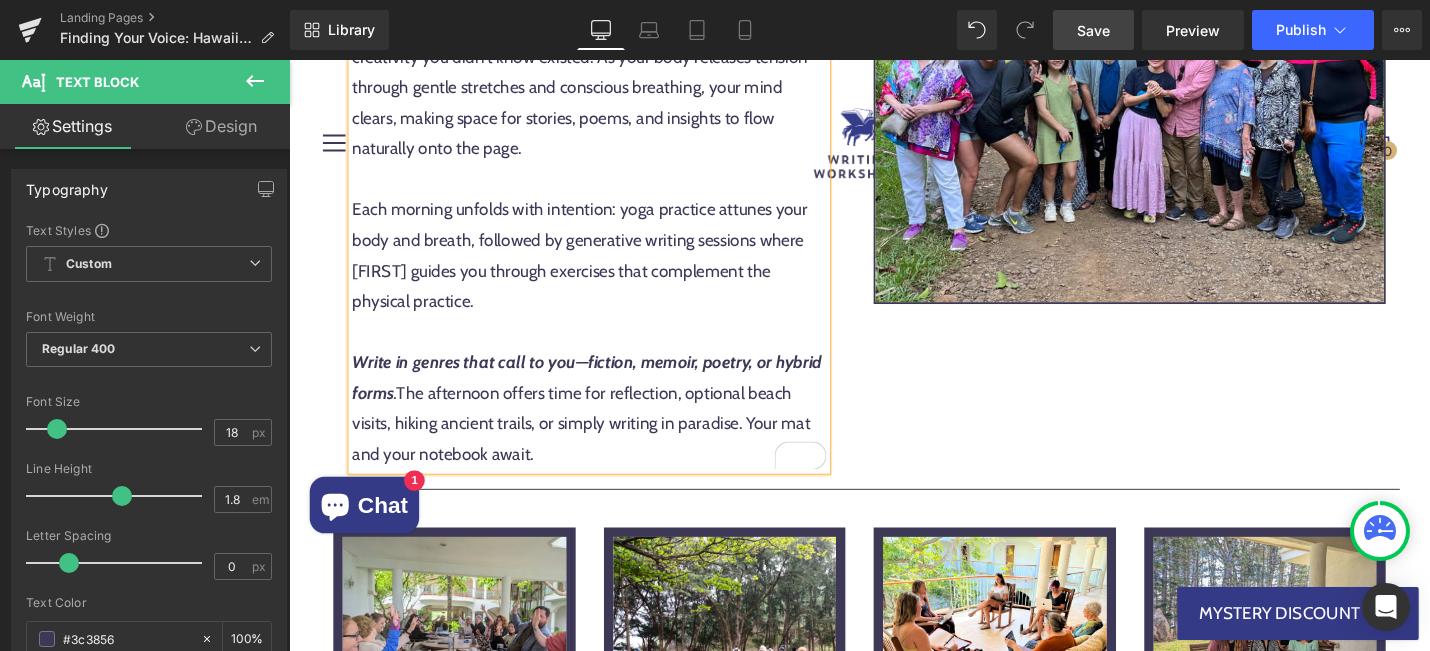scroll, scrollTop: 1548, scrollLeft: 0, axis: vertical 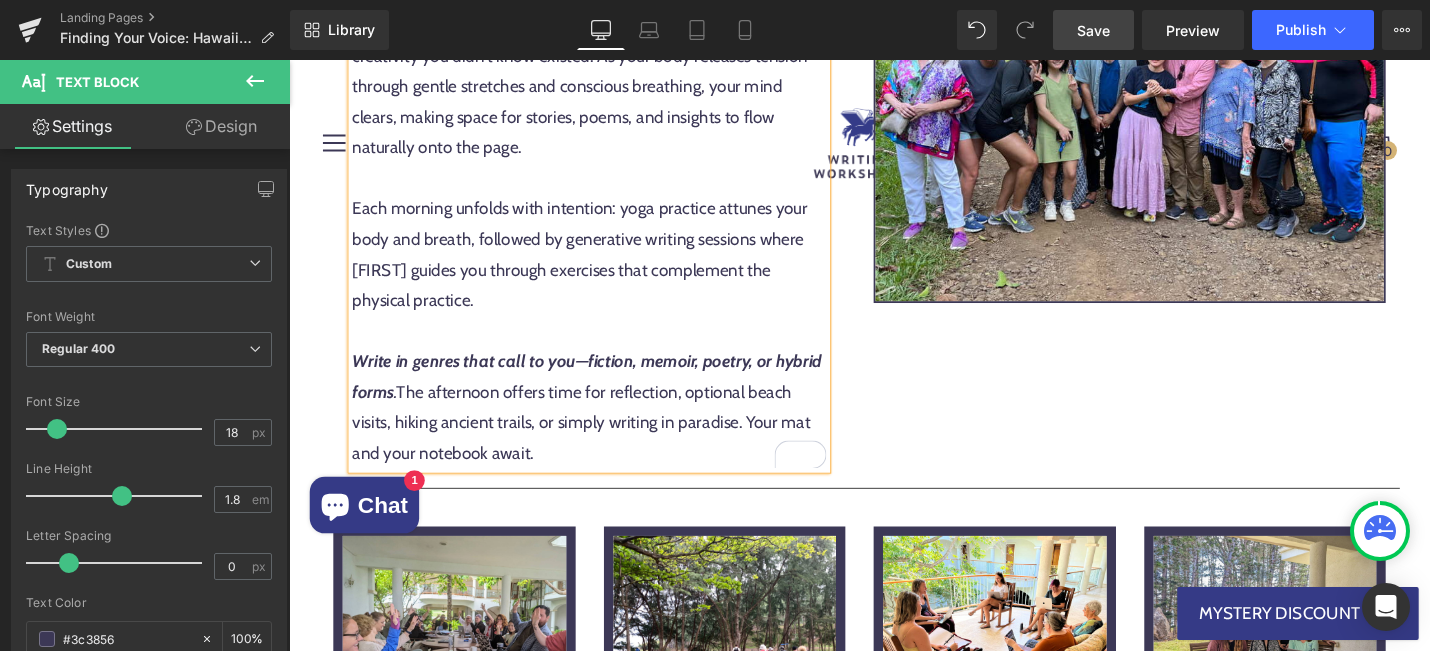 click on "Save" at bounding box center [1093, 30] 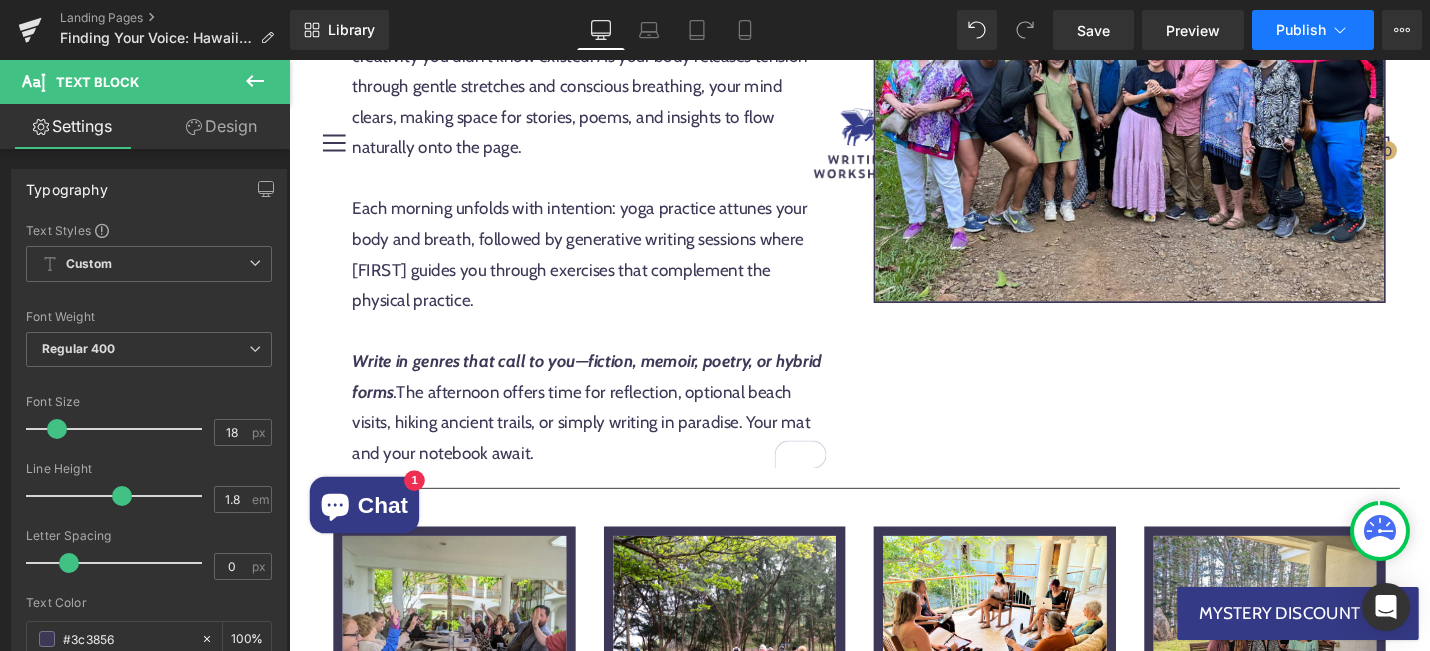 click 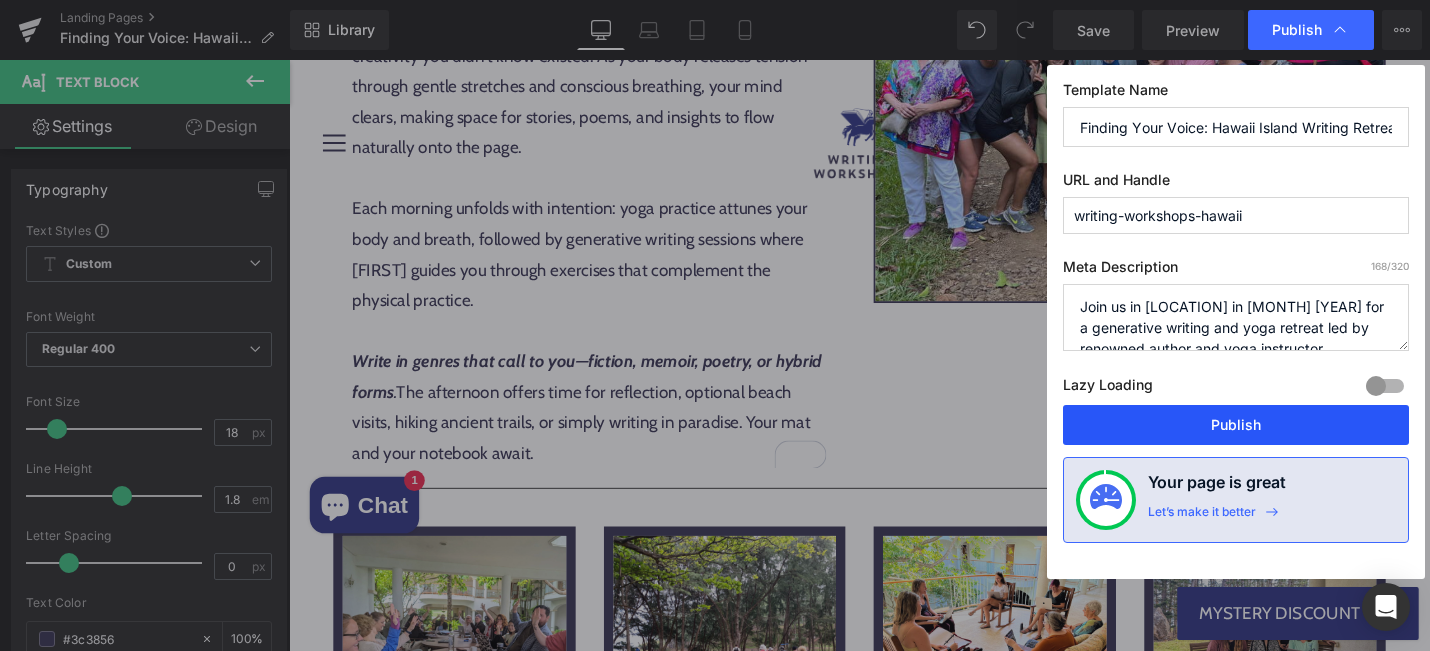 click on "Publish" at bounding box center [1236, 425] 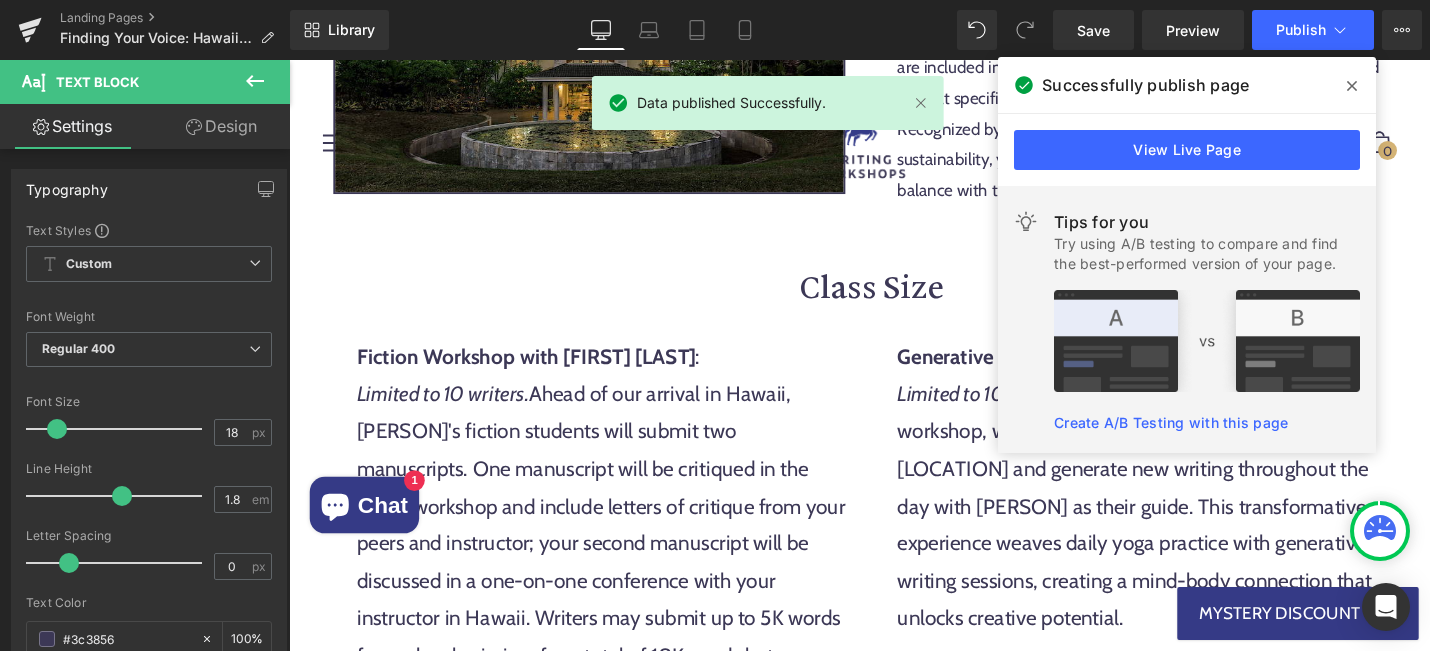 scroll, scrollTop: 6056, scrollLeft: 0, axis: vertical 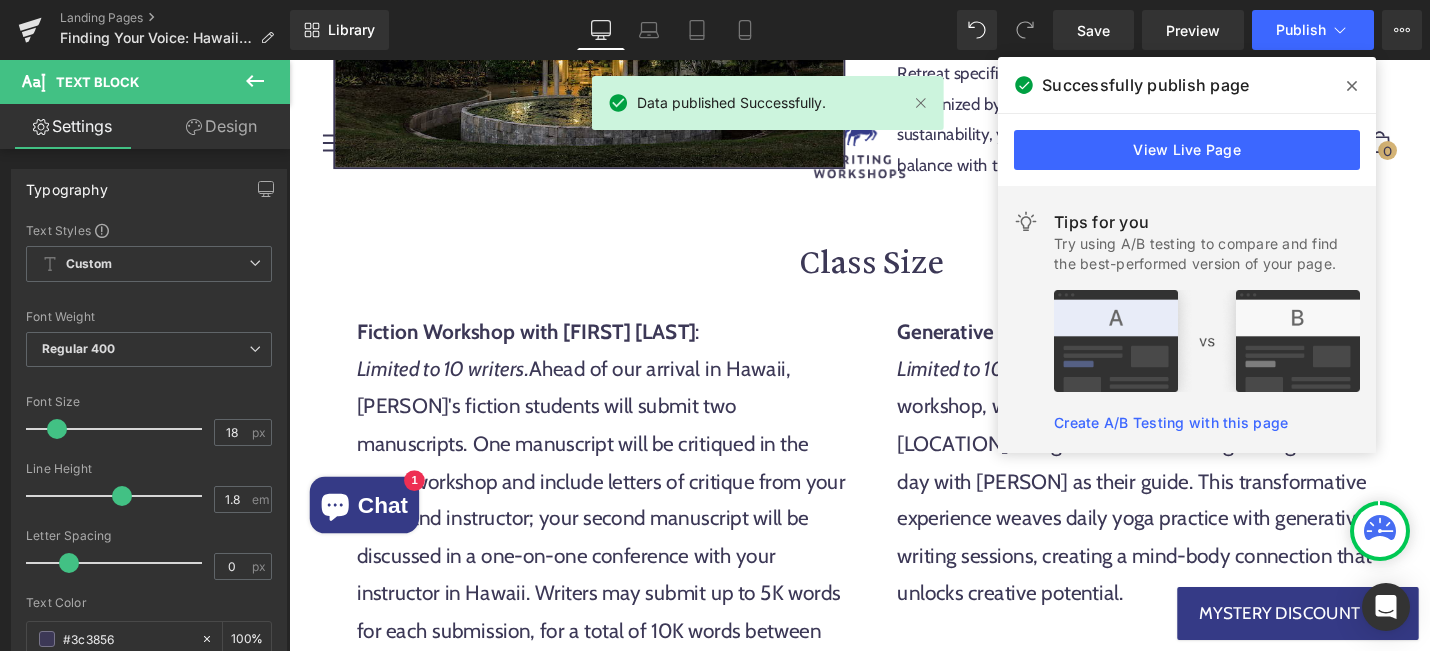 click 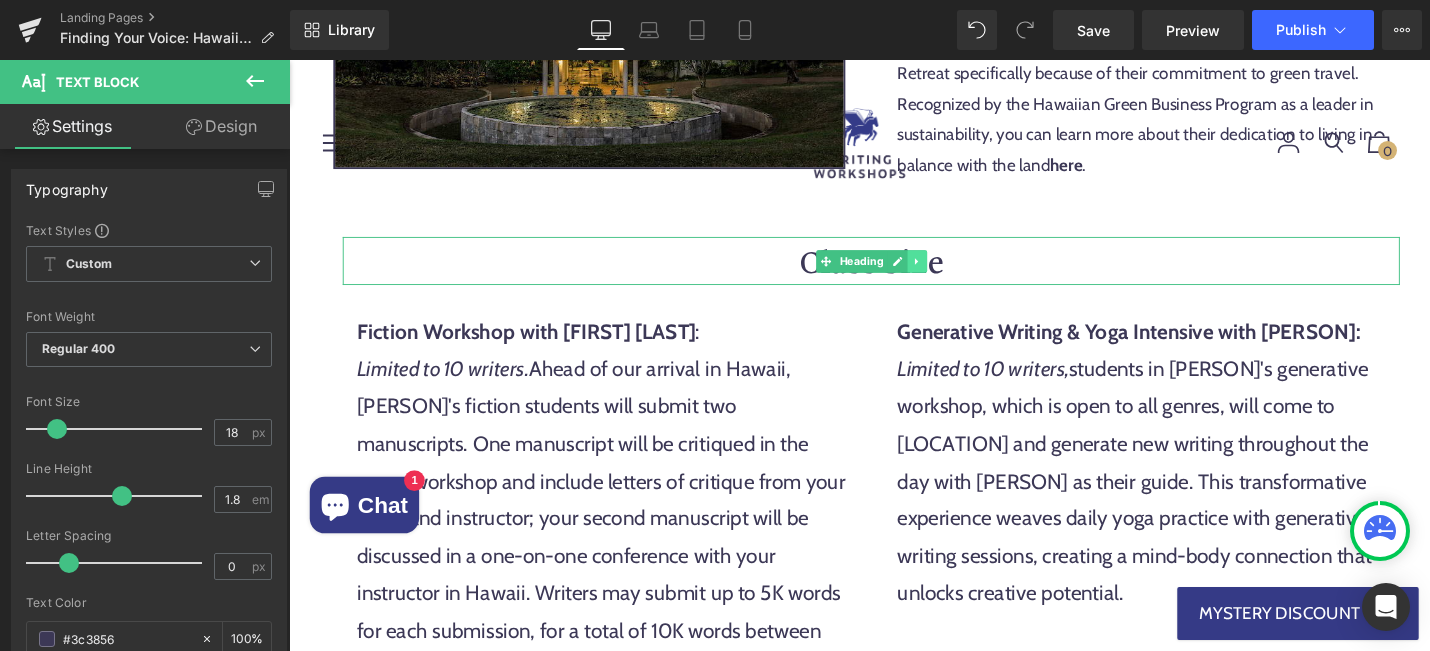 click at bounding box center [955, 274] 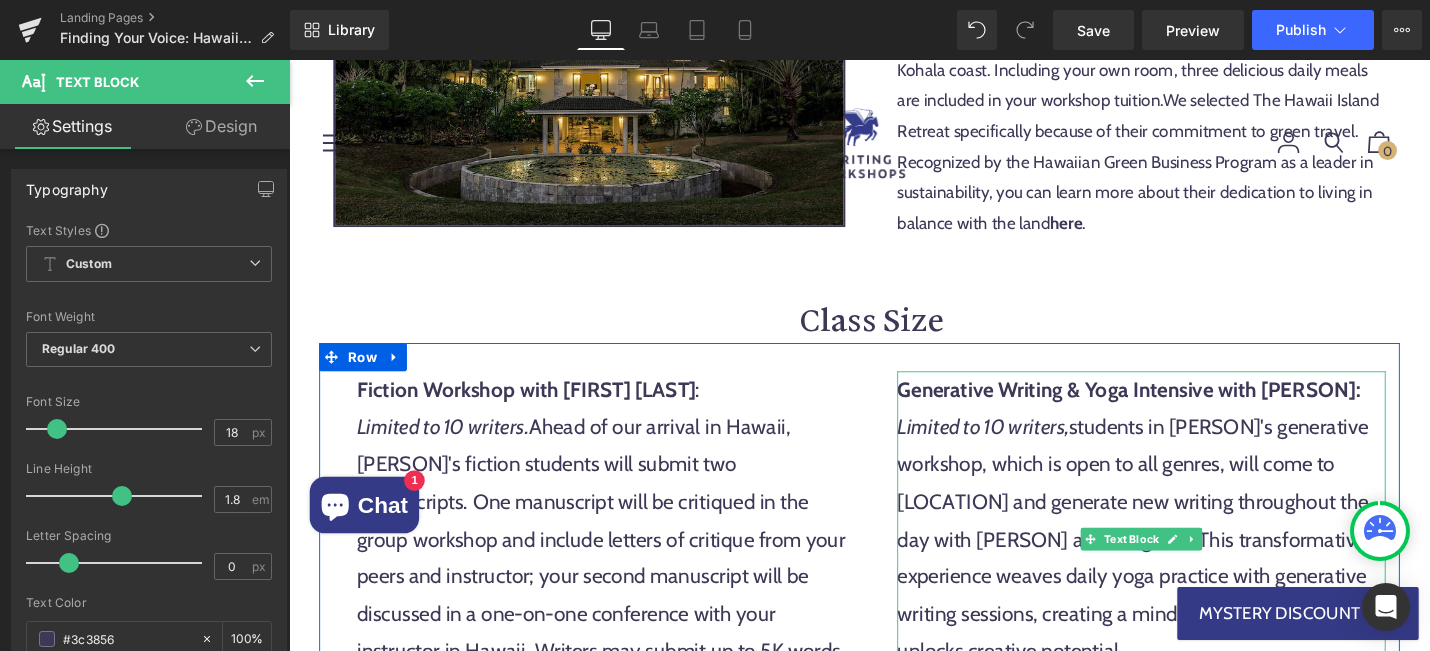 scroll, scrollTop: 5941, scrollLeft: 0, axis: vertical 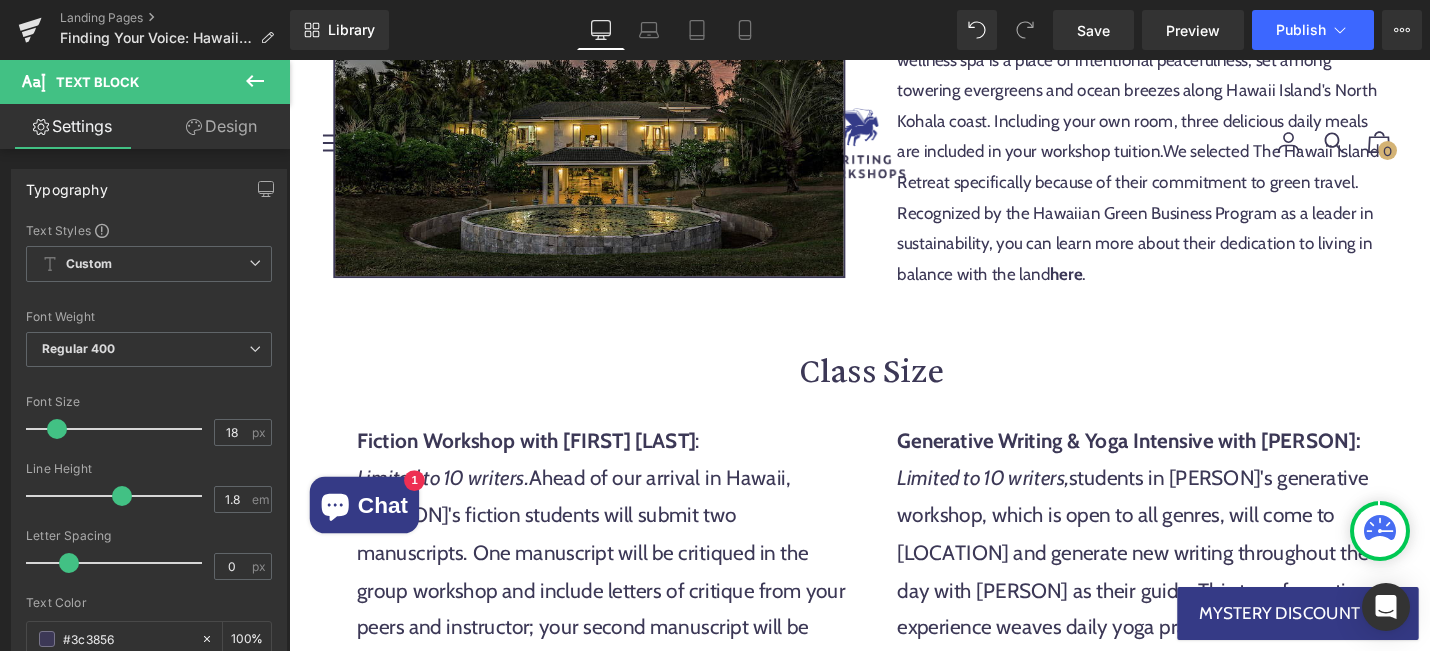 click on "Fiction Workshop with Ashleigh Bell Pedersen :" at bounding box center (620, 464) 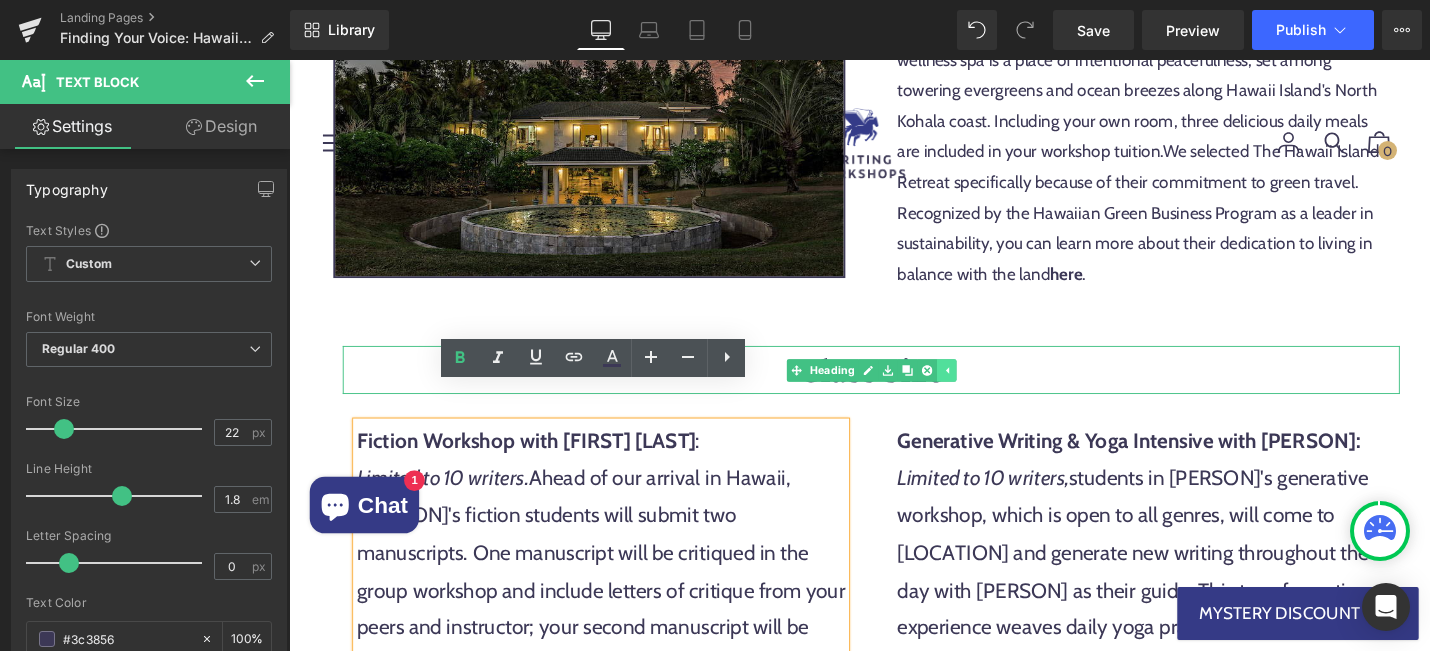click 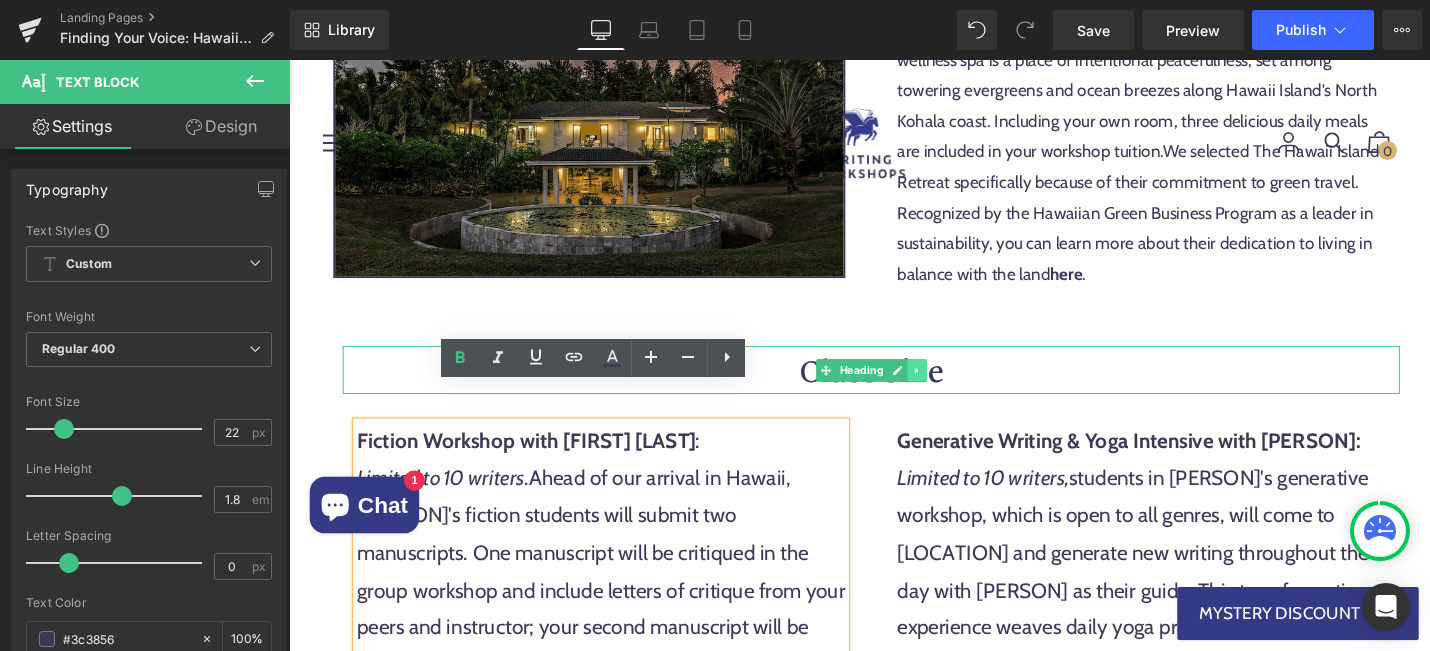 click 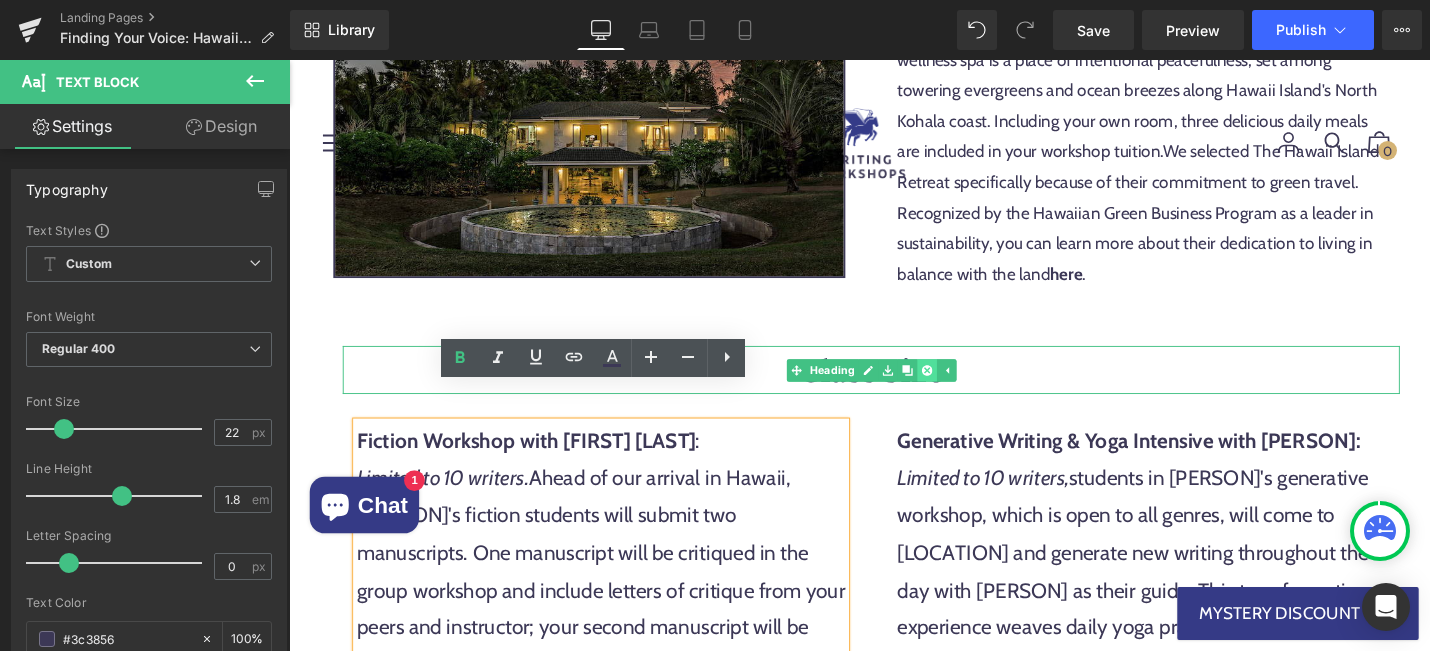 click 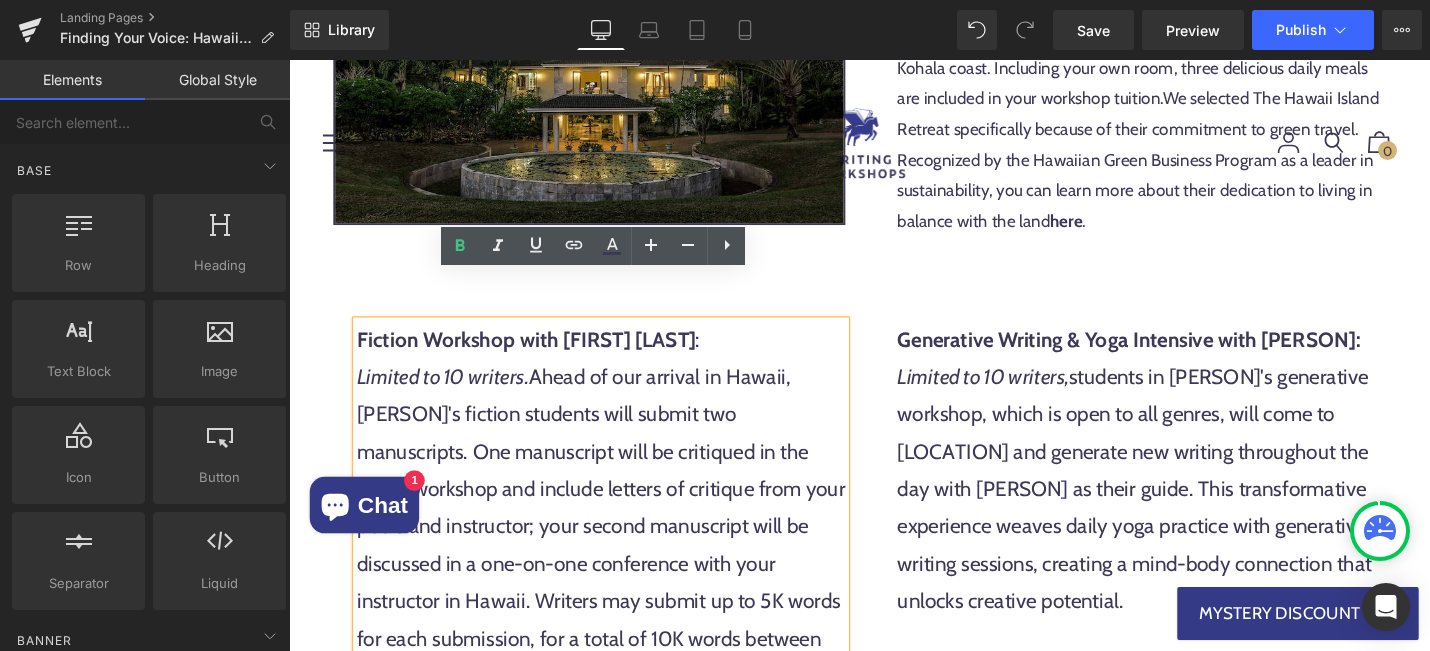 scroll, scrollTop: 5995, scrollLeft: 0, axis: vertical 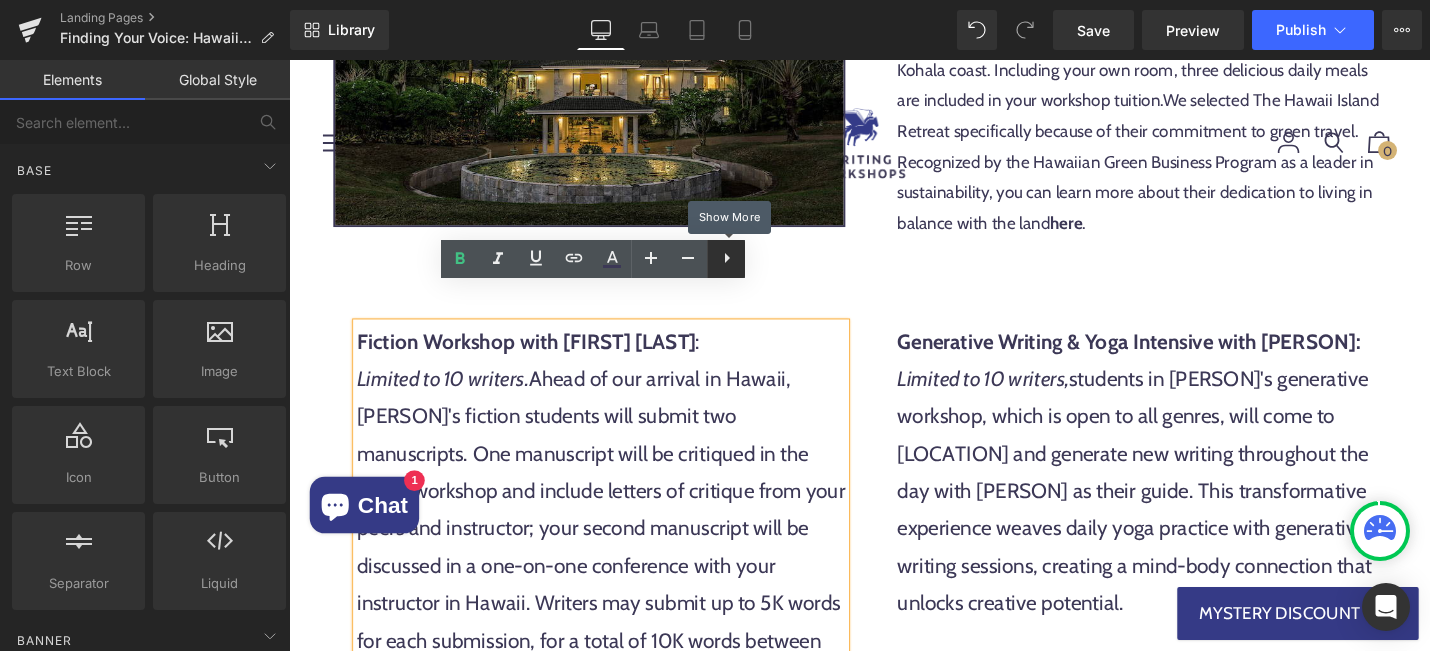 click 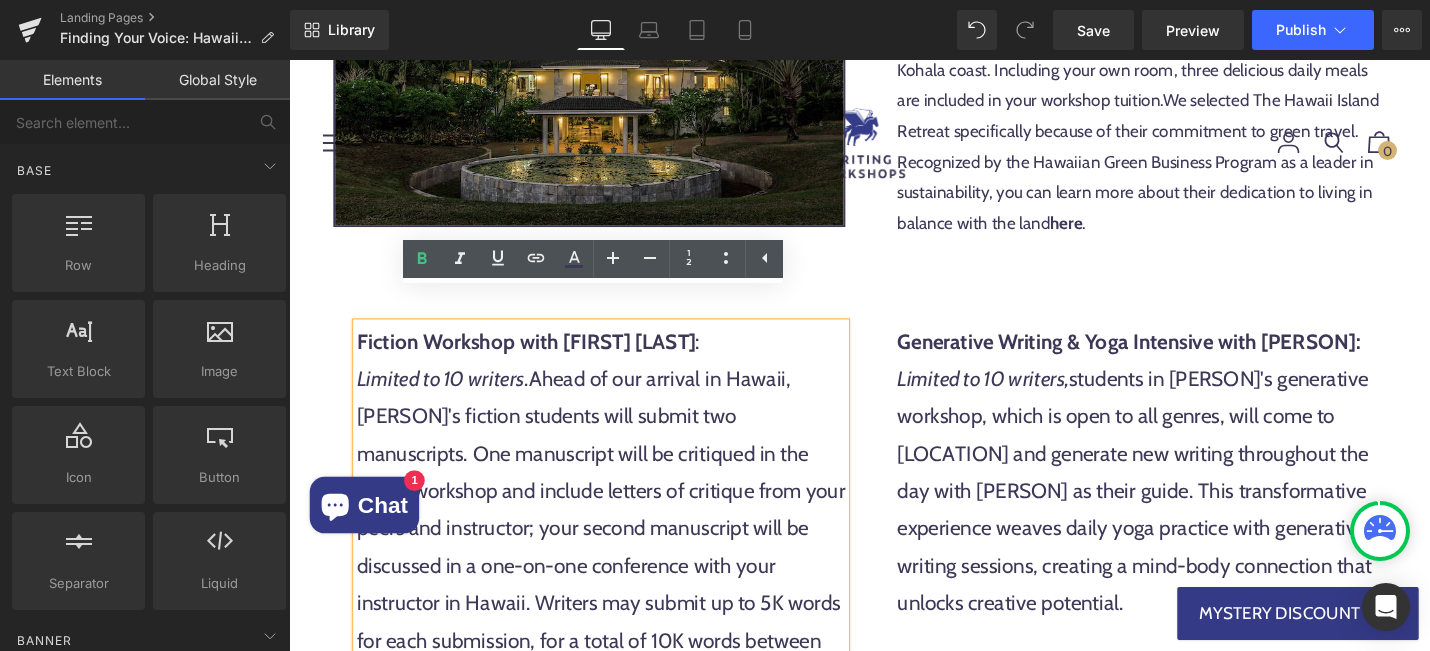 click on "Limited to 10 writers.  Ahead of our arrival in Hawaii, Ashleigh Bell Pedersen's fiction students will submit two manuscripts. One manuscript will be critiqued in the group workshop and include letters of critique from your peers and instructor; your second manuscript will be discussed in a one-on-one conference with your instructor in Hawaii. Writers may submit up to 5K words for each submission, for a total of 10K words between both pieces." at bounding box center (620, 557) 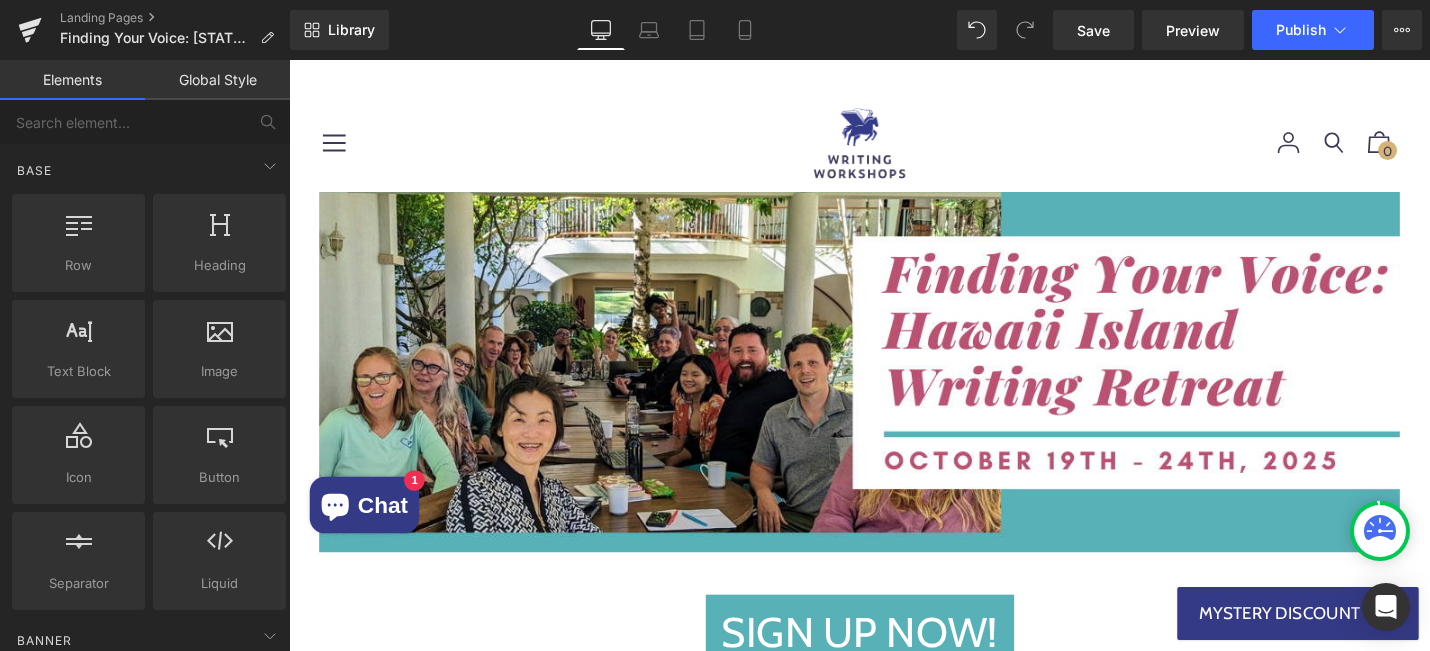 scroll, scrollTop: 6436, scrollLeft: 0, axis: vertical 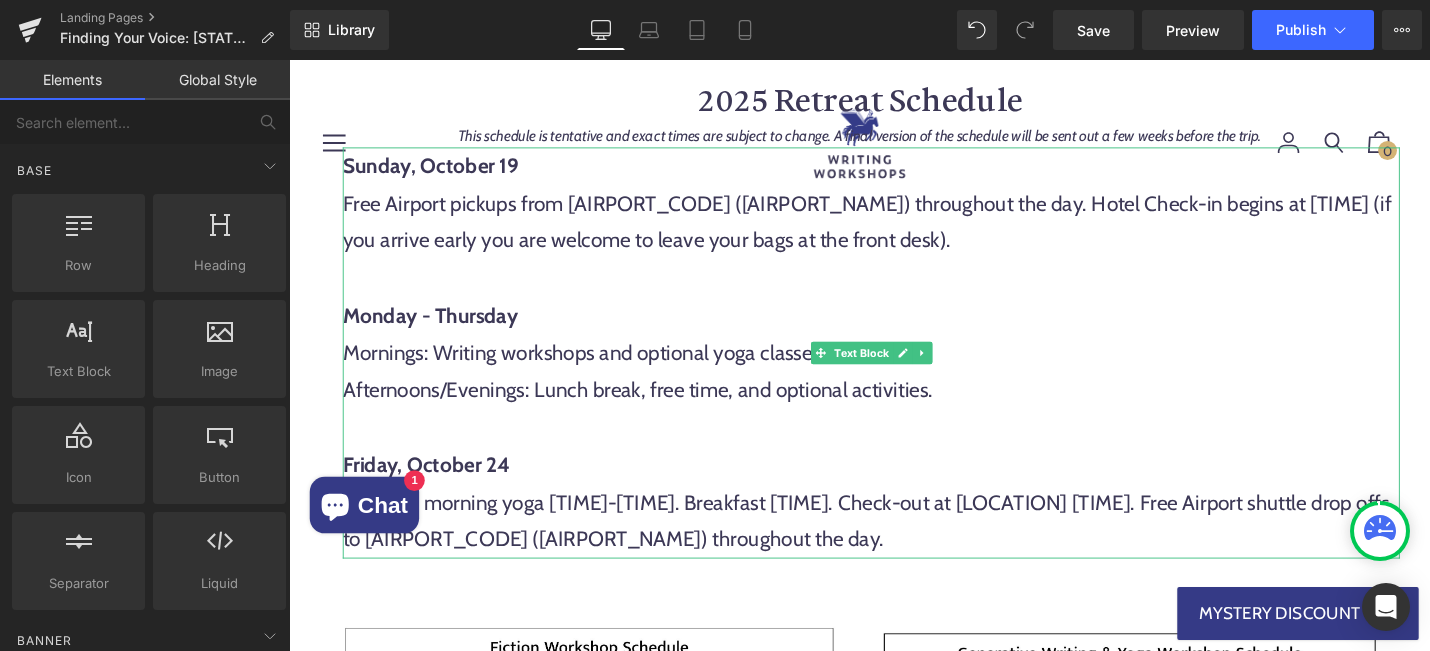 click on "Mornings: Writing workshops and optional yoga classes." at bounding box center [906, 371] 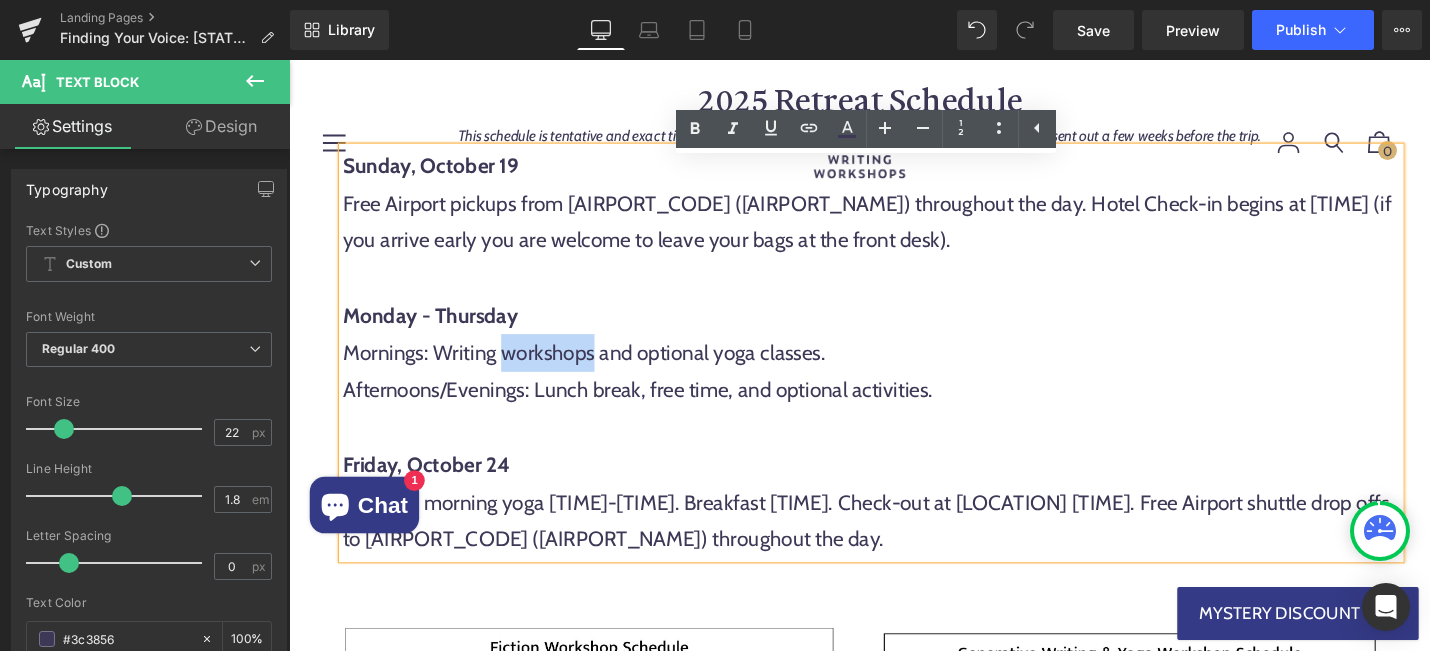 type 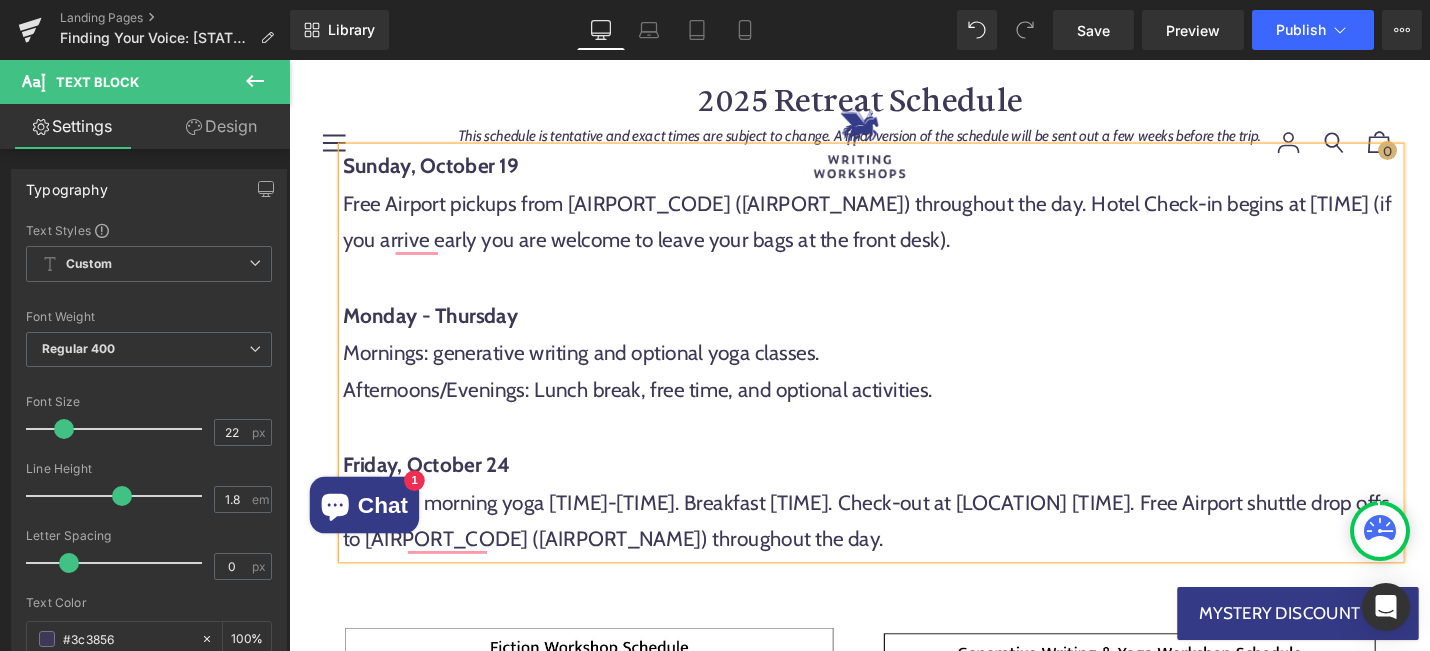 click on "Afternoons/Evenings: Lunch break, free time, and optional activities." at bounding box center [906, 411] 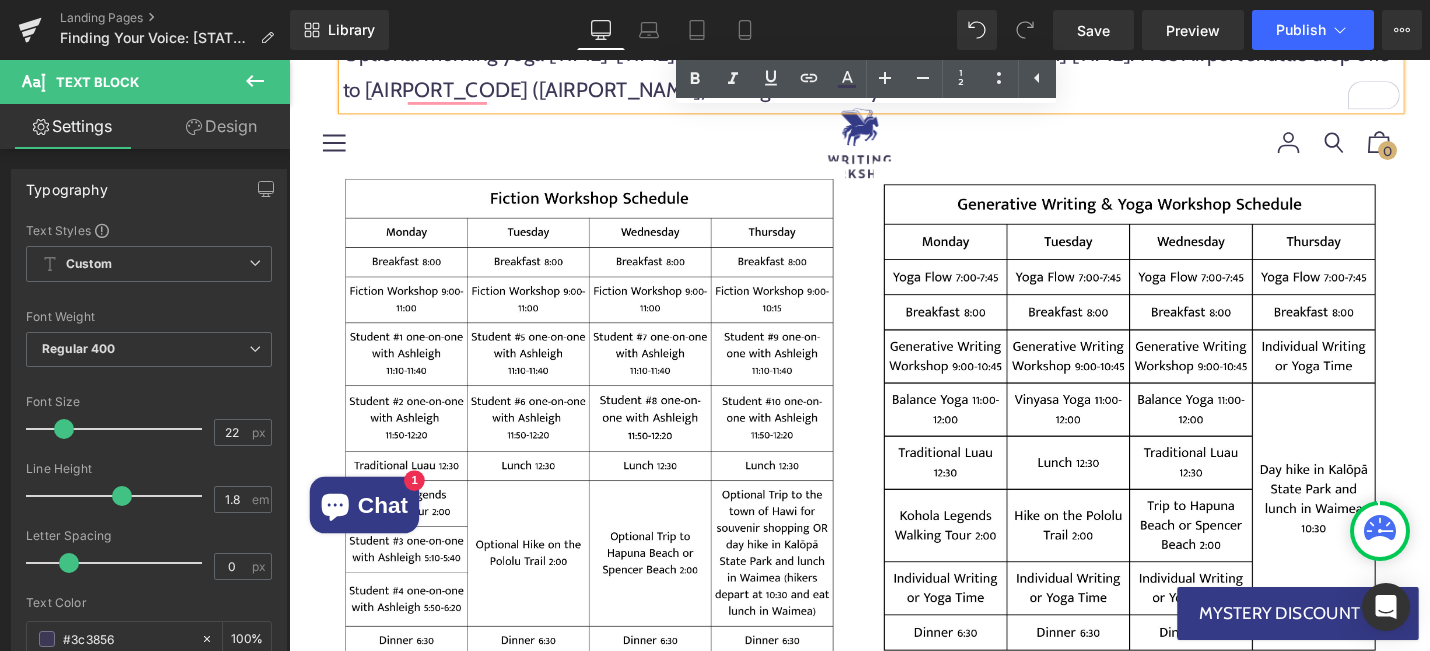 scroll, scrollTop: 7039, scrollLeft: 0, axis: vertical 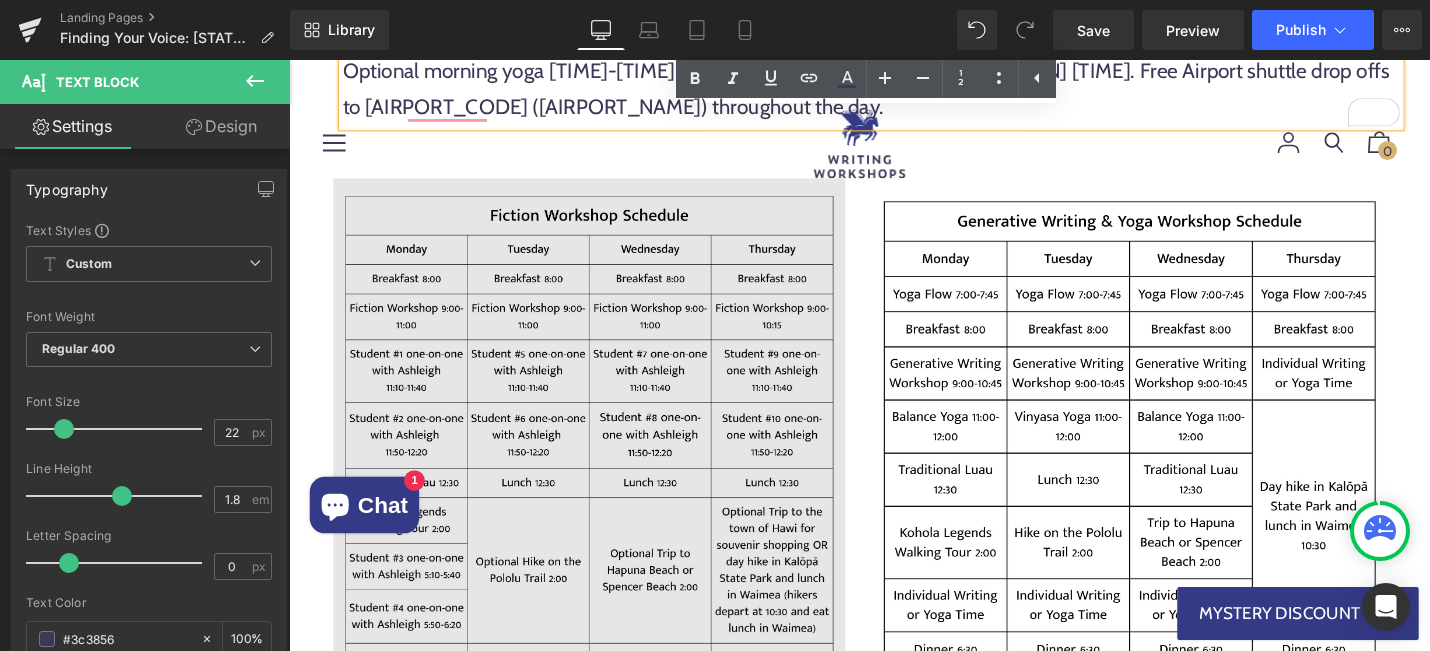 click at bounding box center [607, 457] 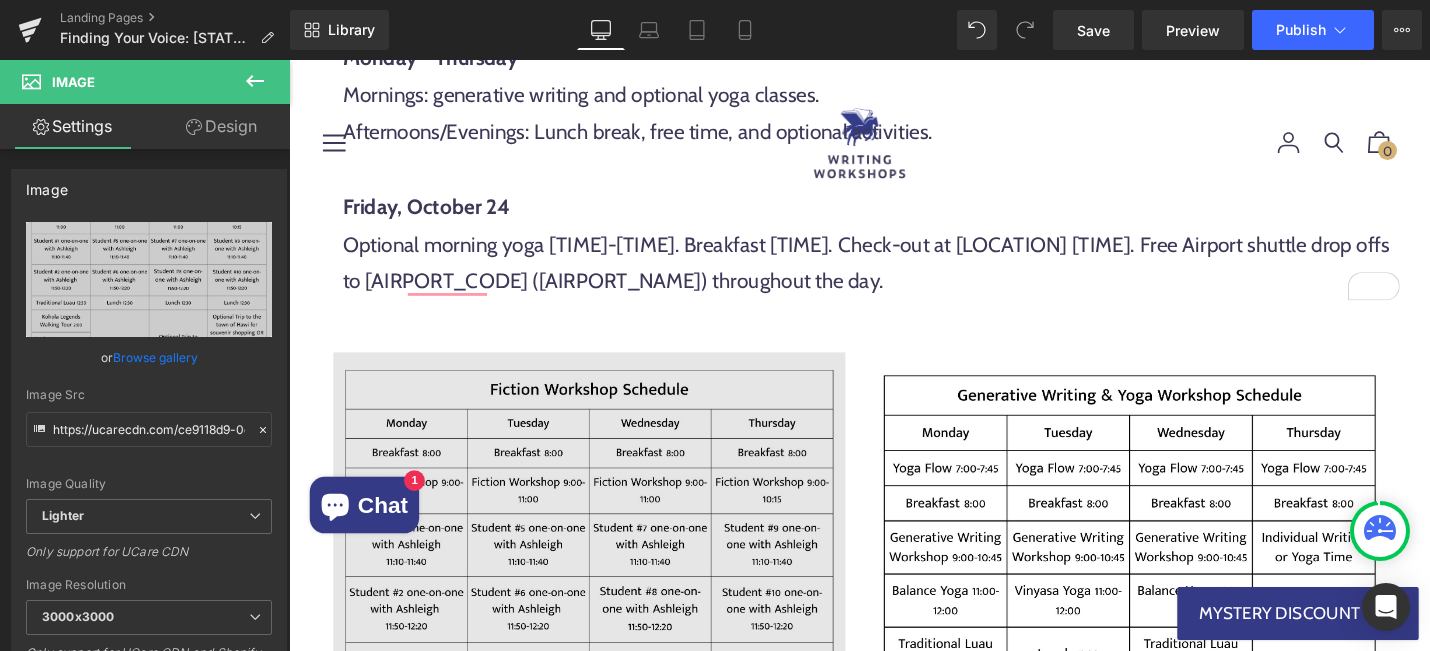 scroll, scrollTop: 6900, scrollLeft: 0, axis: vertical 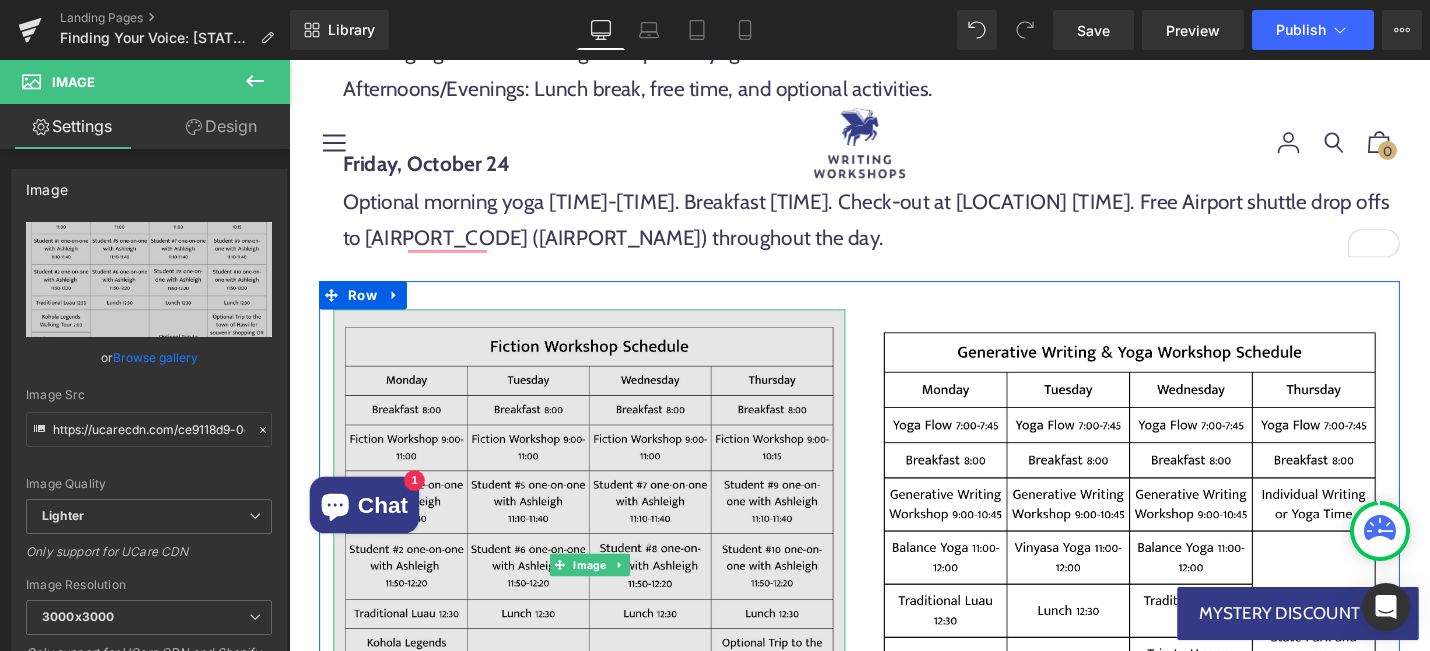 click at bounding box center (607, 596) 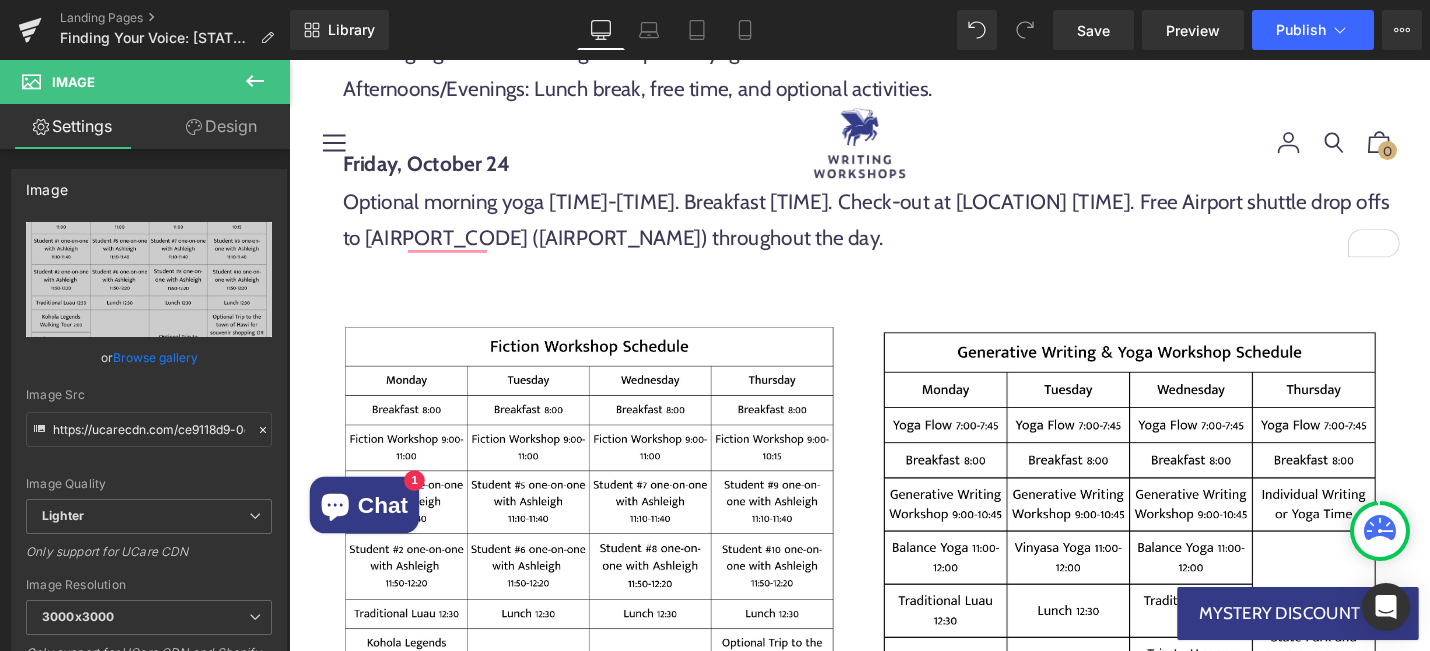 click 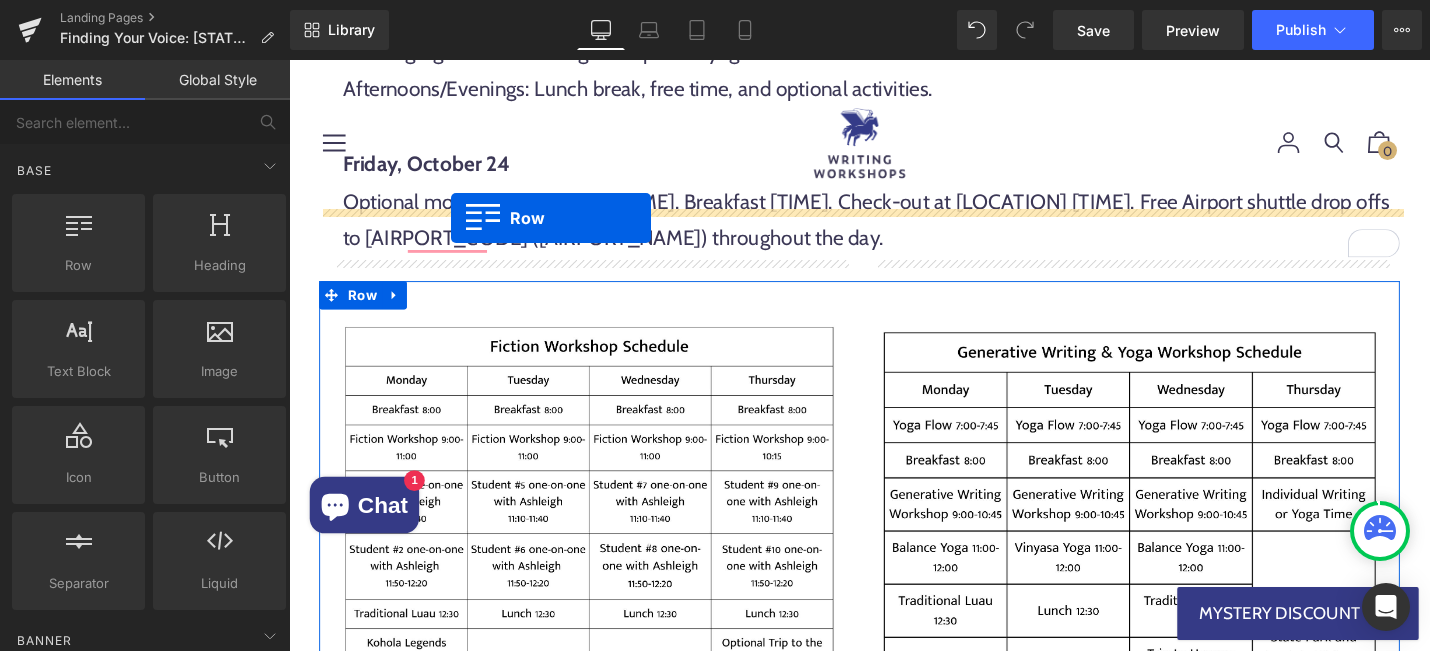 drag, startPoint x: 354, startPoint y: 295, endPoint x: 461, endPoint y: 227, distance: 126.779335 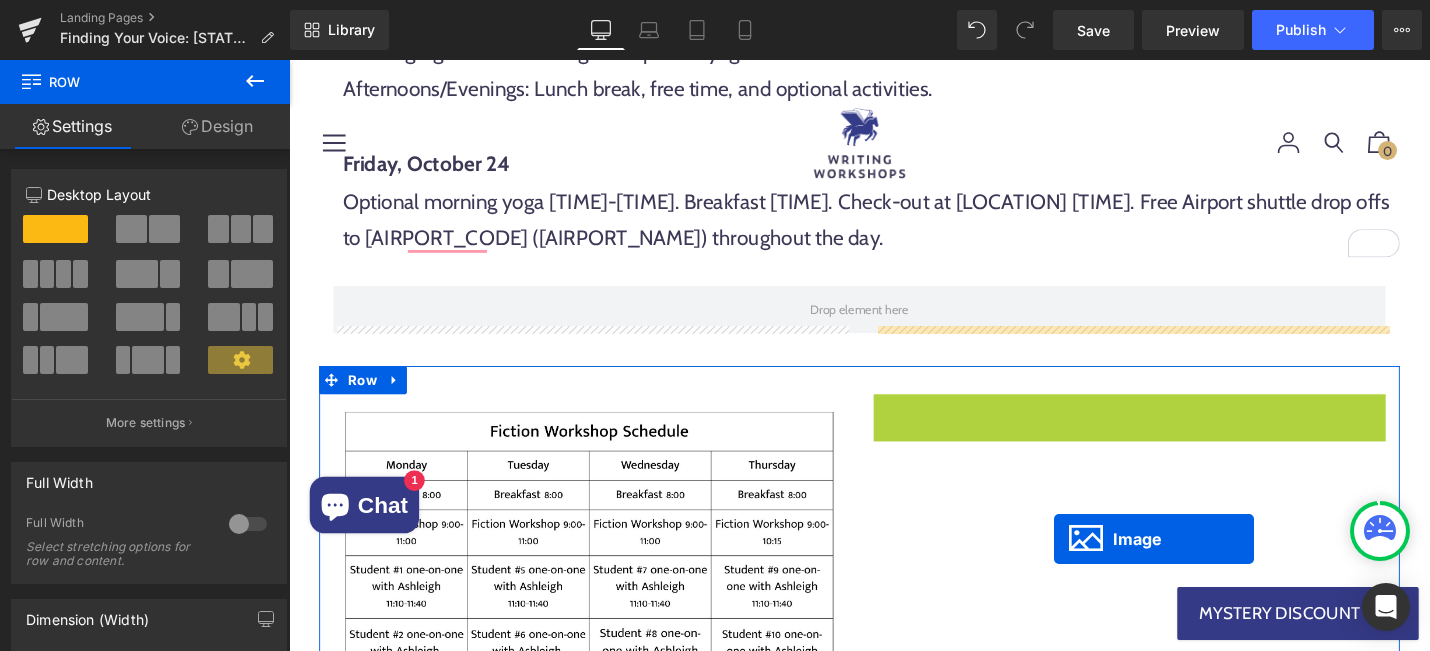 scroll, scrollTop: 6920, scrollLeft: 0, axis: vertical 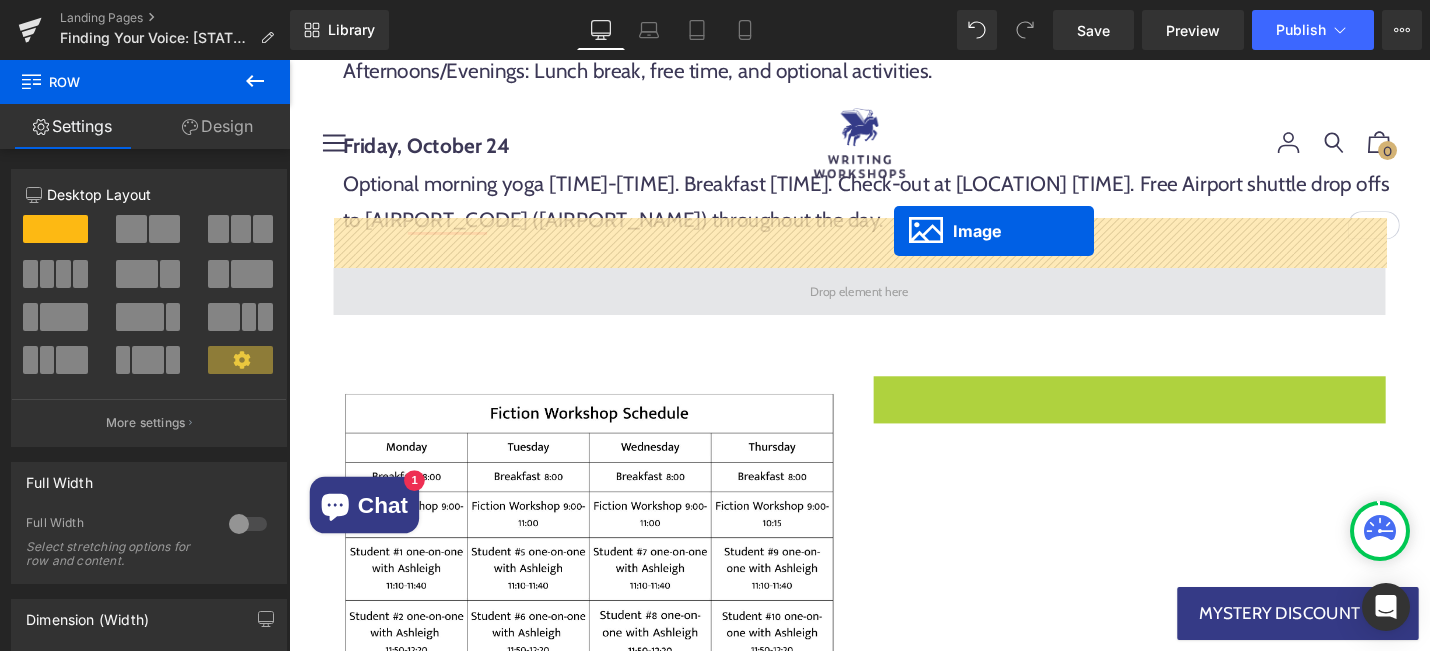 drag, startPoint x: 1147, startPoint y: 628, endPoint x: 931, endPoint y: 242, distance: 442.32568 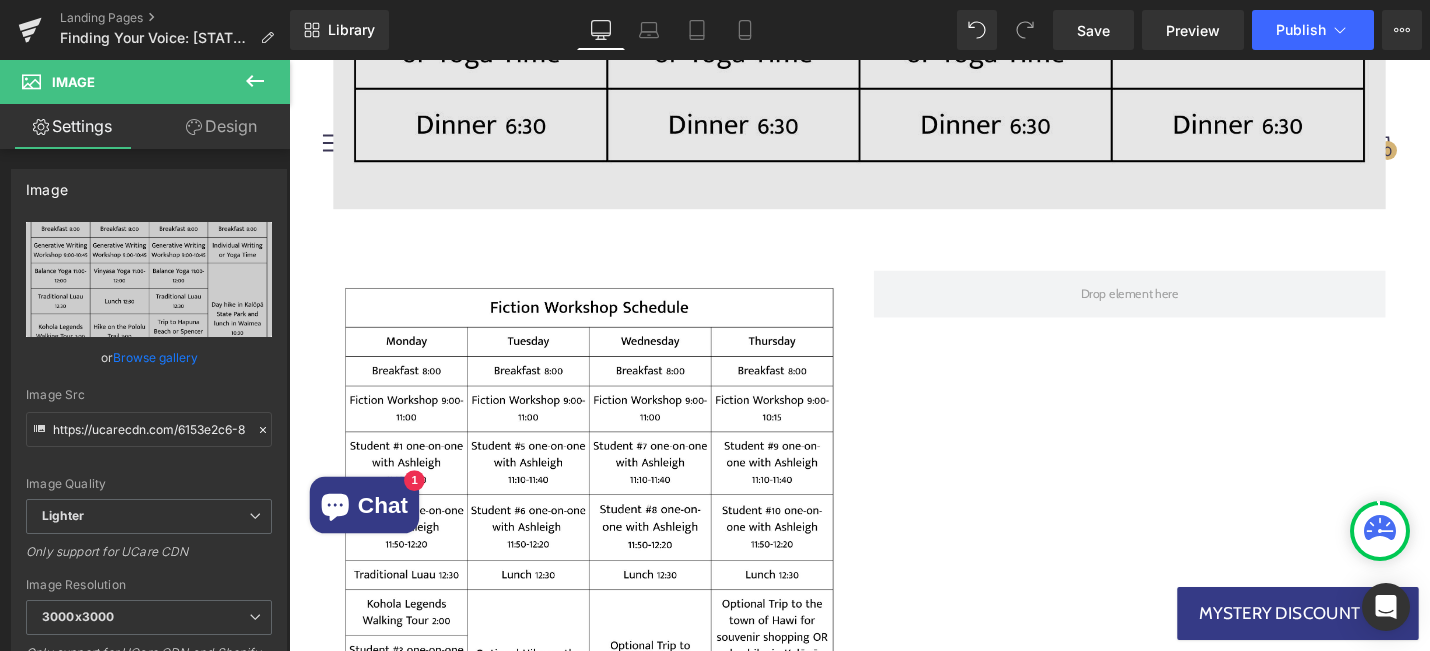 scroll, scrollTop: 8105, scrollLeft: 0, axis: vertical 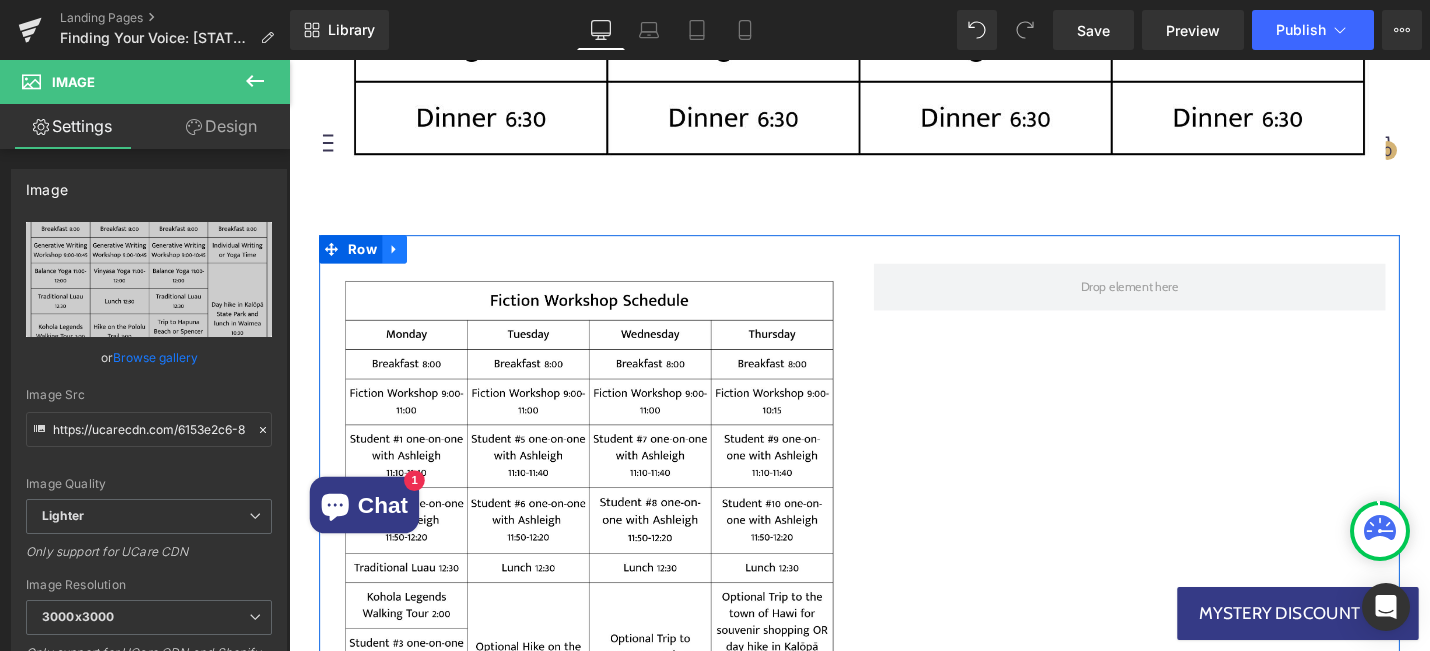 click 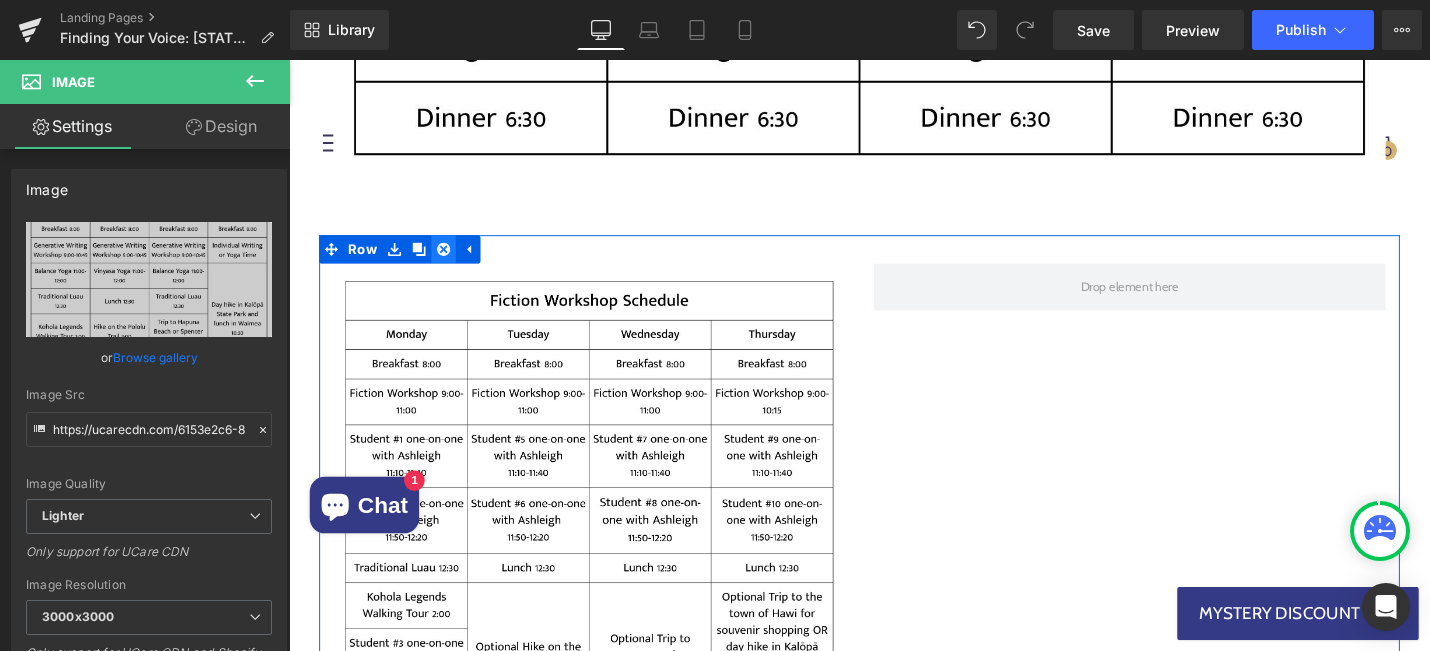 click at bounding box center (453, 261) 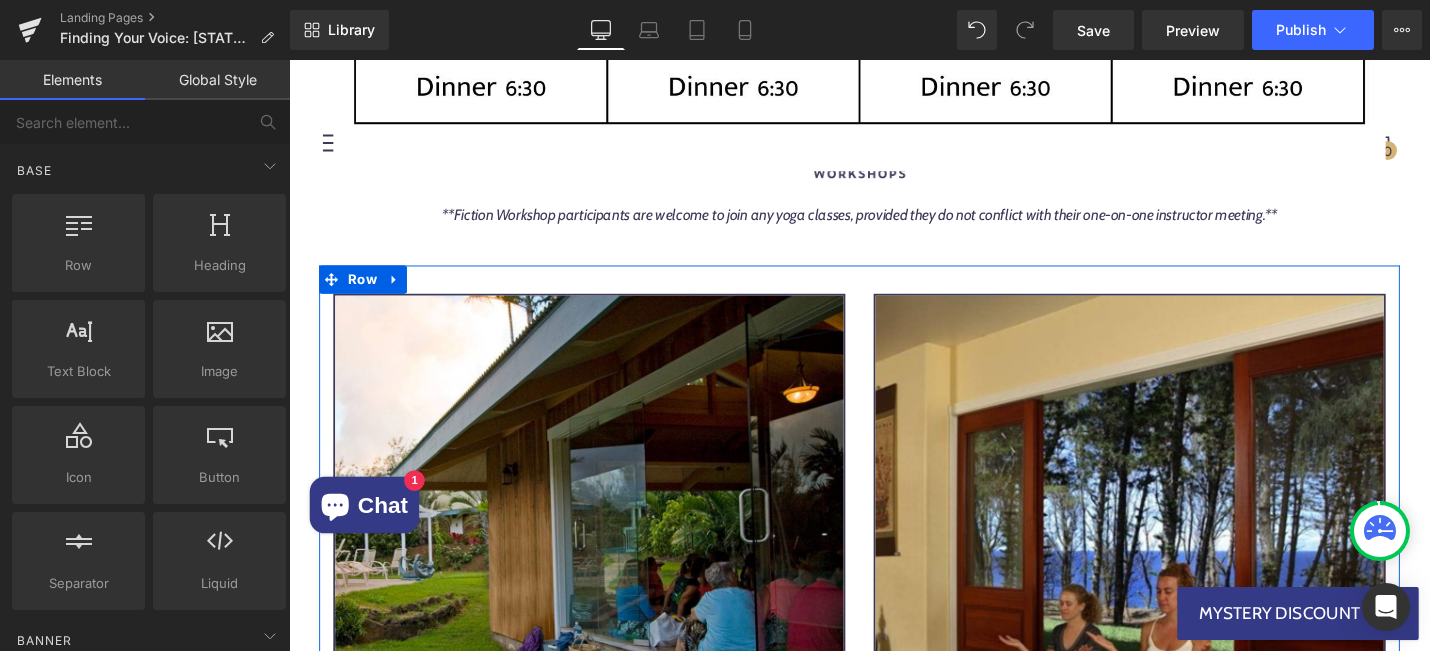 scroll, scrollTop: 8137, scrollLeft: 0, axis: vertical 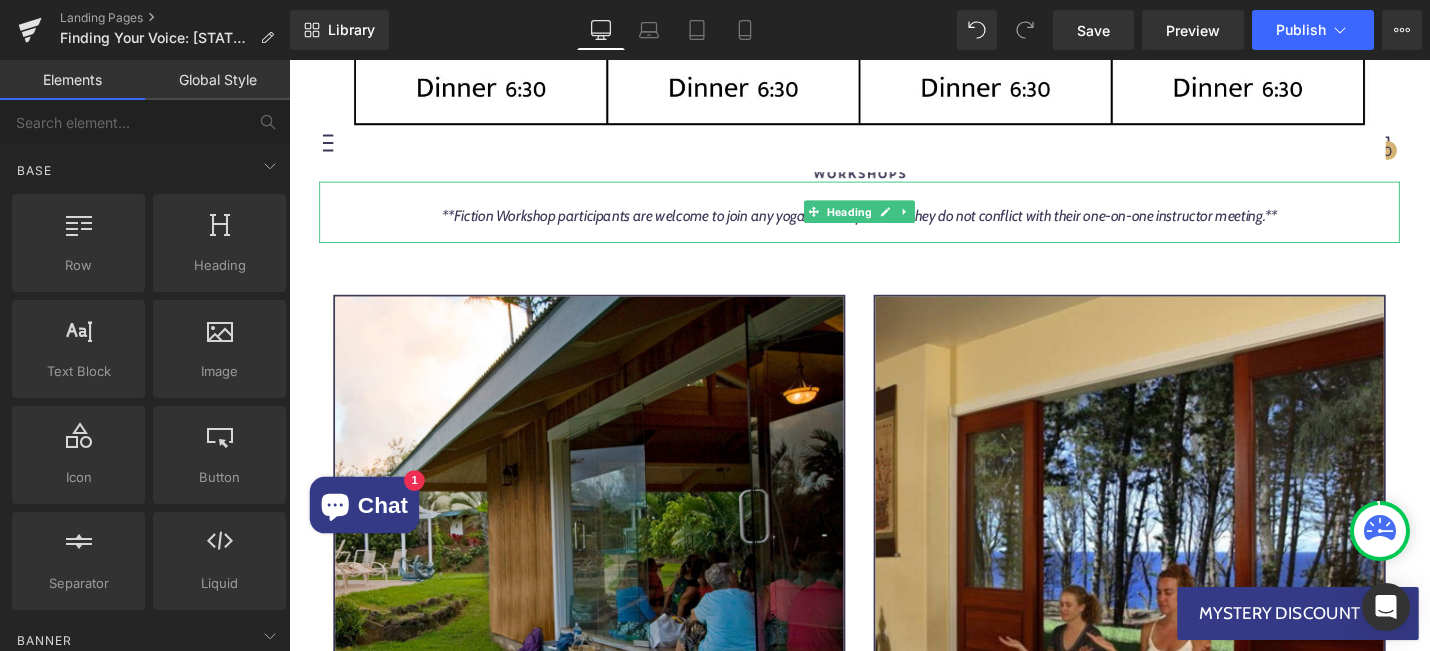 drag, startPoint x: 650, startPoint y: 168, endPoint x: 717, endPoint y: 188, distance: 69.92139 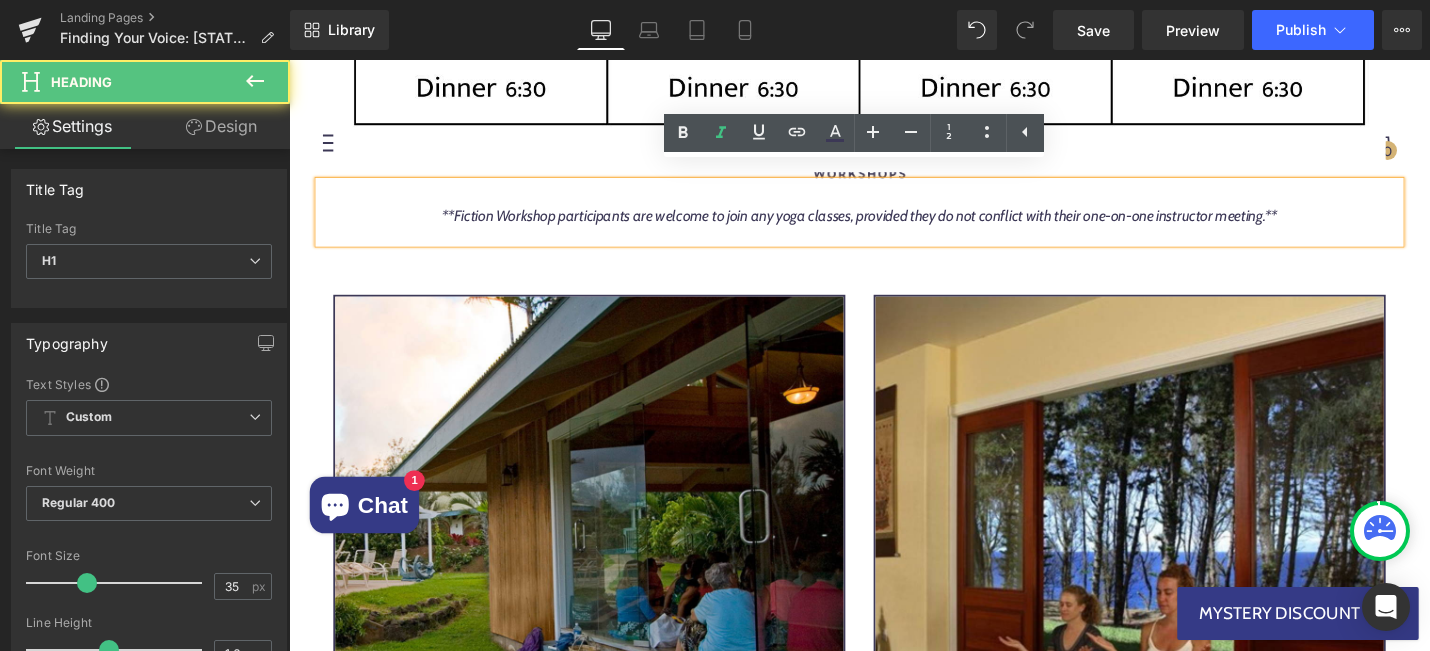scroll, scrollTop: 8071, scrollLeft: 0, axis: vertical 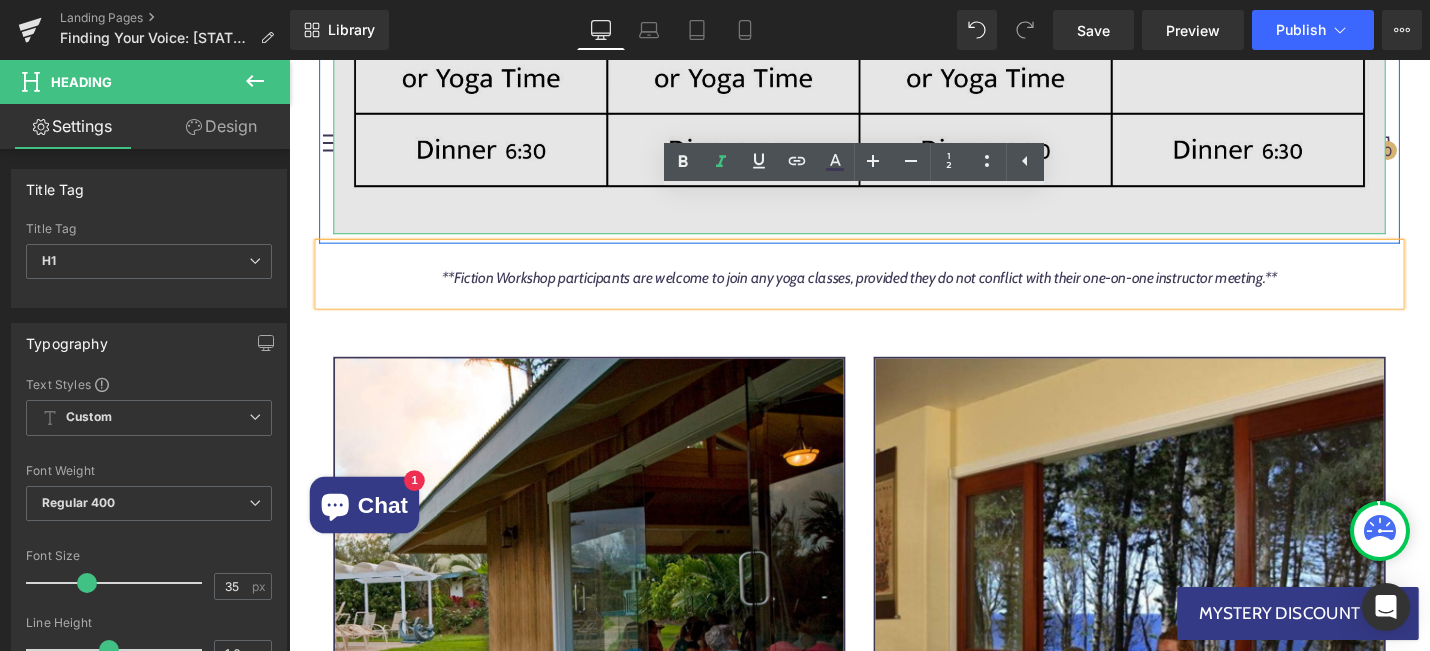 click at bounding box center [894, -313] 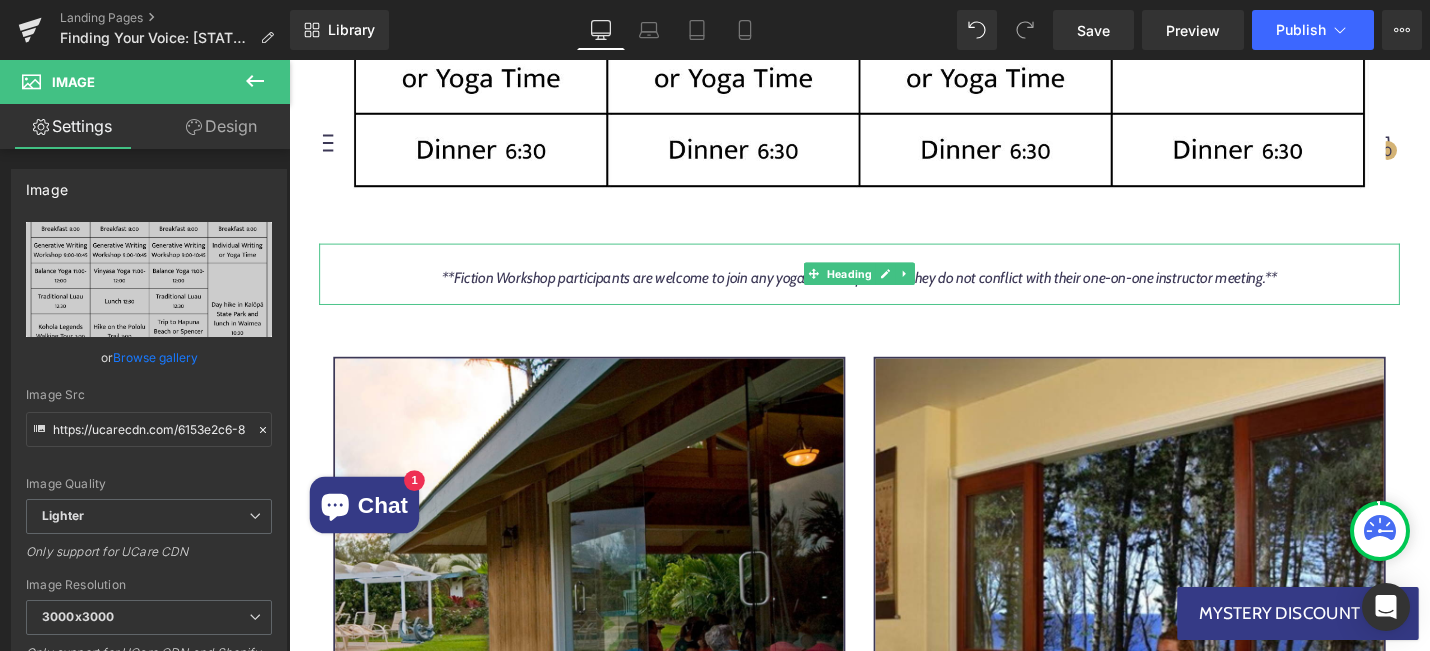 click 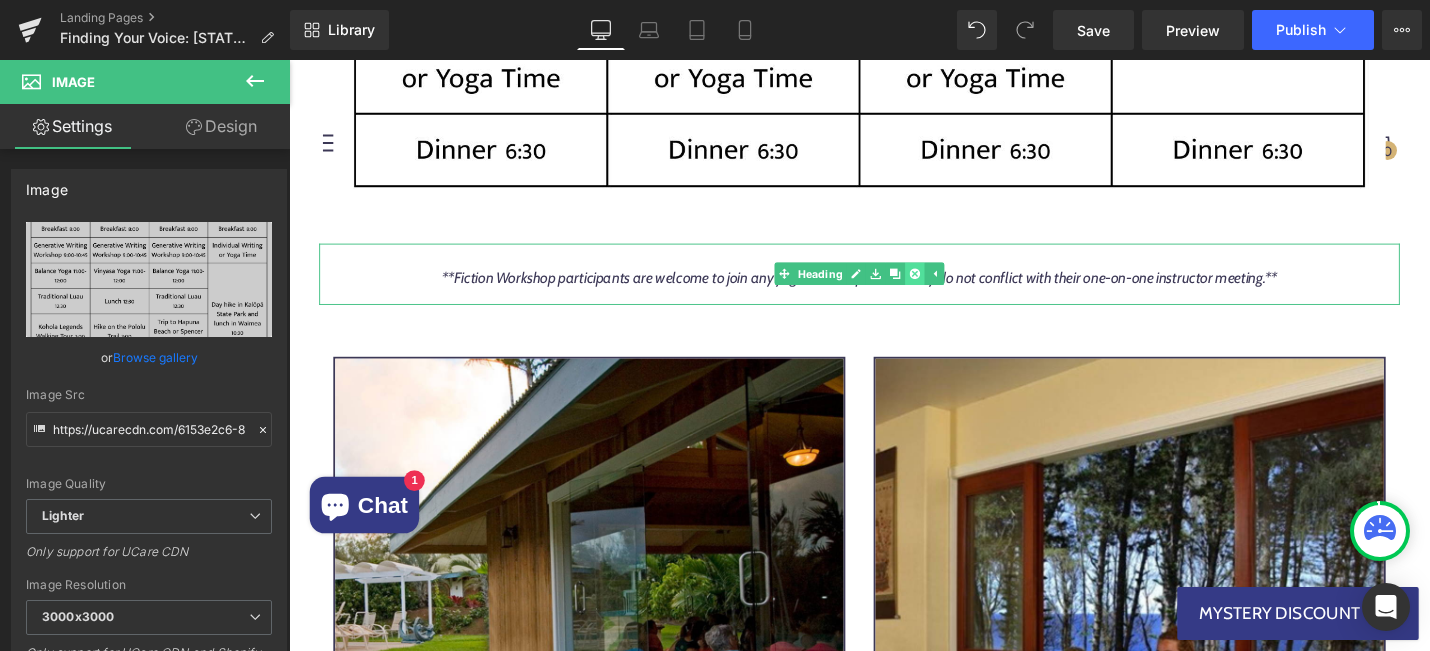 click 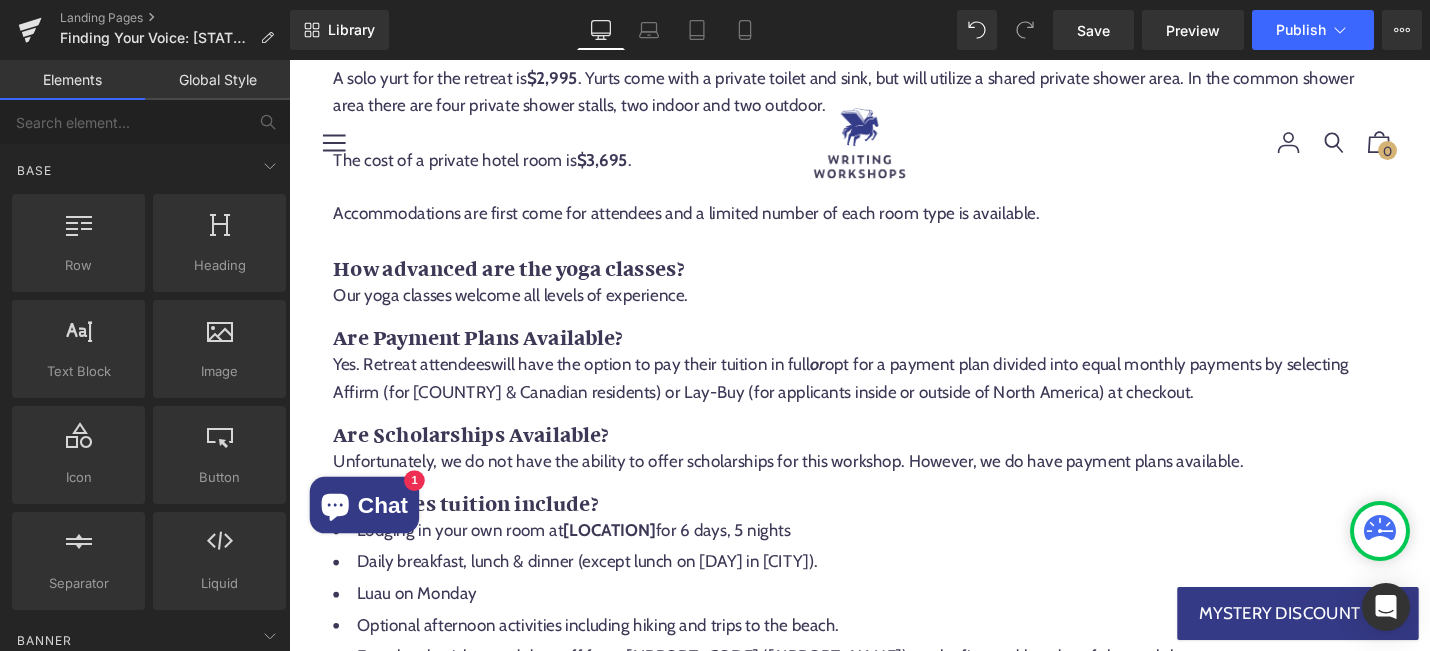 scroll, scrollTop: 16057, scrollLeft: 0, axis: vertical 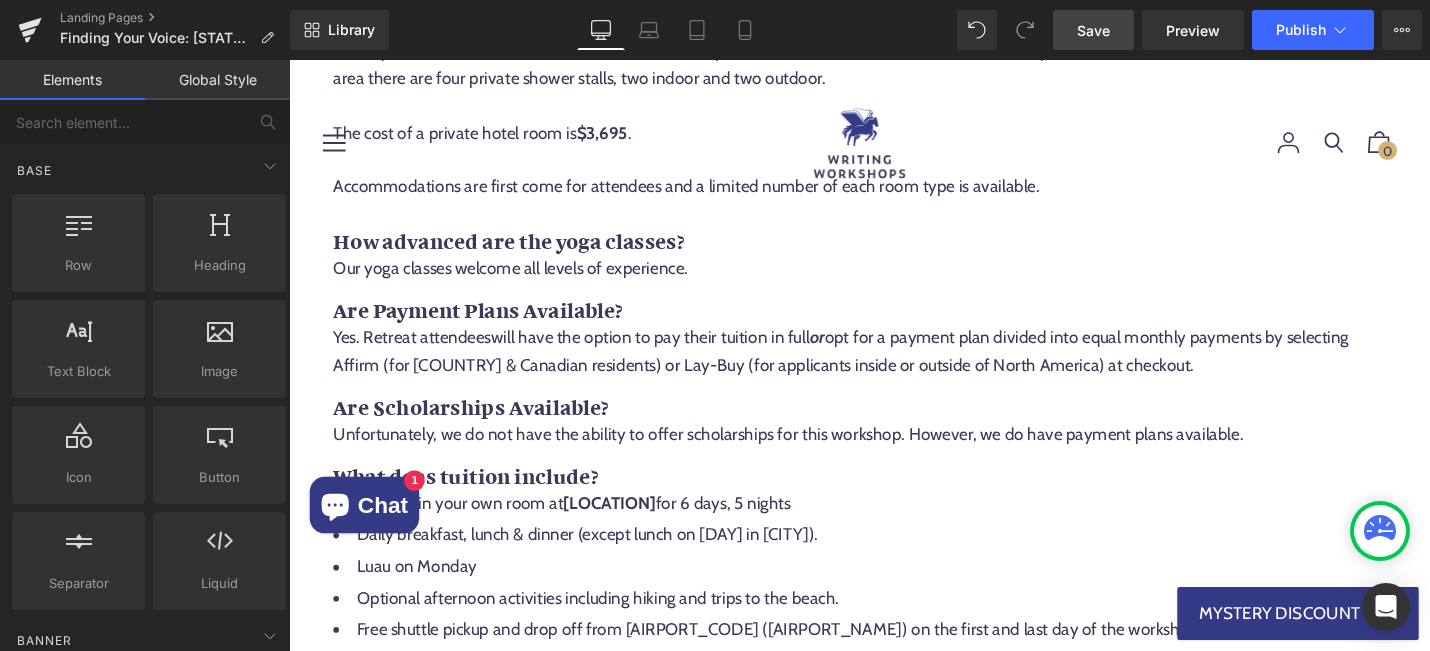 drag, startPoint x: 1078, startPoint y: 29, endPoint x: 698, endPoint y: 210, distance: 420.90497 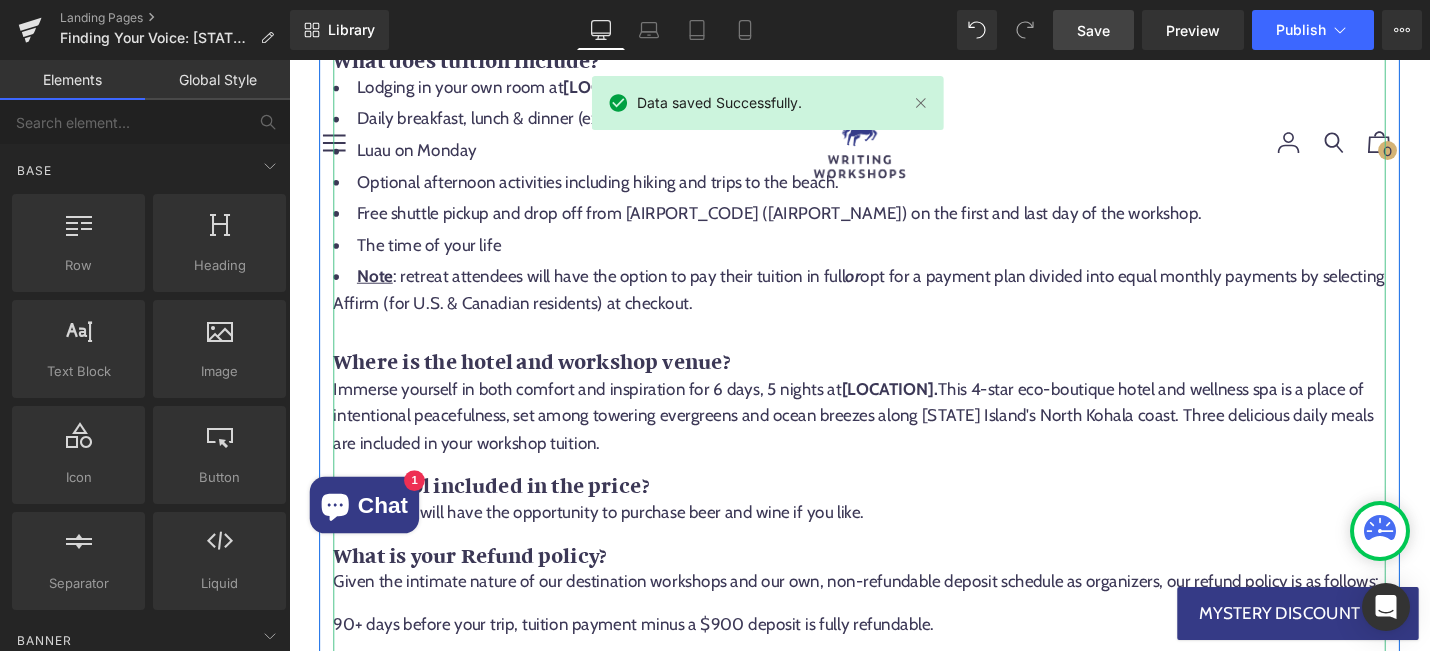 scroll, scrollTop: 16460, scrollLeft: 0, axis: vertical 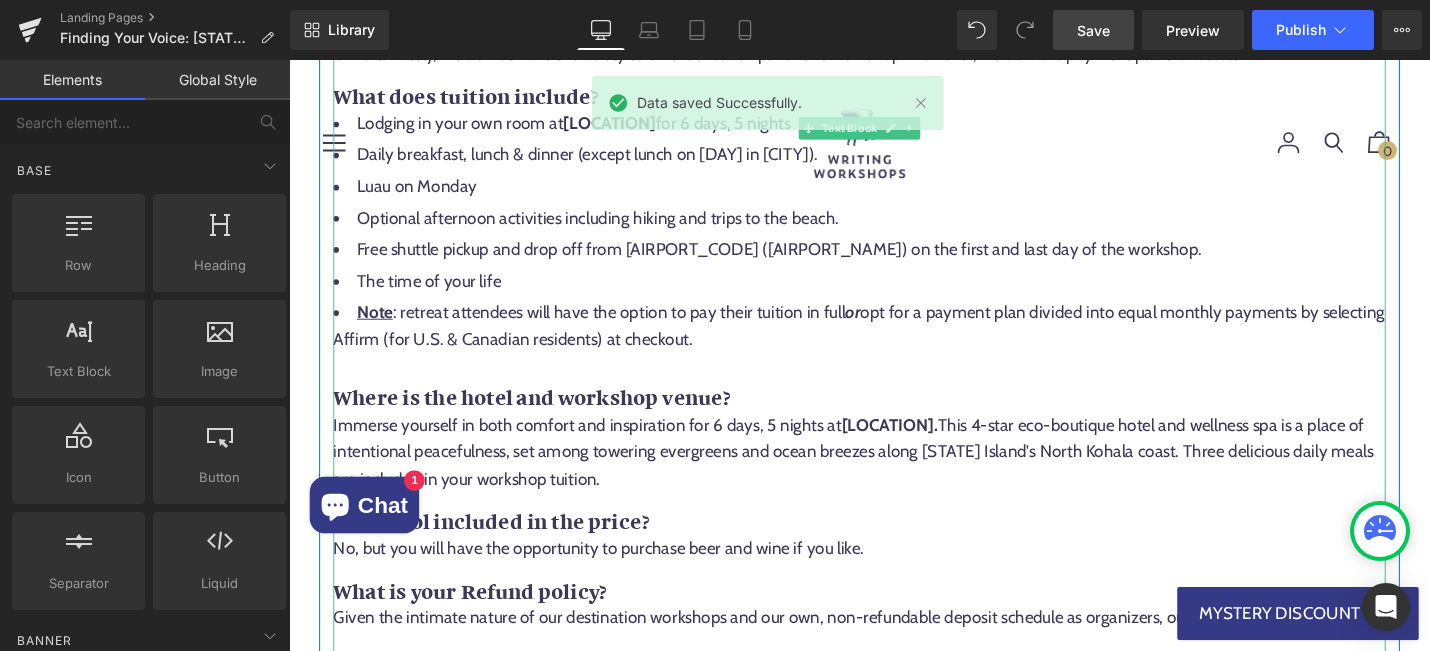 click on "Where is the hotel and workshop venue?" at bounding box center [547, 417] 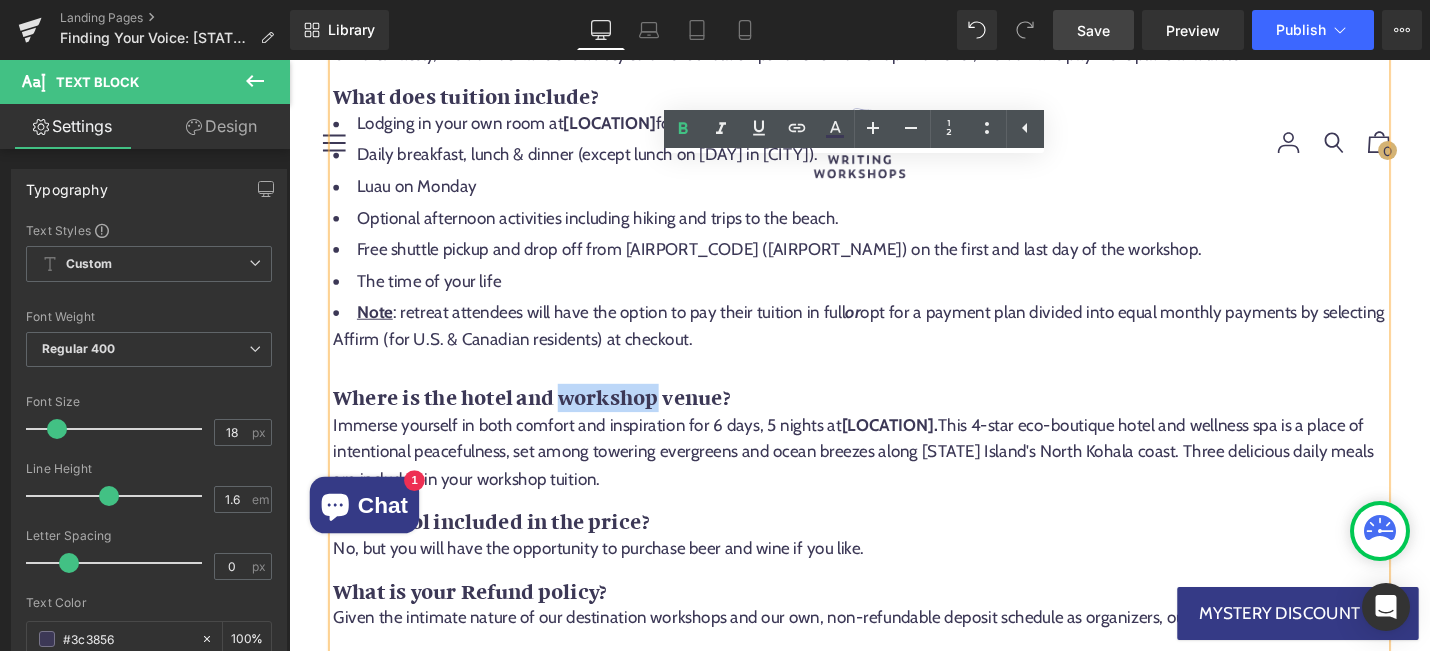 type 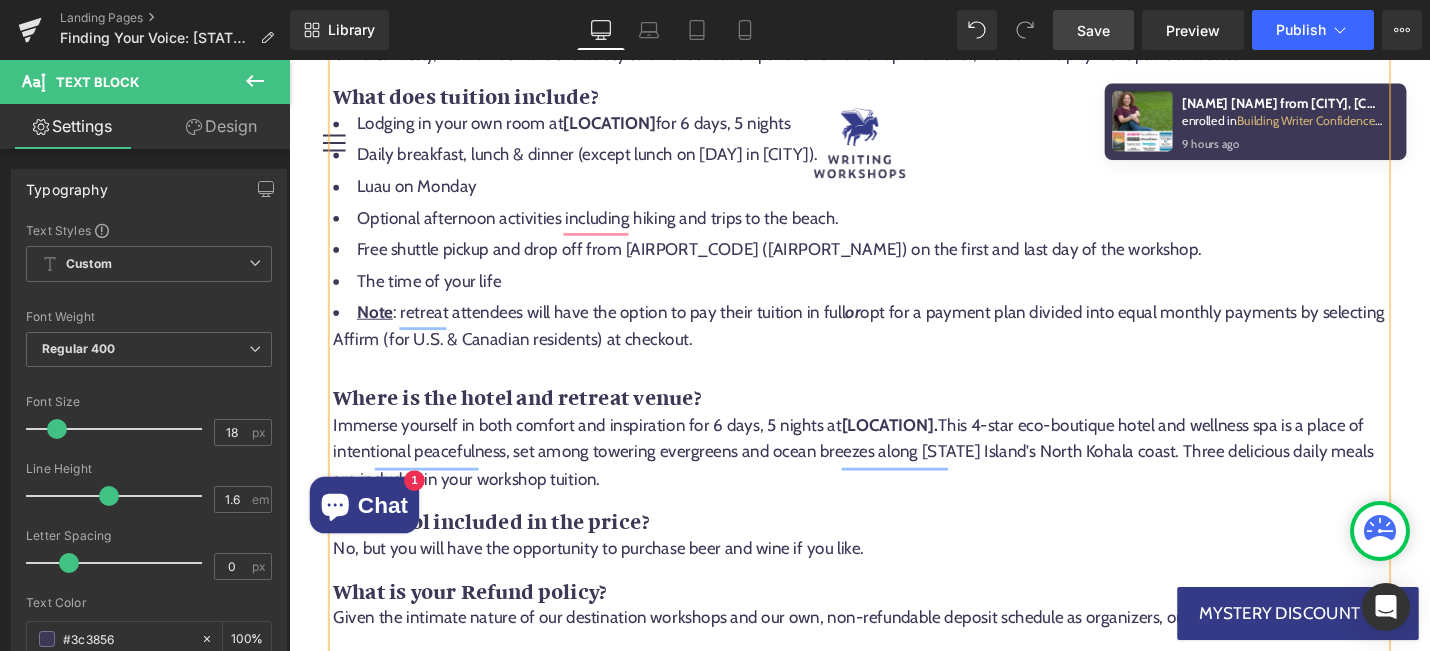 click on "Save" at bounding box center [1093, 30] 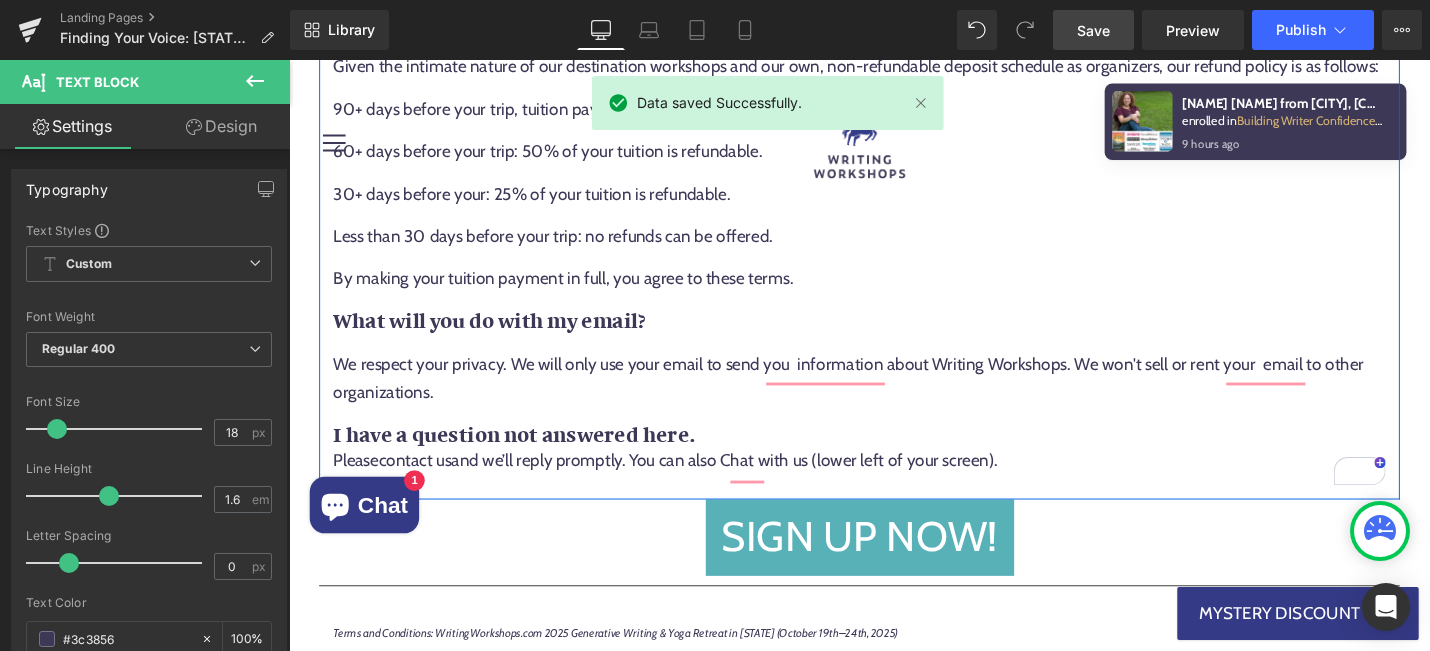 scroll, scrollTop: 15783, scrollLeft: 0, axis: vertical 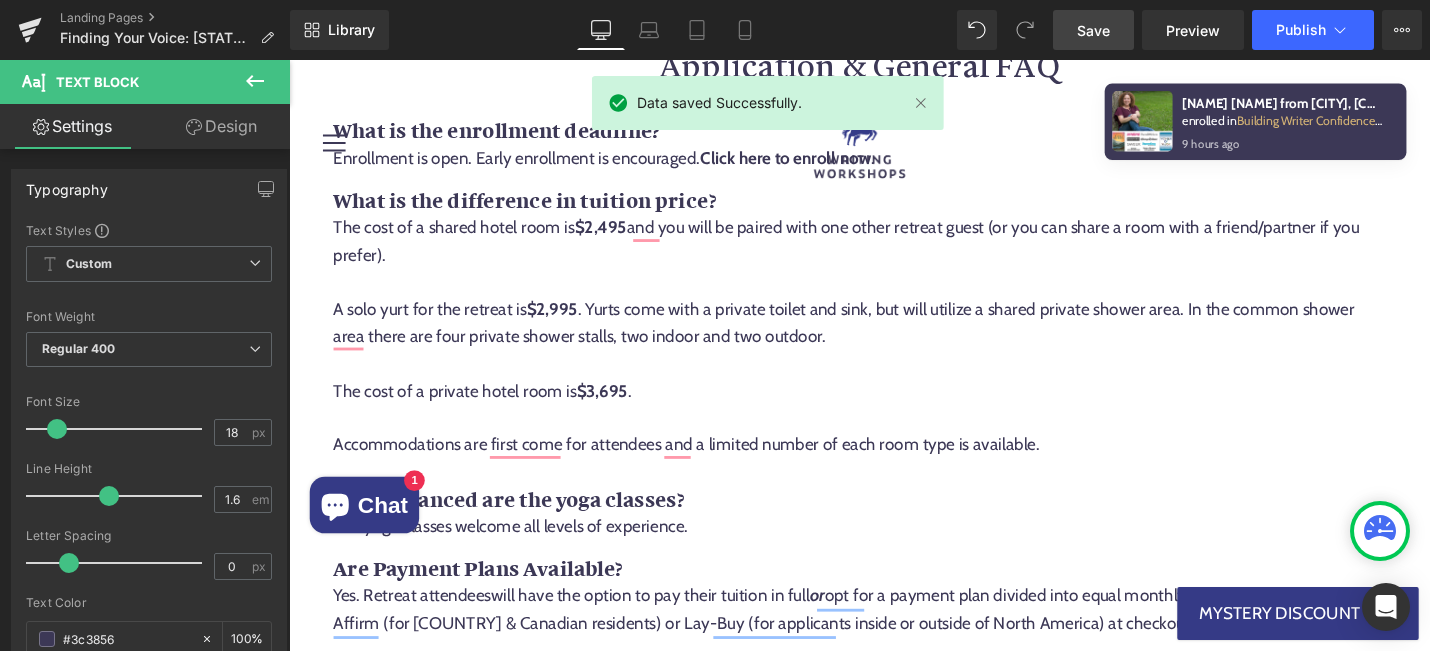 click on "Save" at bounding box center [1093, 30] 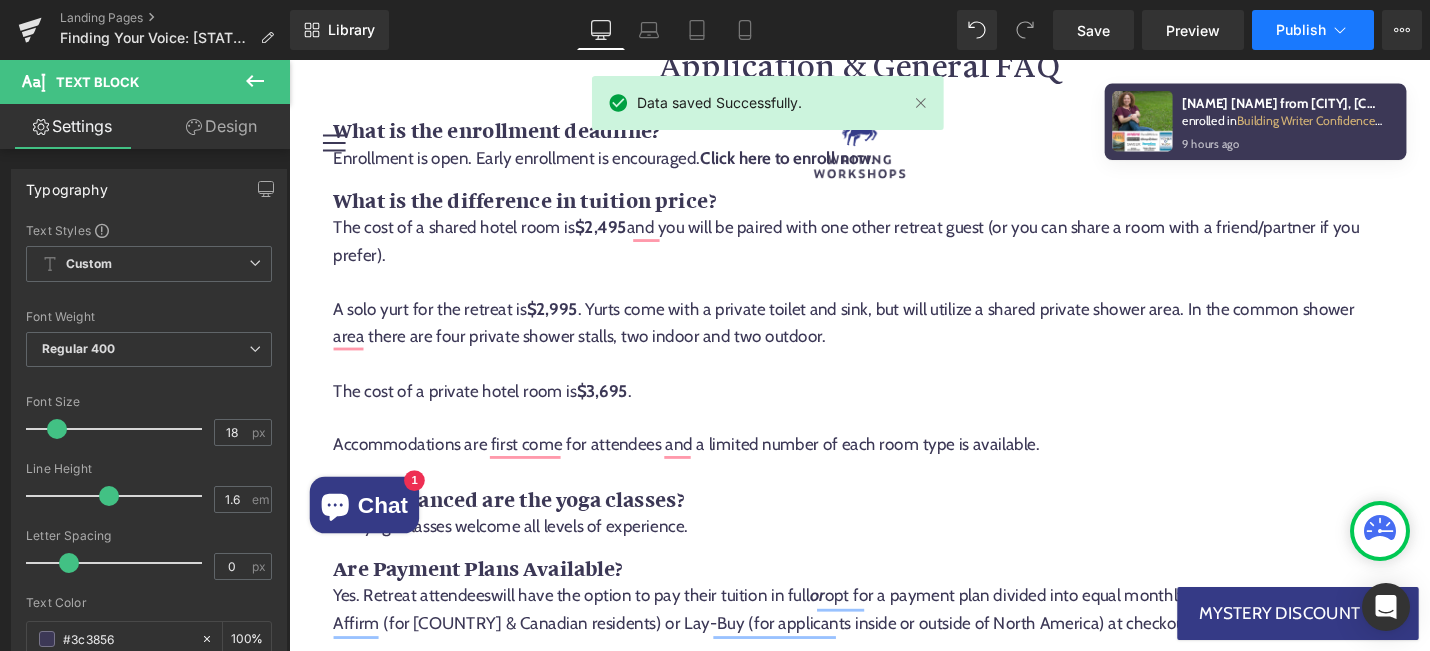 click on "Publish" at bounding box center [1313, 30] 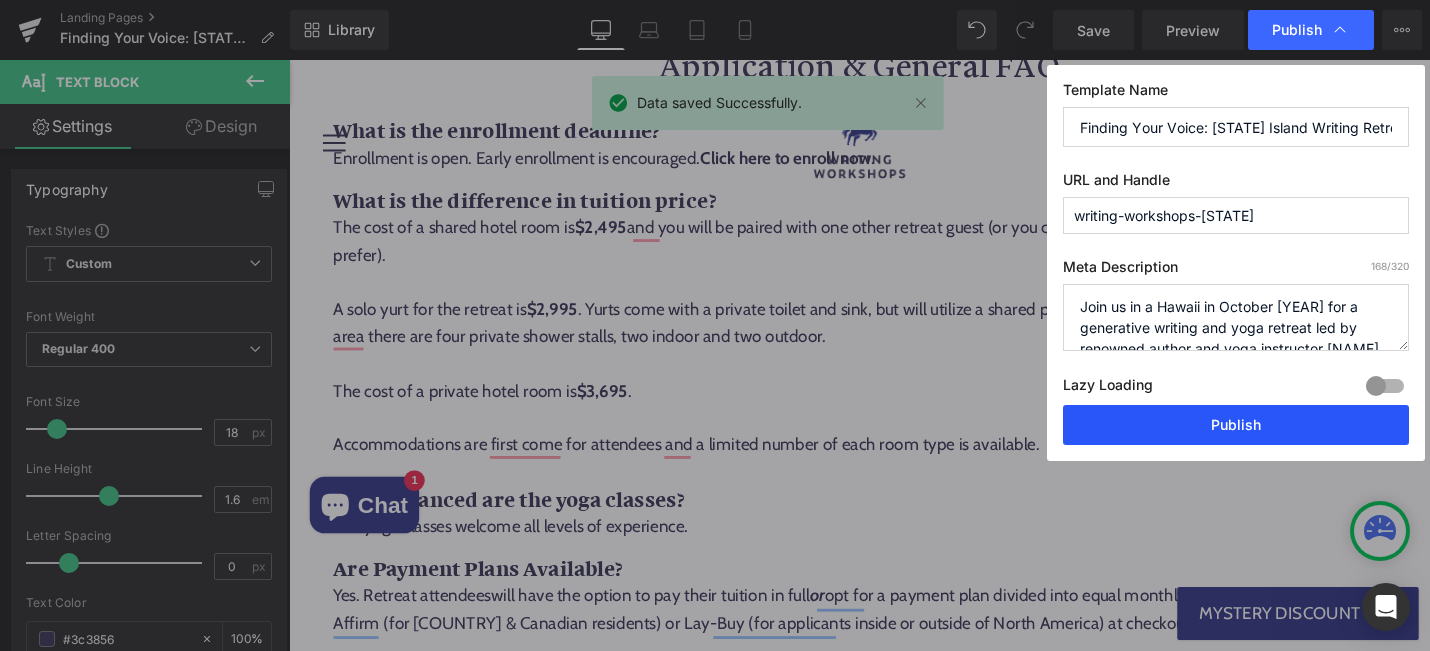 click on "Publish" at bounding box center [1236, 425] 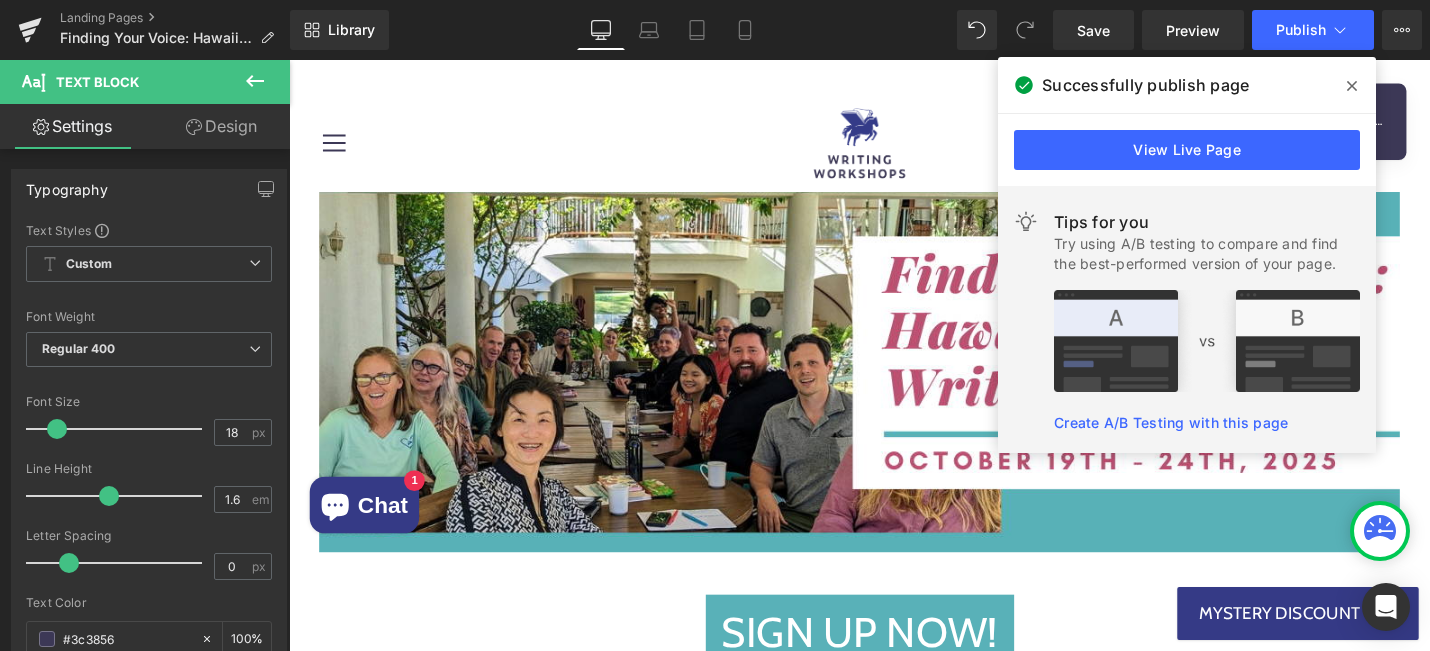 scroll, scrollTop: 15783, scrollLeft: 0, axis: vertical 